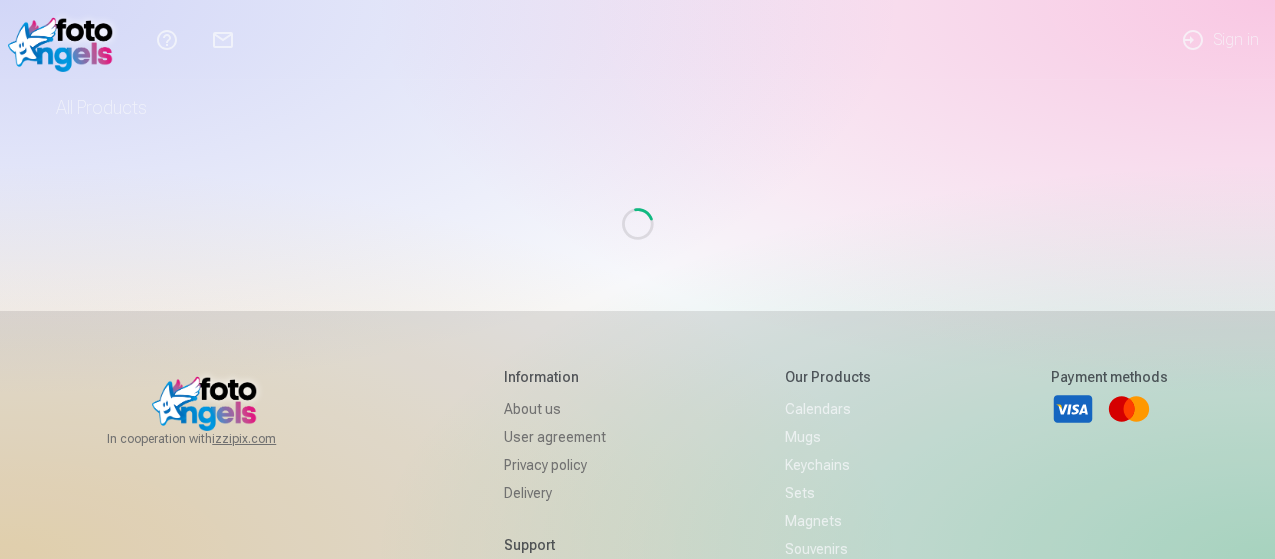 scroll, scrollTop: 0, scrollLeft: 0, axis: both 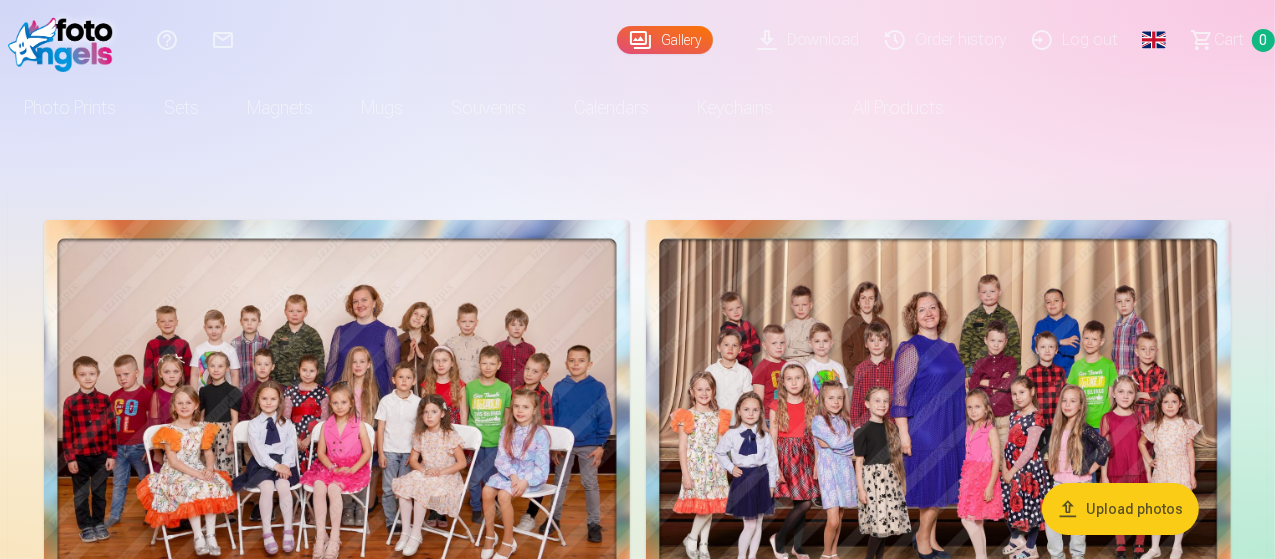 click on "Global" at bounding box center [1154, 40] 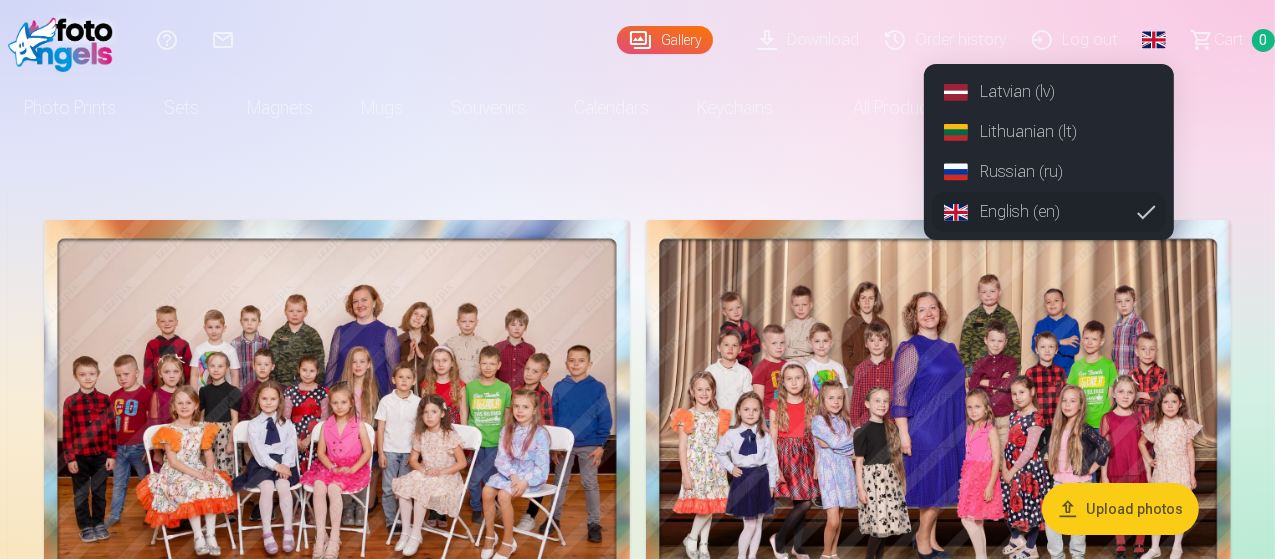 click on "Latvian (lv)" at bounding box center (1049, 92) 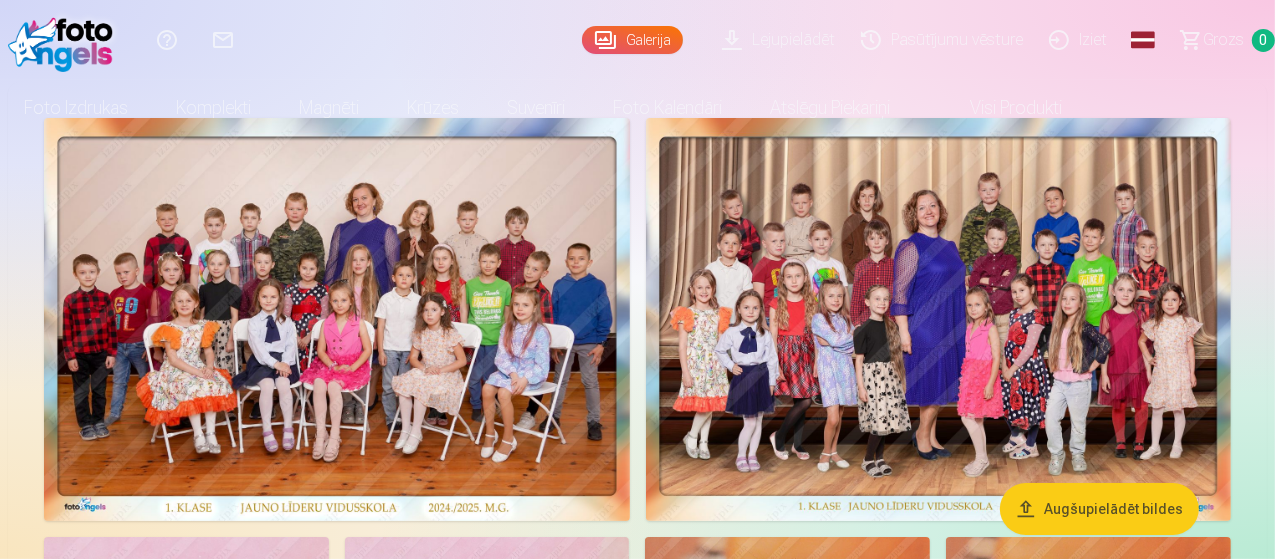 scroll, scrollTop: 0, scrollLeft: 0, axis: both 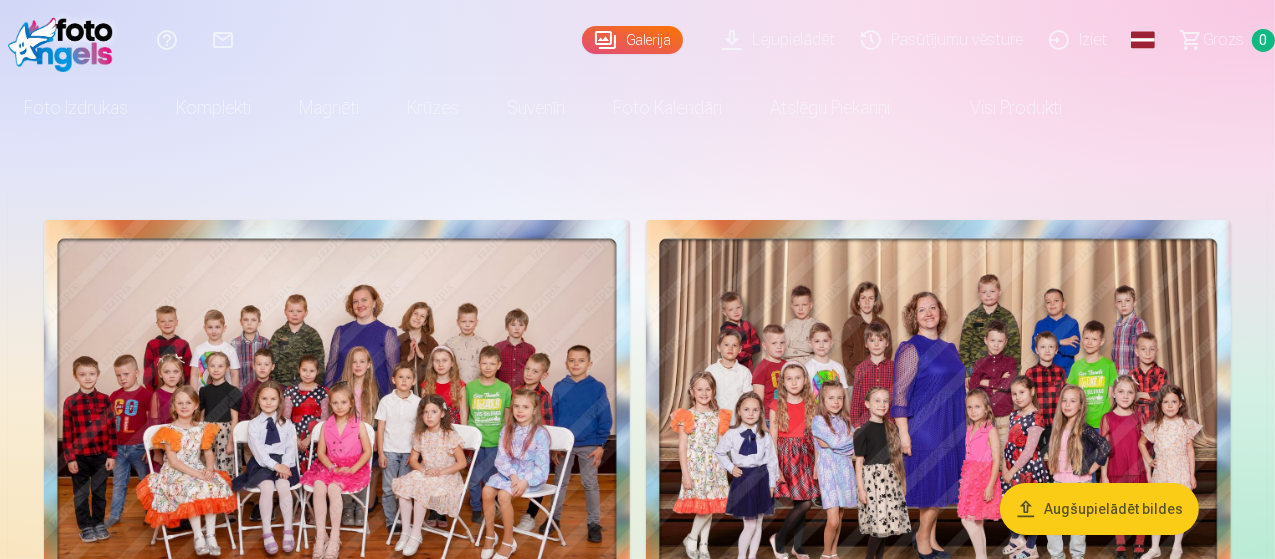 click on "Pasūtījumu vēsture" at bounding box center (945, 40) 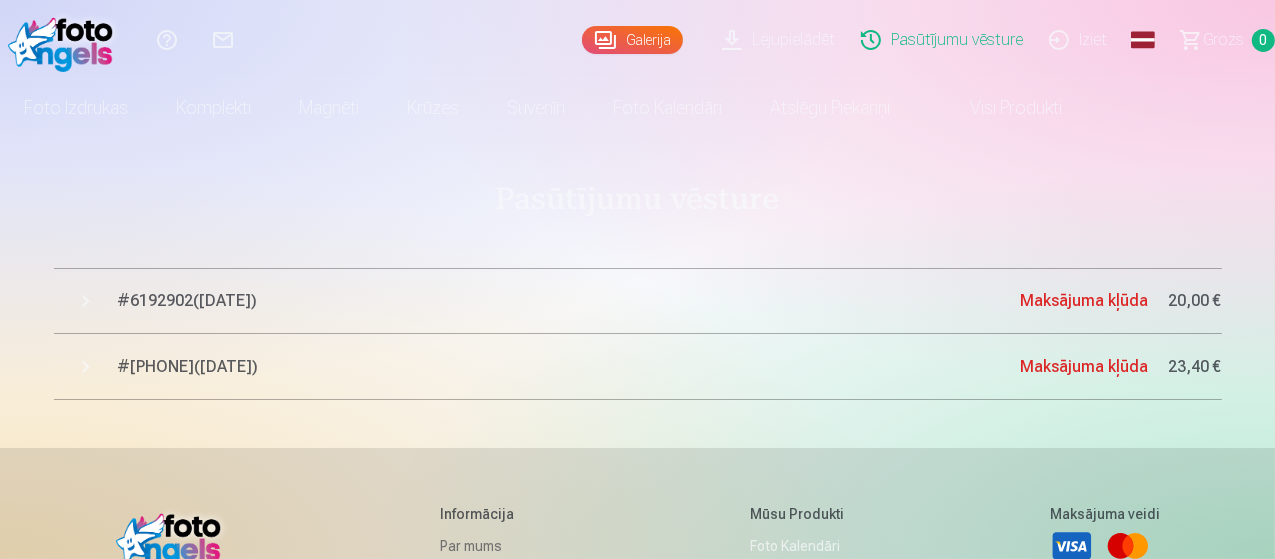 click on "# 6192902  ( 19.05.2025 )" at bounding box center [569, 301] 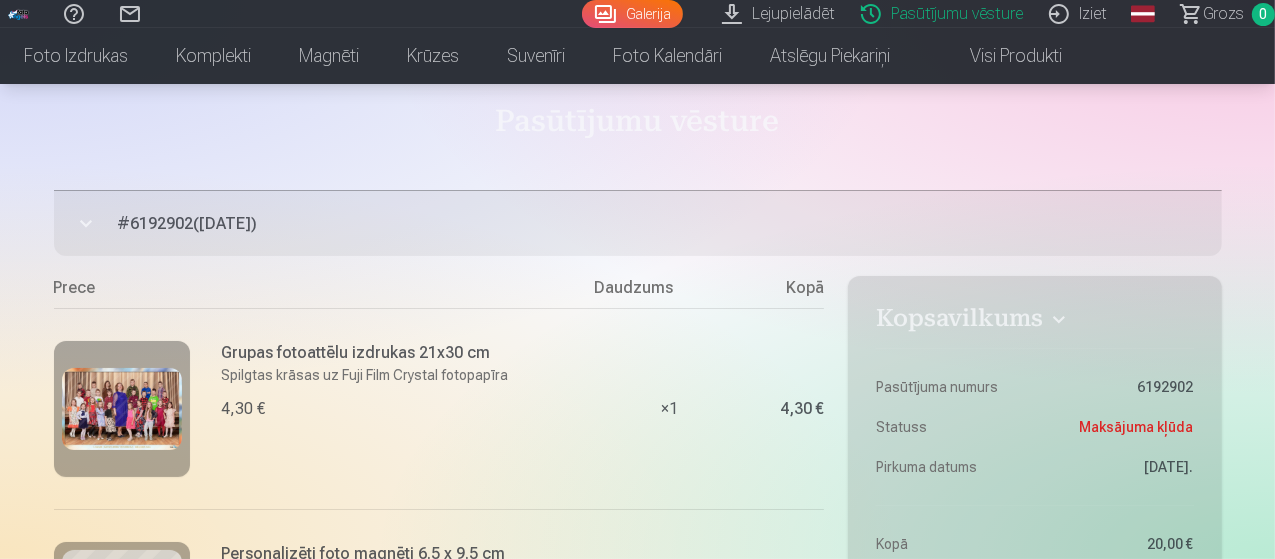 scroll, scrollTop: 0, scrollLeft: 0, axis: both 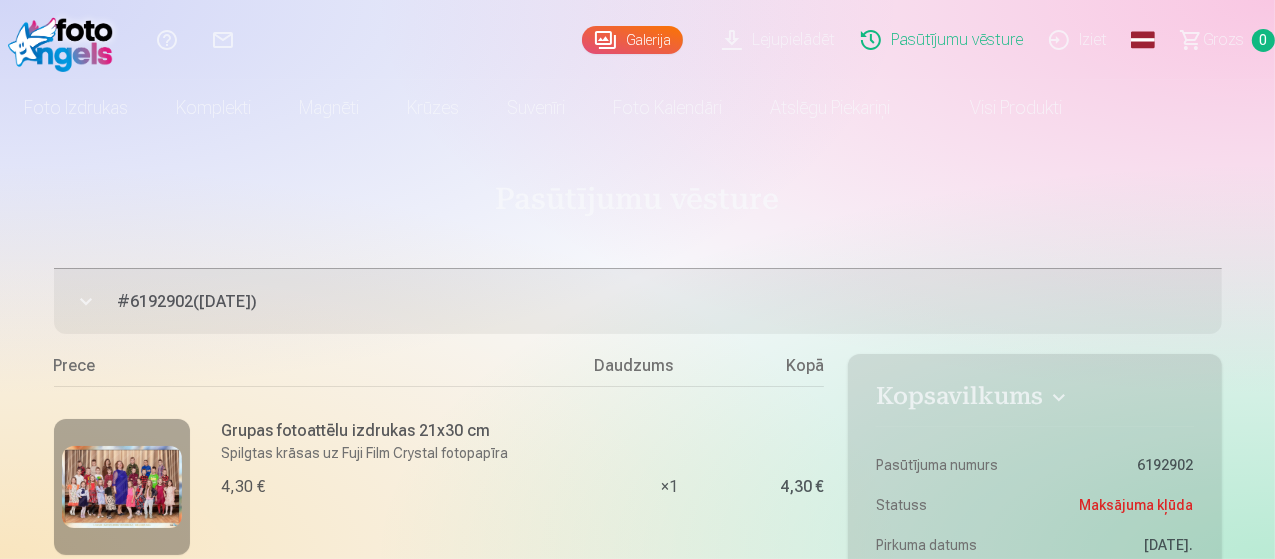 click on "Visi produkti" at bounding box center [1000, 108] 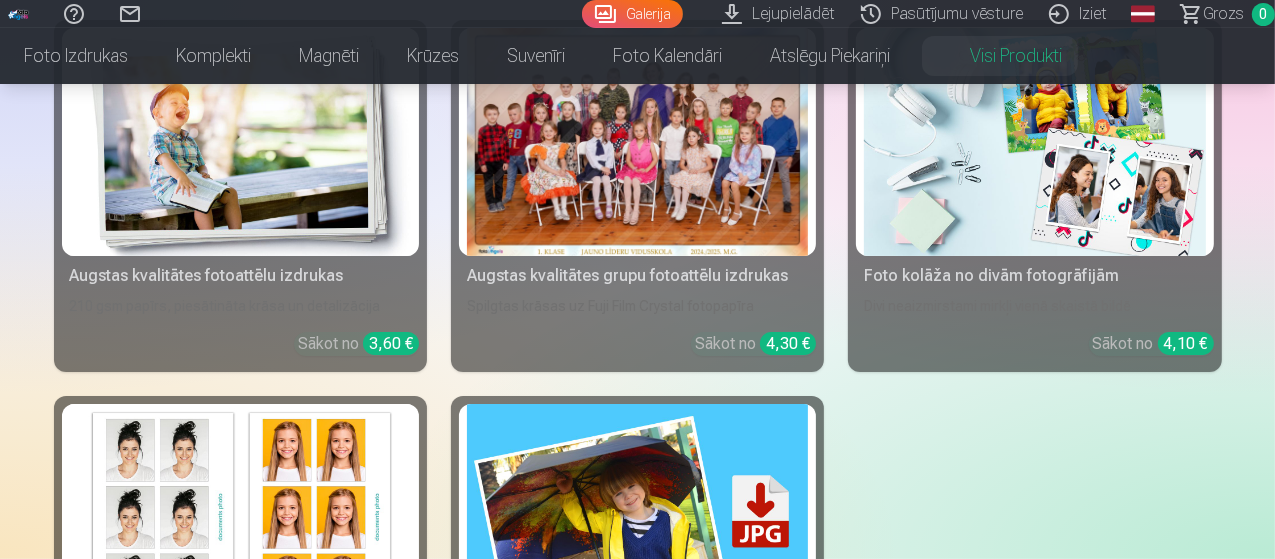 scroll, scrollTop: 422, scrollLeft: 0, axis: vertical 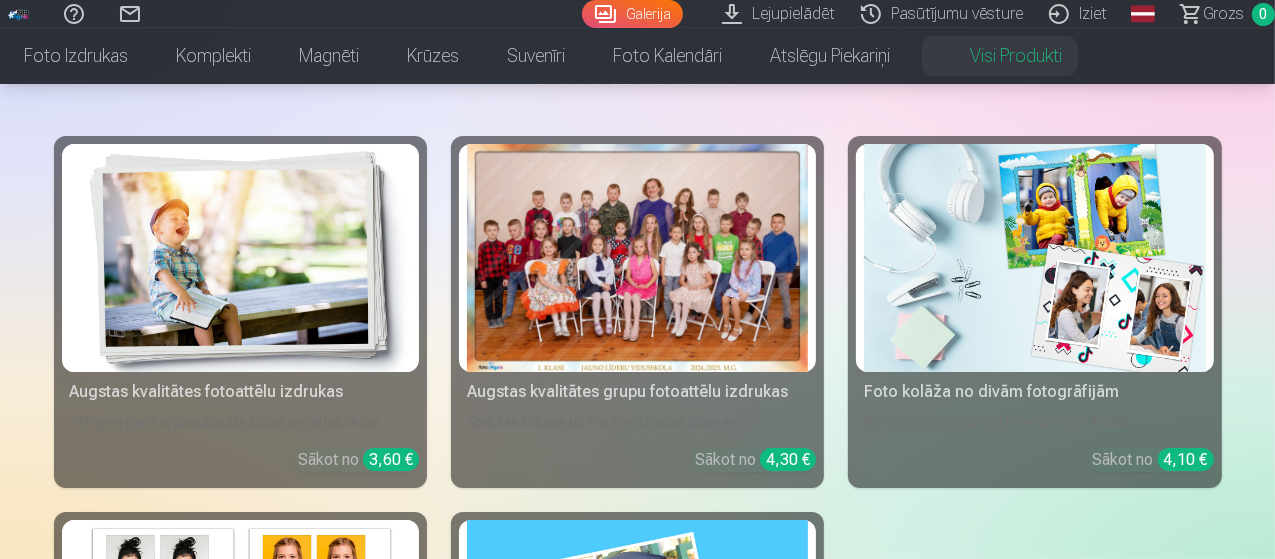 click at bounding box center (637, 258) 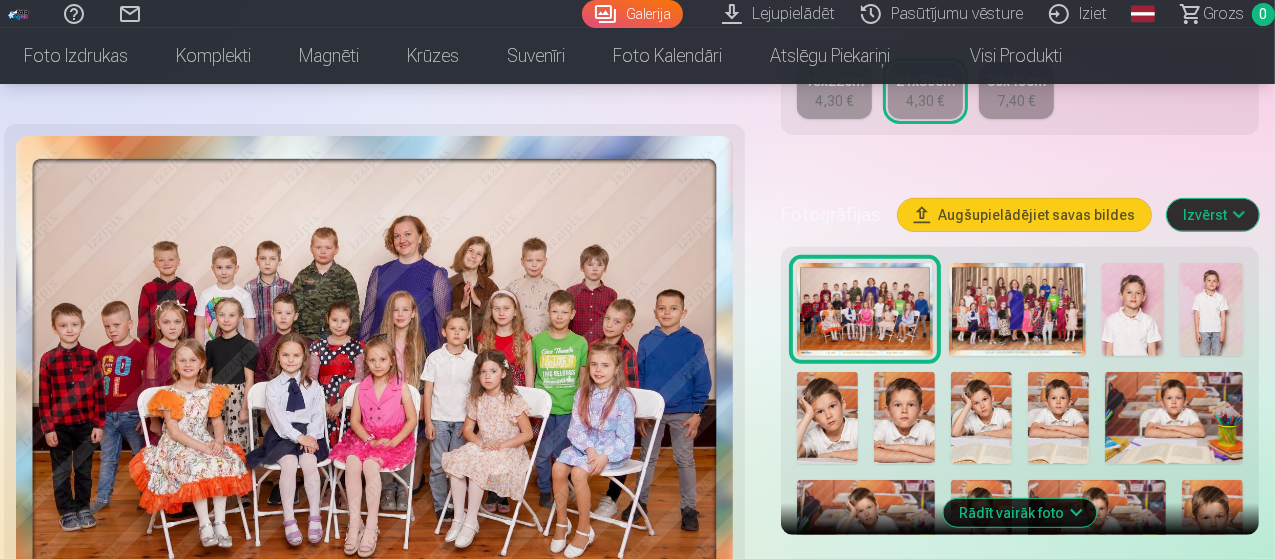 scroll, scrollTop: 625, scrollLeft: 0, axis: vertical 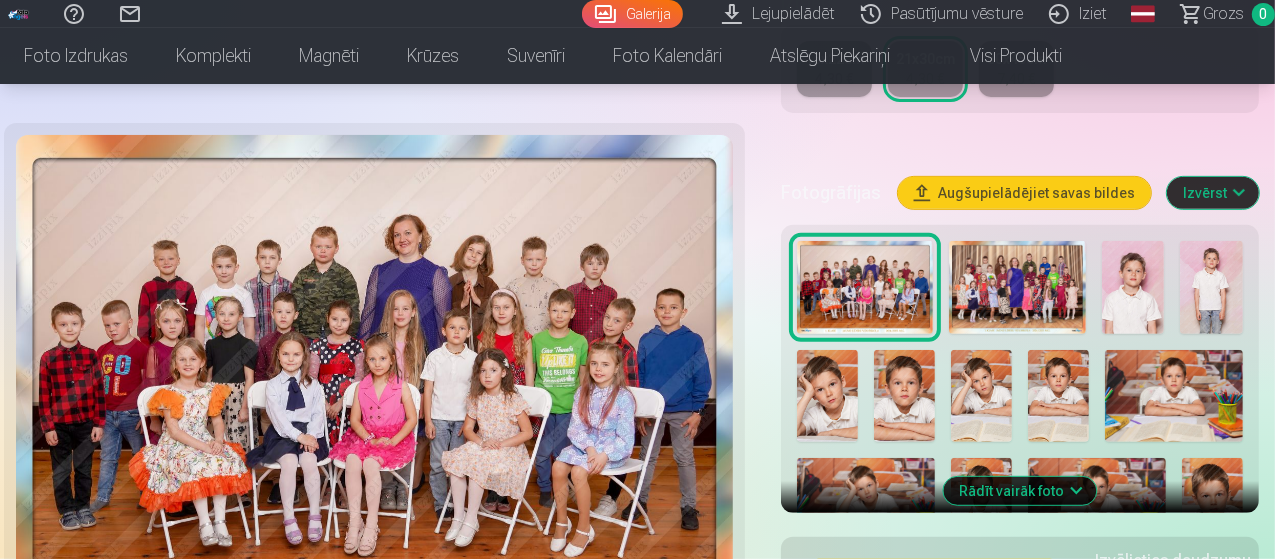 click at bounding box center [1017, 288] 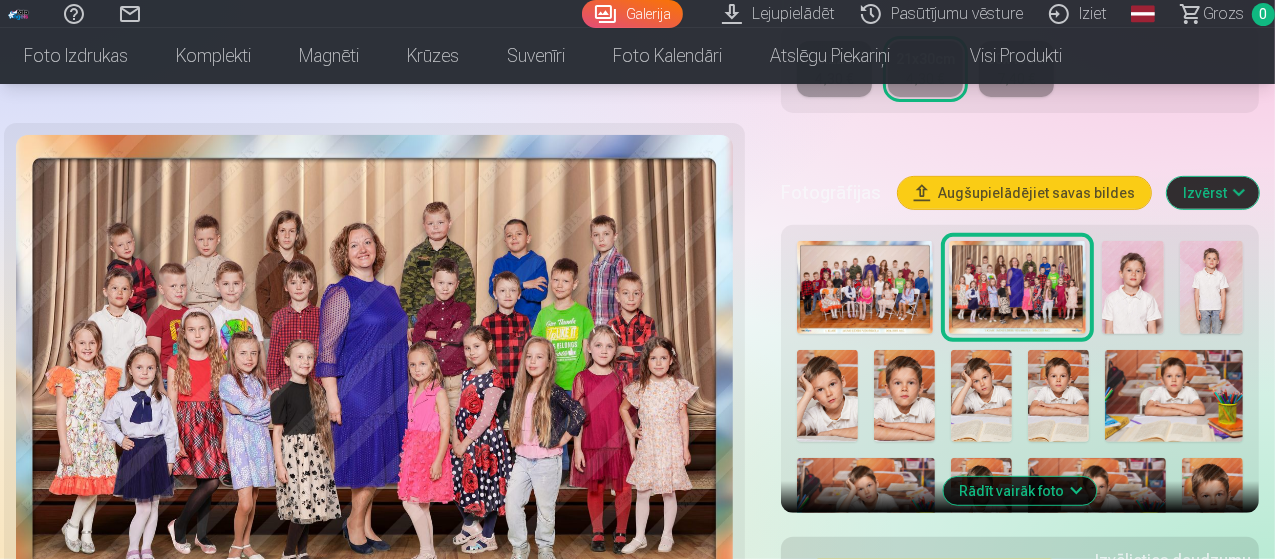 scroll, scrollTop: 0, scrollLeft: 0, axis: both 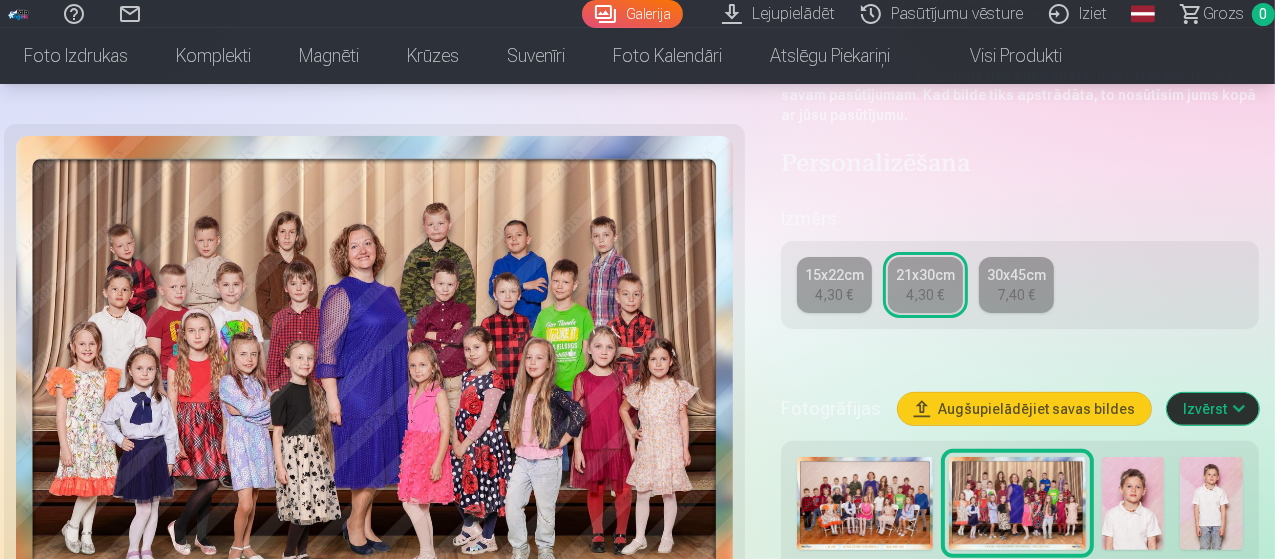 click on "Augšupielādējiet savas bildes" at bounding box center [1024, 409] 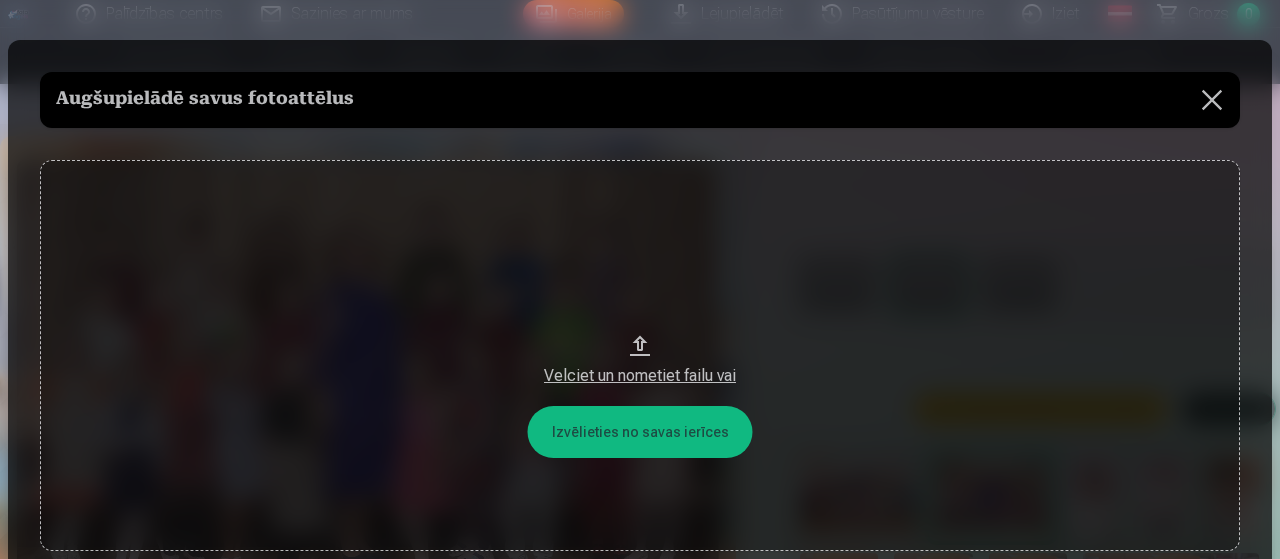 click on "Velciet un nometiet failu vai" at bounding box center (640, 376) 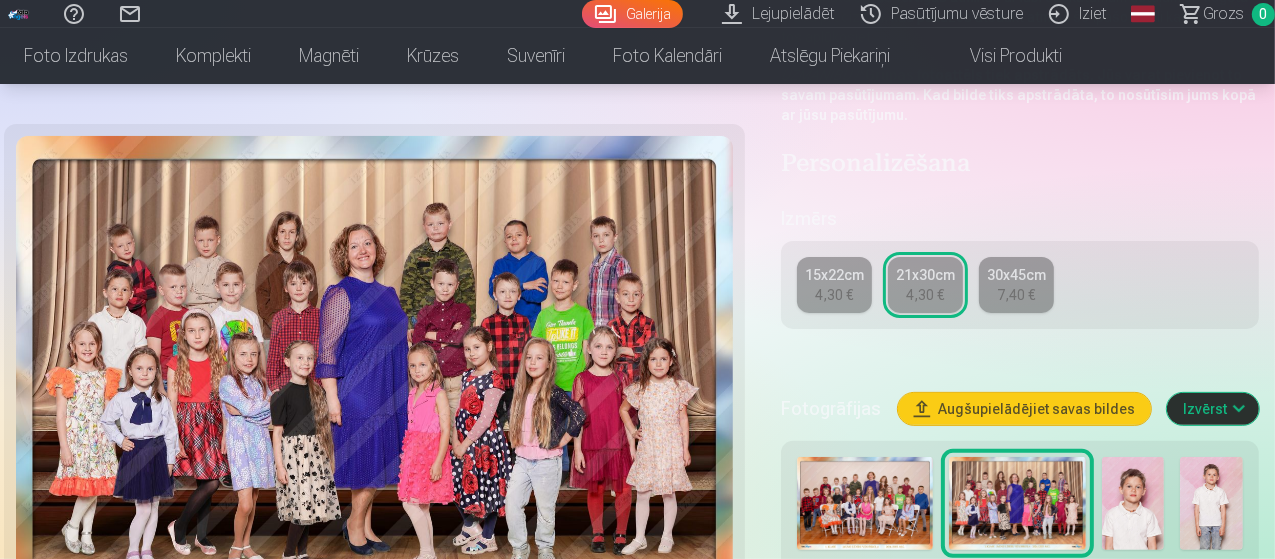 click on "Augšupielādējiet savas bildes" at bounding box center (1024, 409) 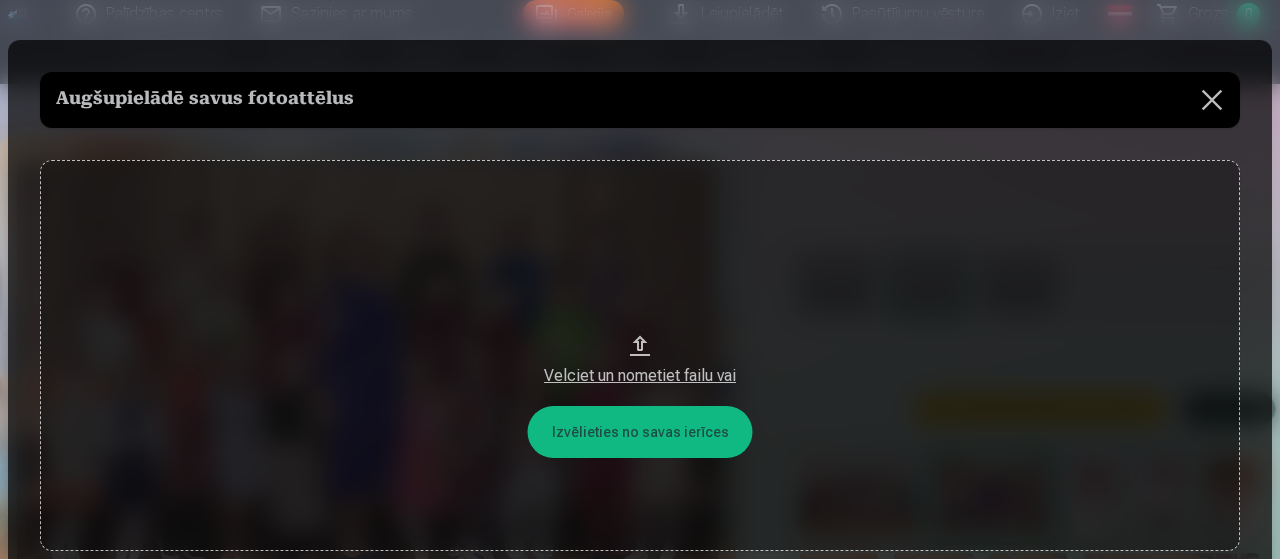 click on "Velciet un nometiet failu vai" at bounding box center [640, 355] 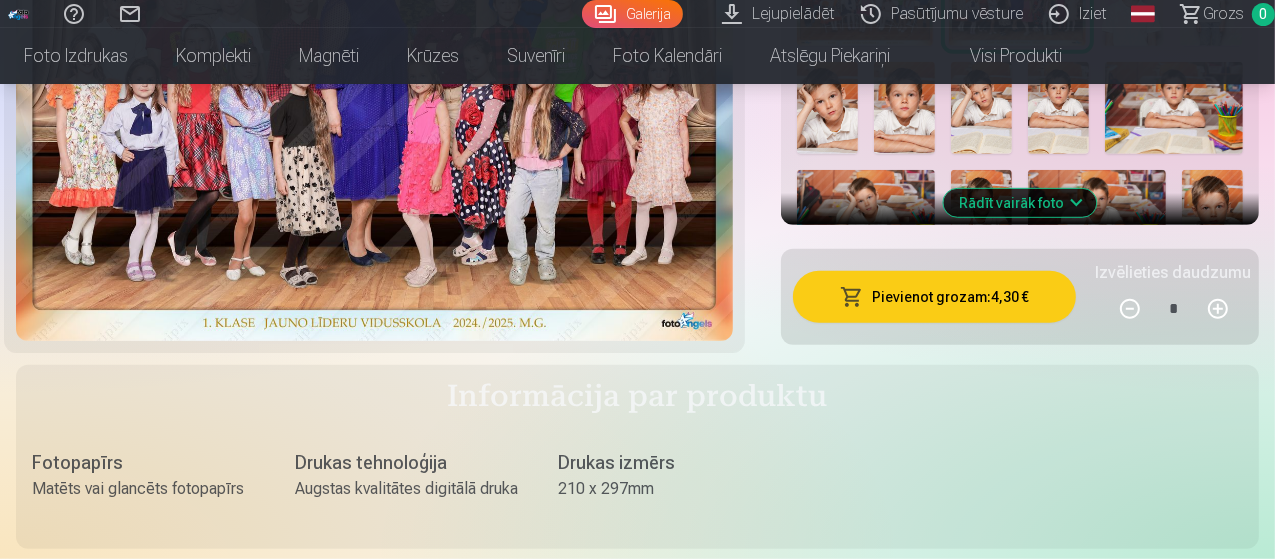 scroll, scrollTop: 858, scrollLeft: 0, axis: vertical 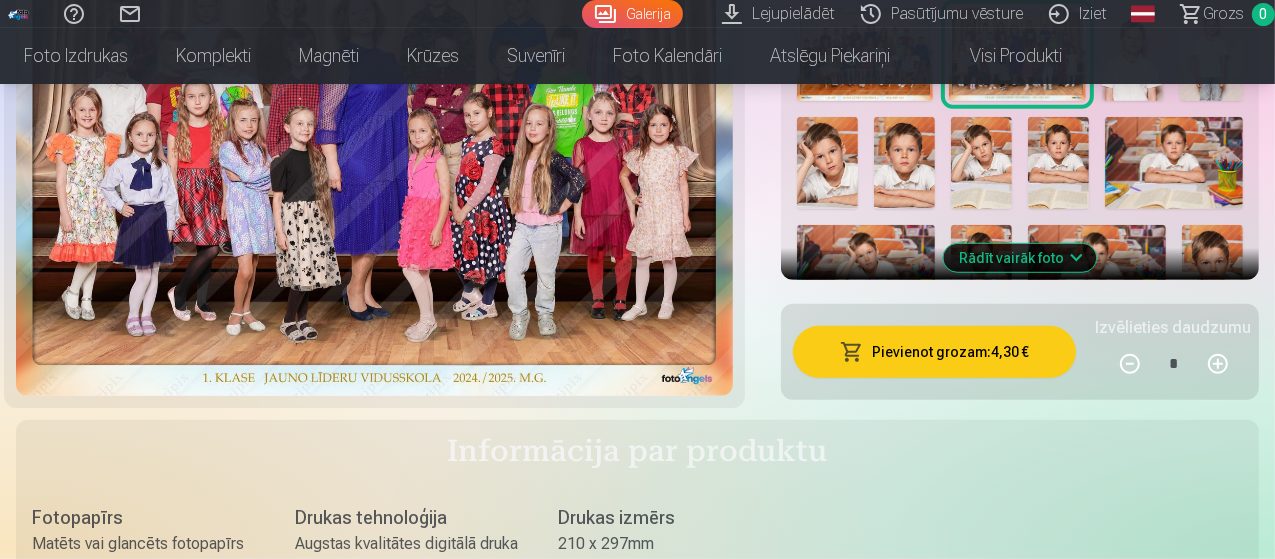 click on "Pievienot grozam :  4,30 €" at bounding box center [934, 352] 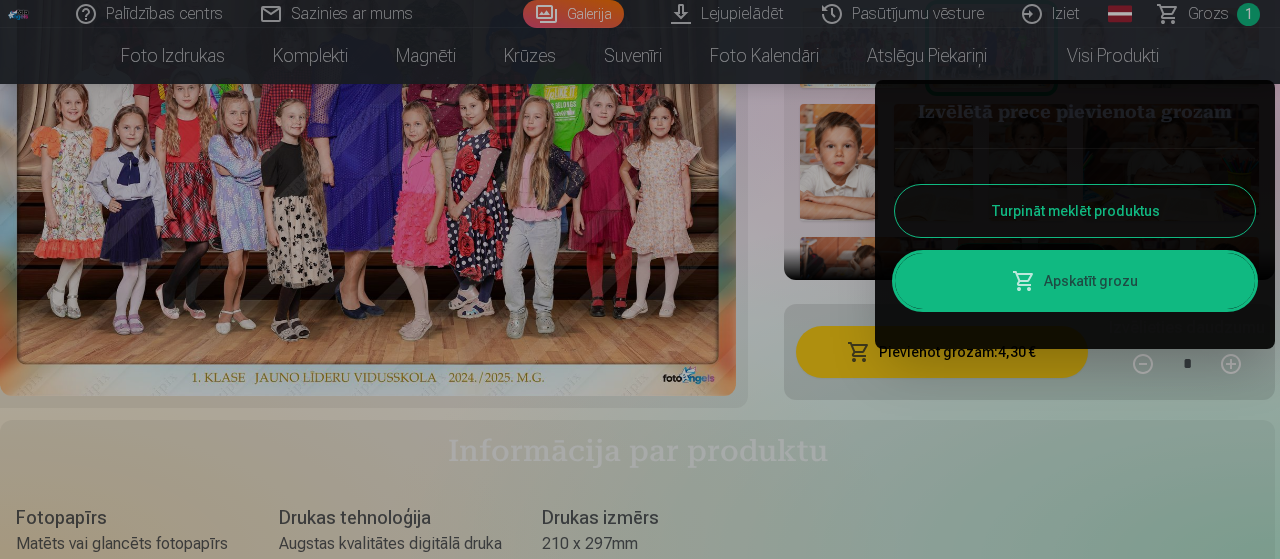 click on "Turpināt meklēt produktus" at bounding box center [1075, 211] 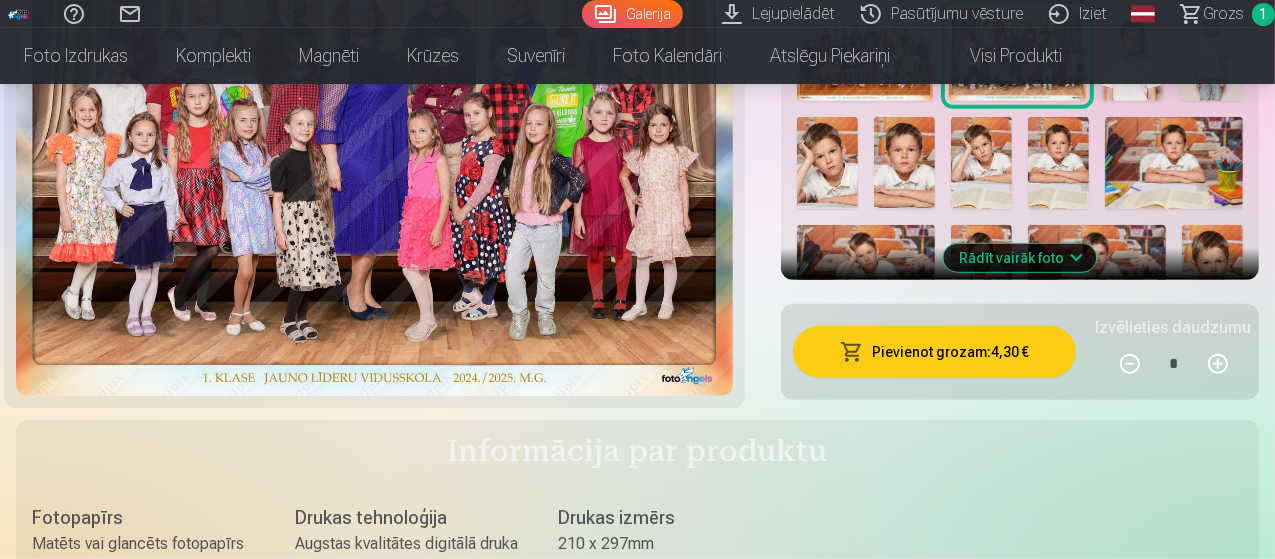 click on "Galerija" at bounding box center [632, 14] 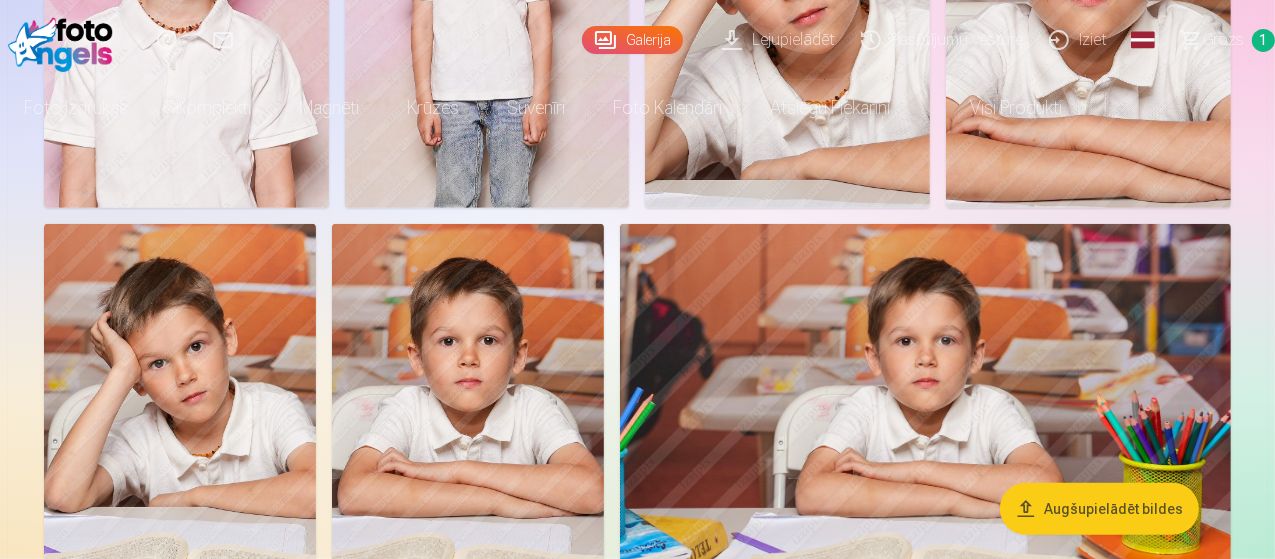 scroll, scrollTop: 0, scrollLeft: 0, axis: both 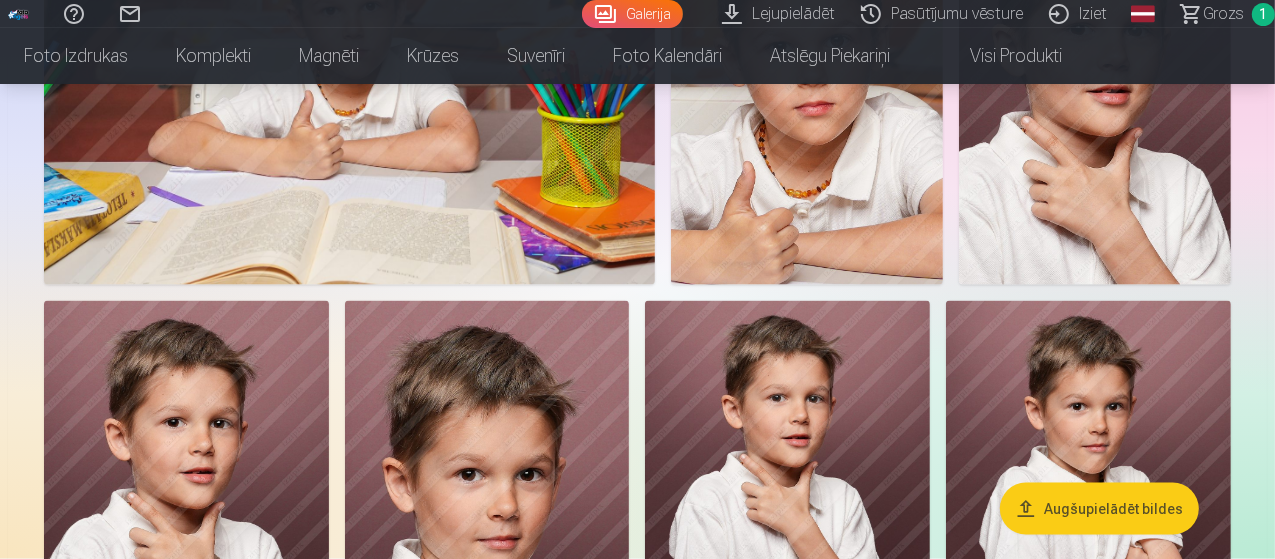 click at bounding box center [468, -899] 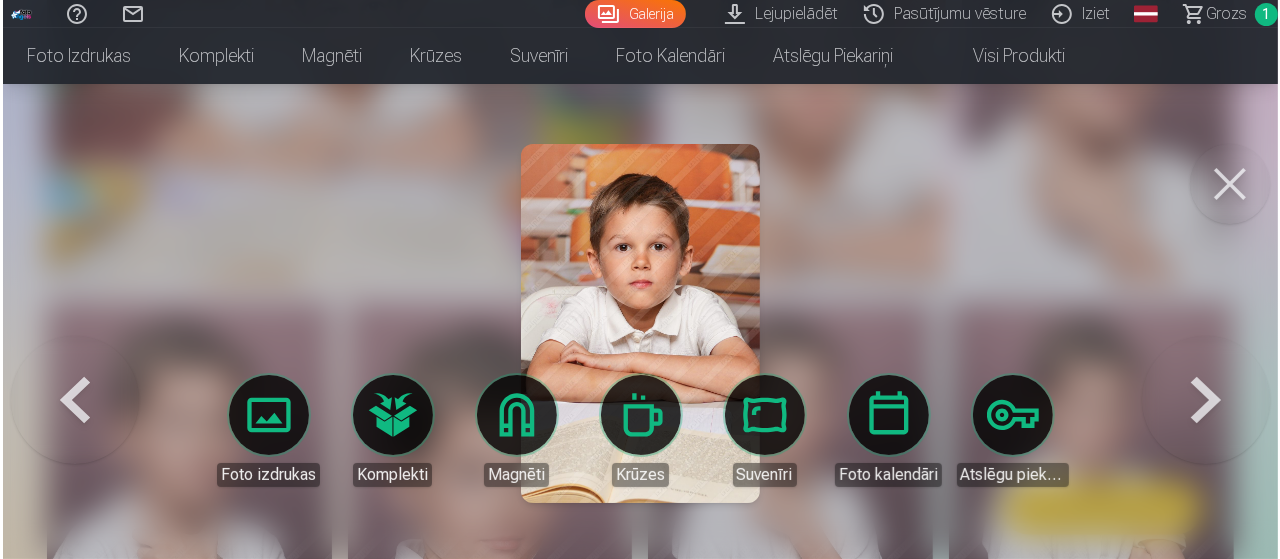 scroll, scrollTop: 2190, scrollLeft: 0, axis: vertical 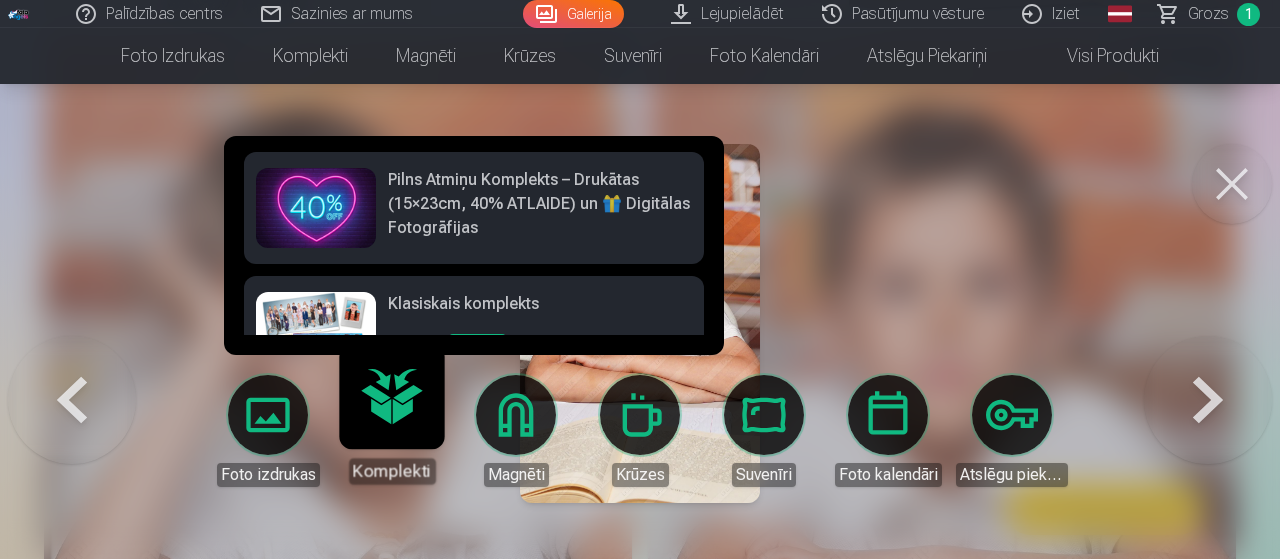 click at bounding box center (316, 332) 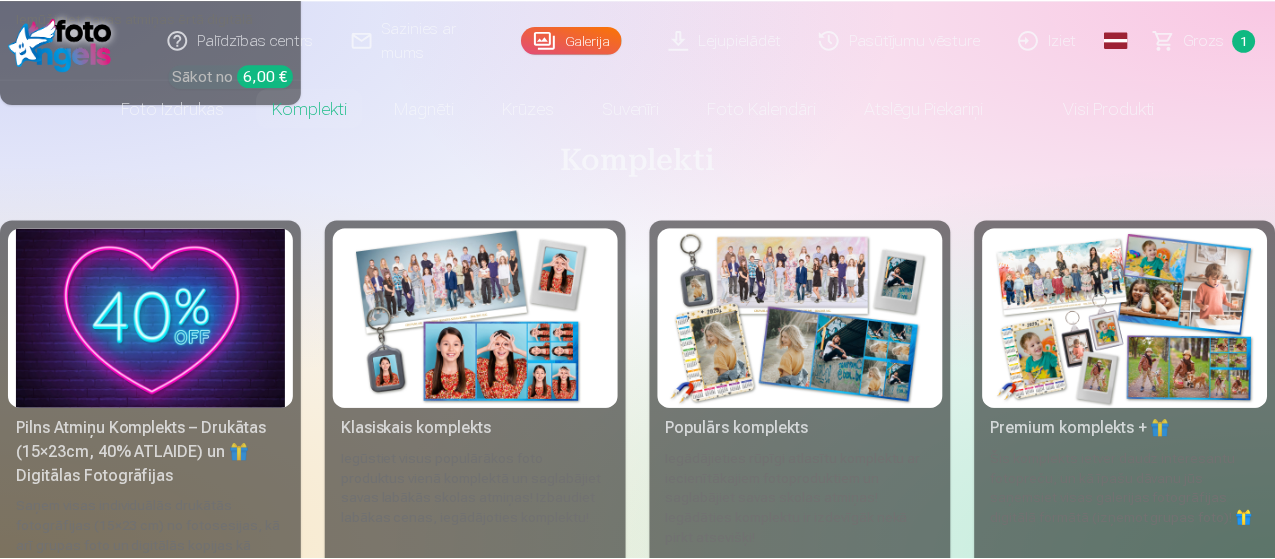 scroll, scrollTop: 0, scrollLeft: 0, axis: both 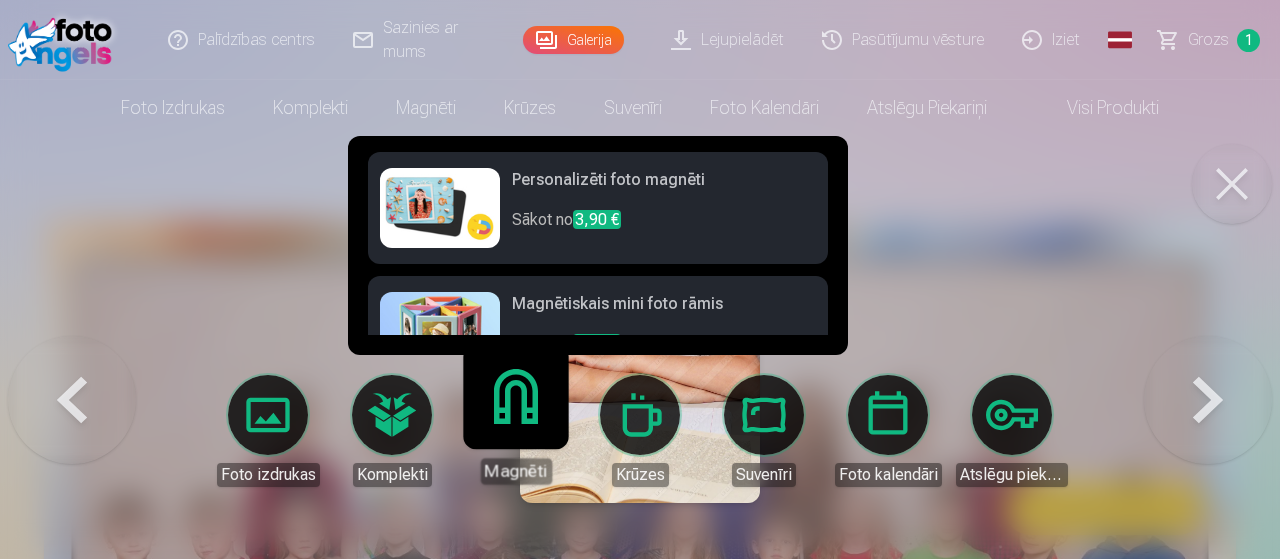 click on "Magnēti" at bounding box center (515, 422) 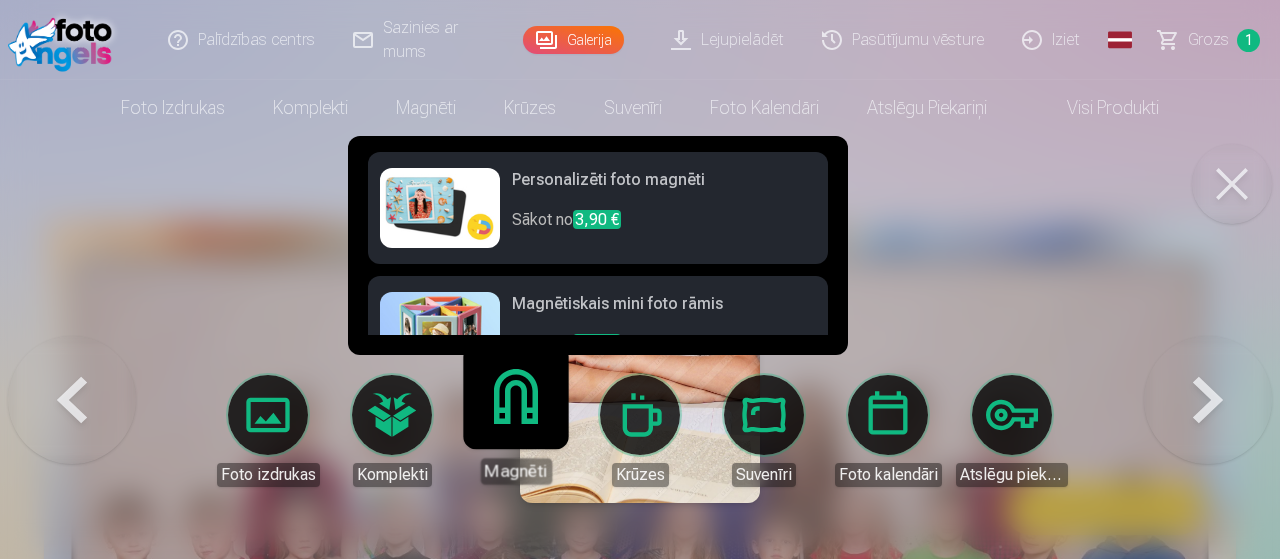 click on "Magnēti" at bounding box center (515, 422) 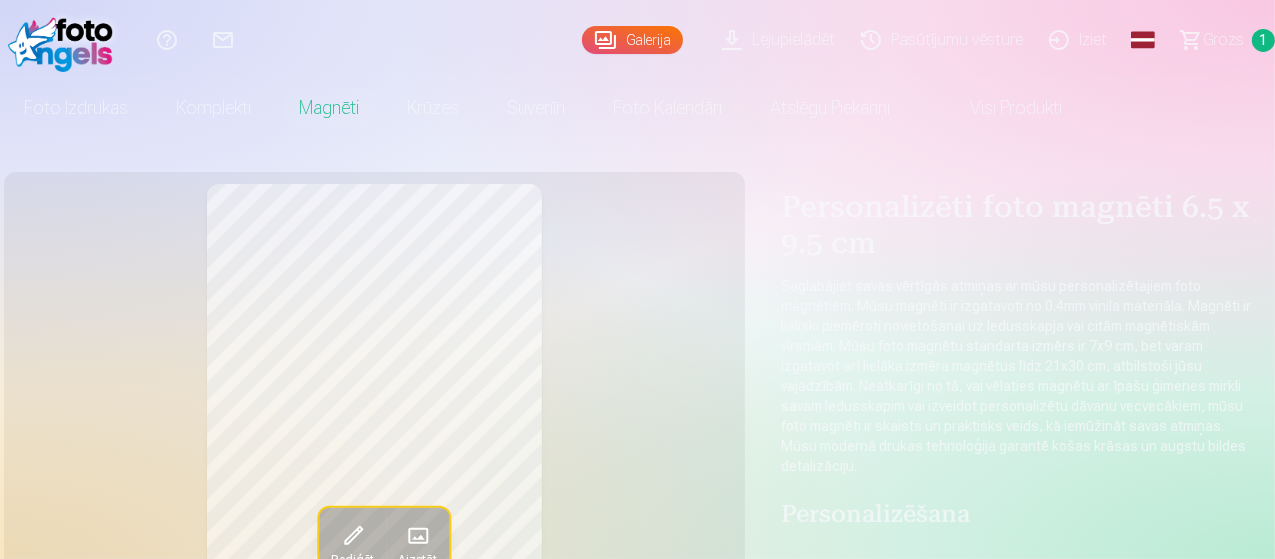 drag, startPoint x: 1273, startPoint y: 25, endPoint x: 1273, endPoint y: 65, distance: 40 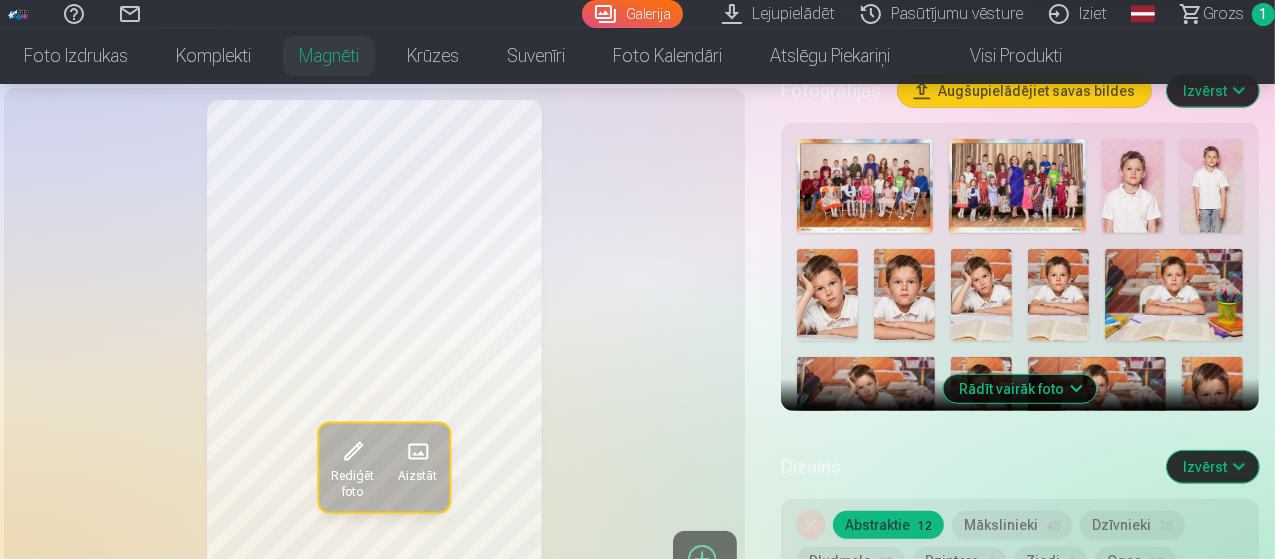 scroll, scrollTop: 699, scrollLeft: 0, axis: vertical 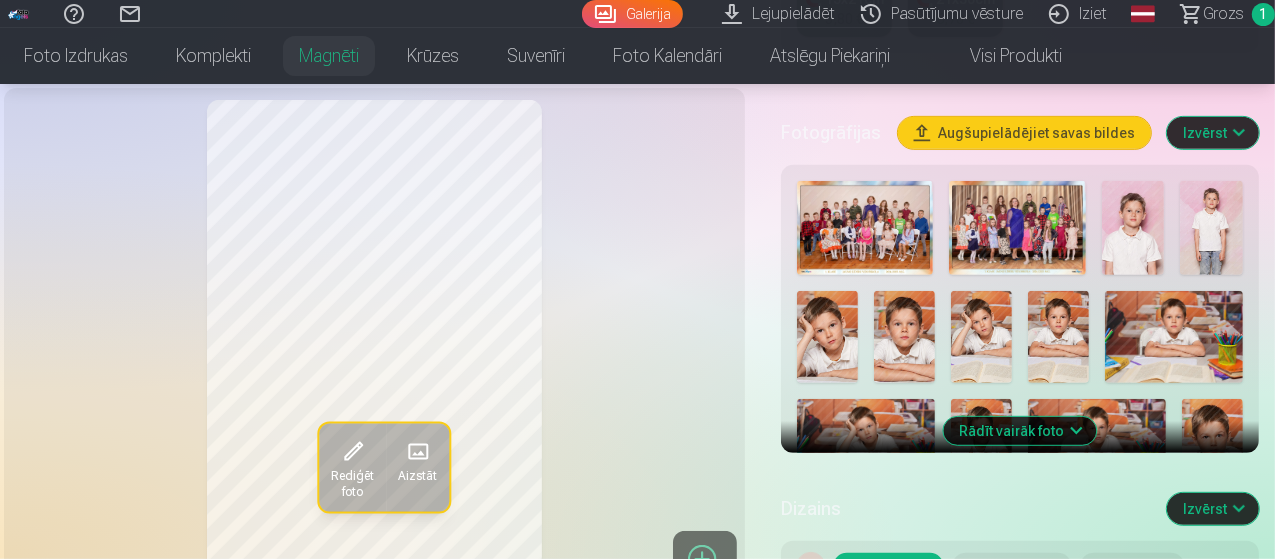 click at bounding box center [827, 337] 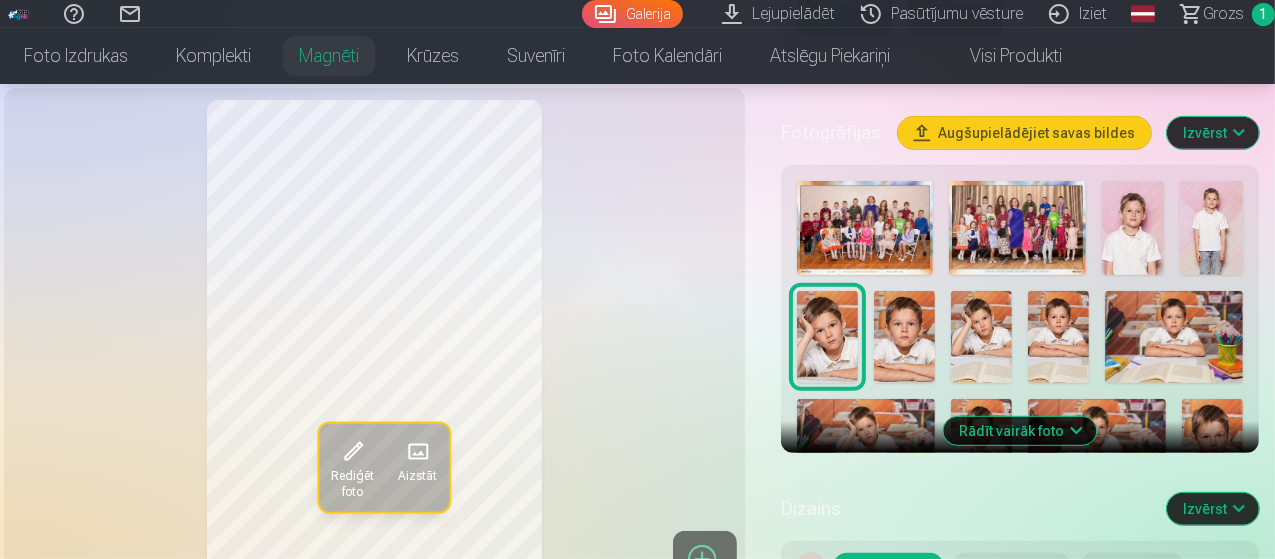 click at bounding box center [904, 337] 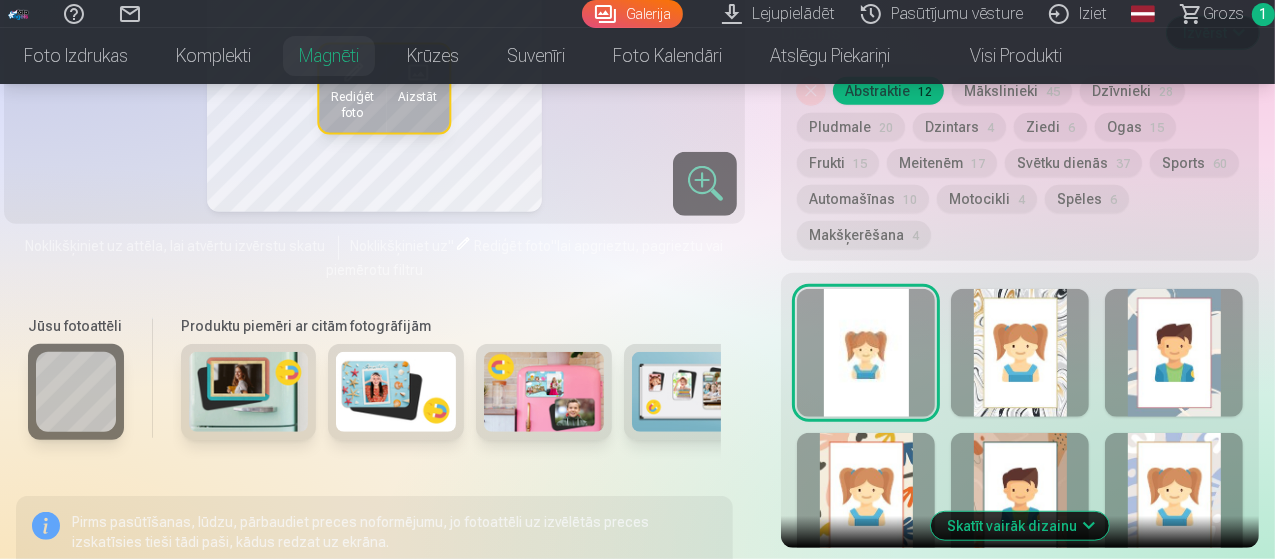 scroll, scrollTop: 1199, scrollLeft: 0, axis: vertical 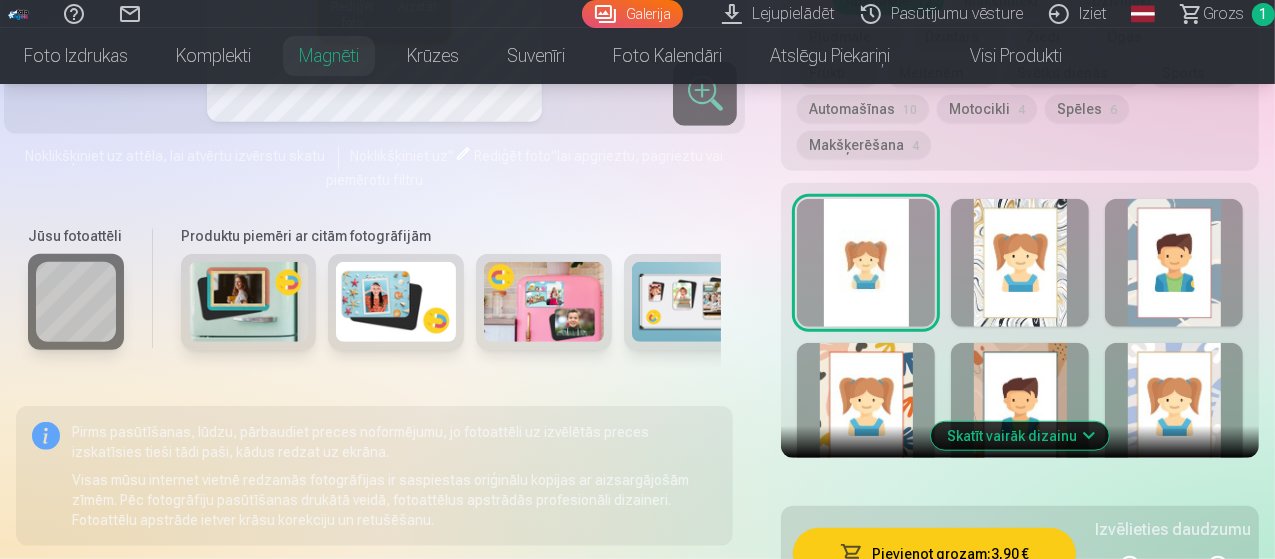 click on "Skatīt vairāk dizainu" at bounding box center (1020, 436) 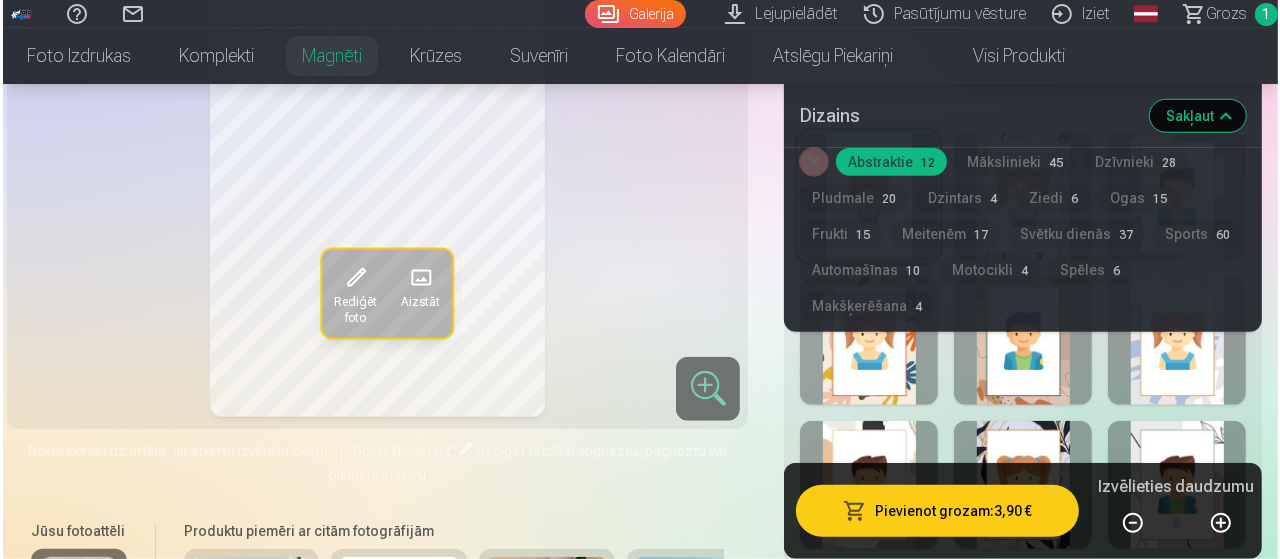 scroll, scrollTop: 1300, scrollLeft: 0, axis: vertical 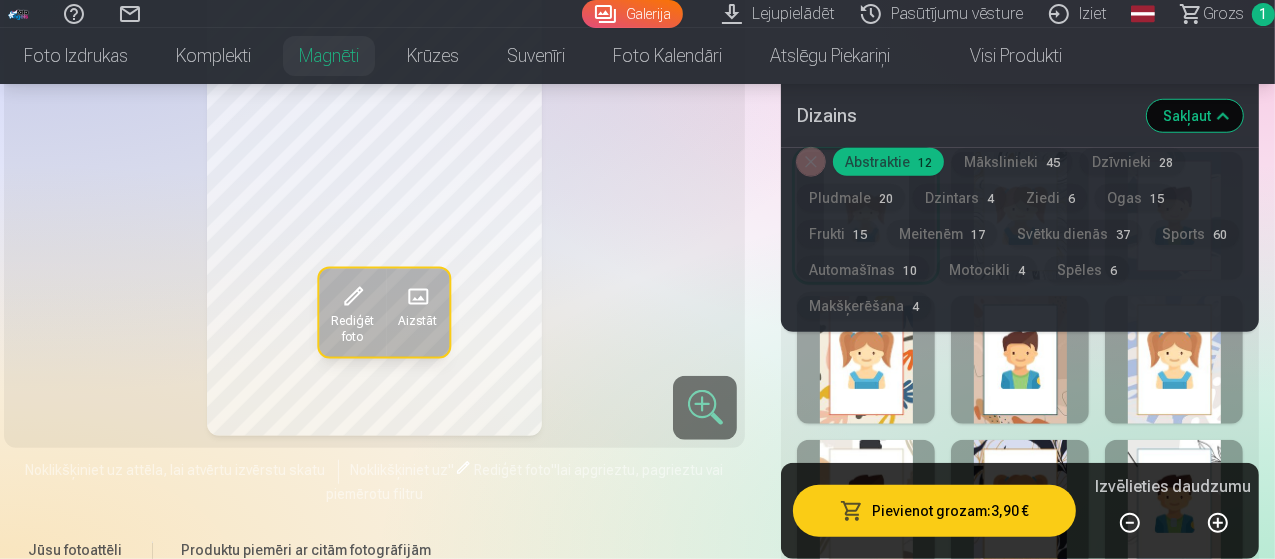 click on "Makšķerēšana 4" at bounding box center (864, 306) 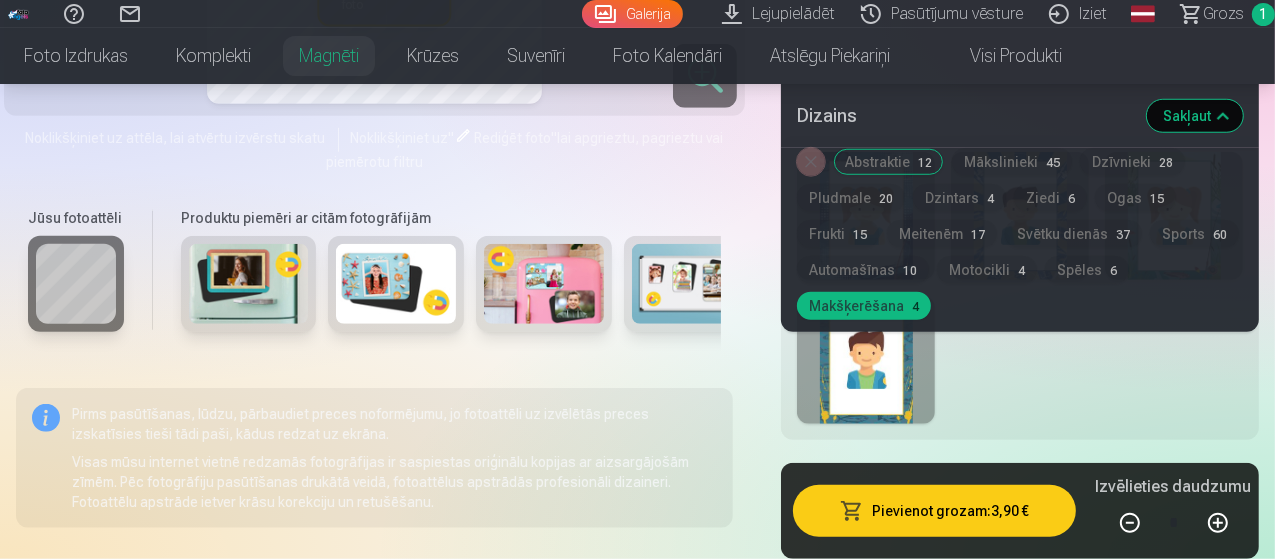click on "Motocikli 4" at bounding box center [987, 270] 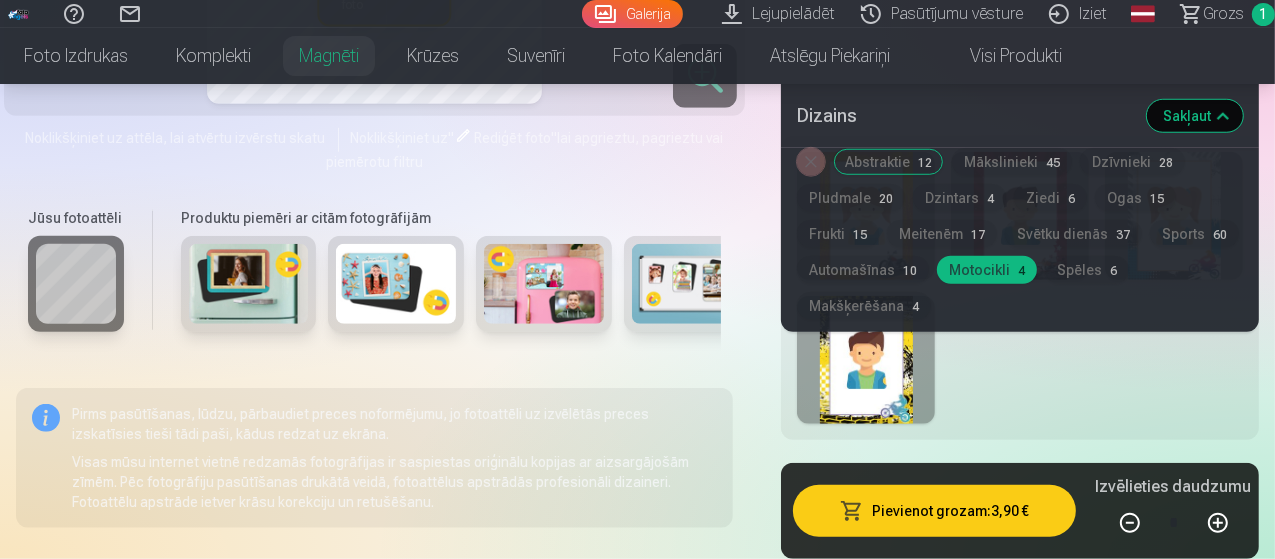 click at bounding box center (866, 360) 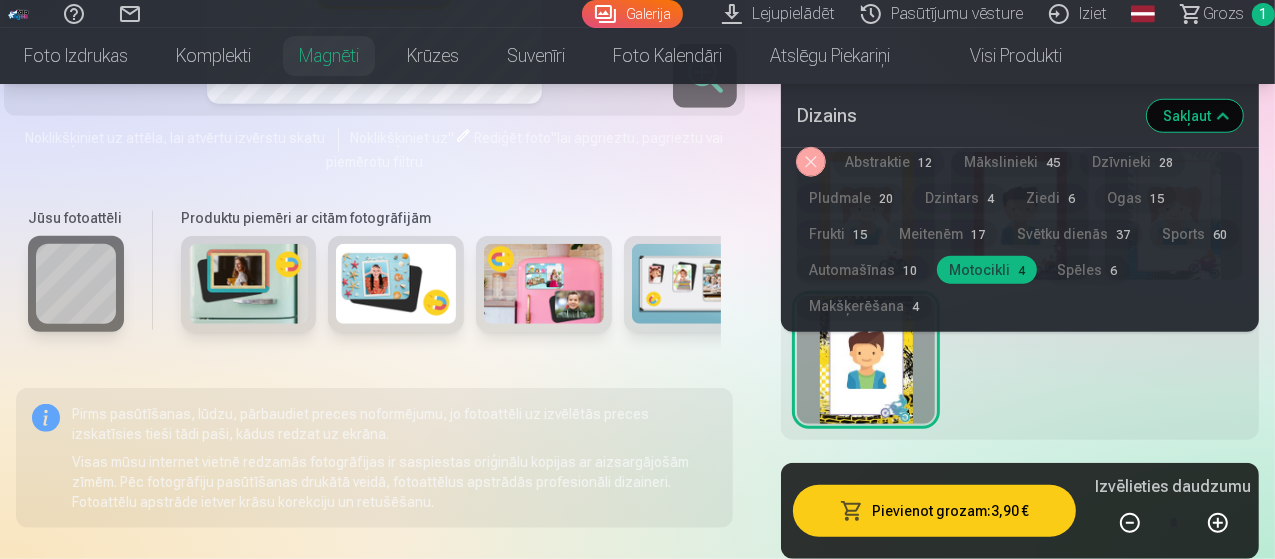 click on "Pievienot grozam :  3,90 €" at bounding box center (934, 511) 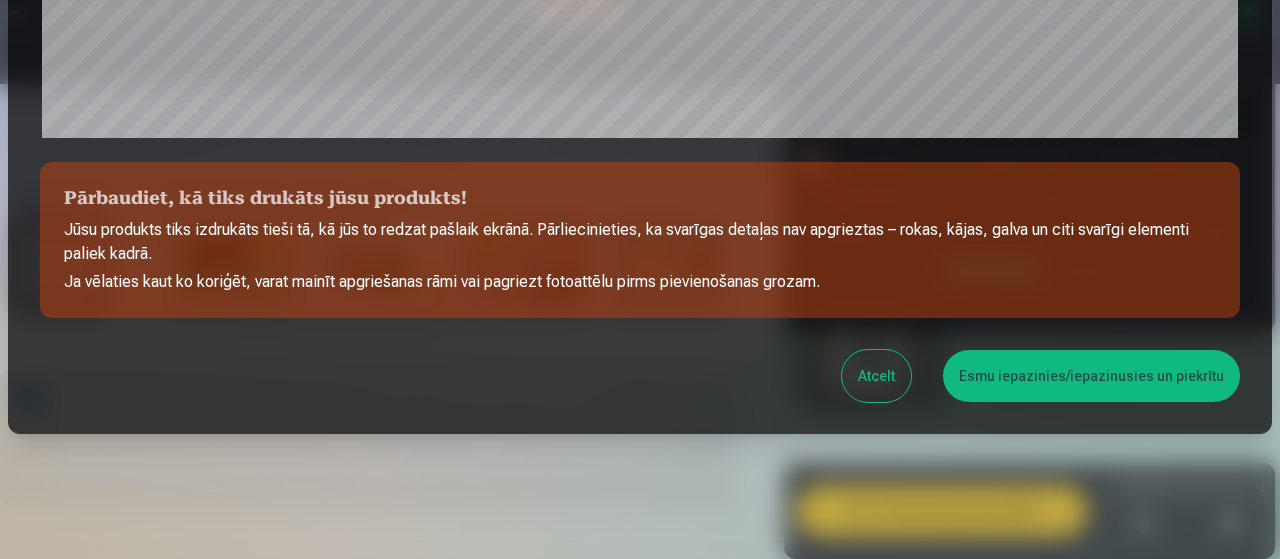 scroll, scrollTop: 865, scrollLeft: 0, axis: vertical 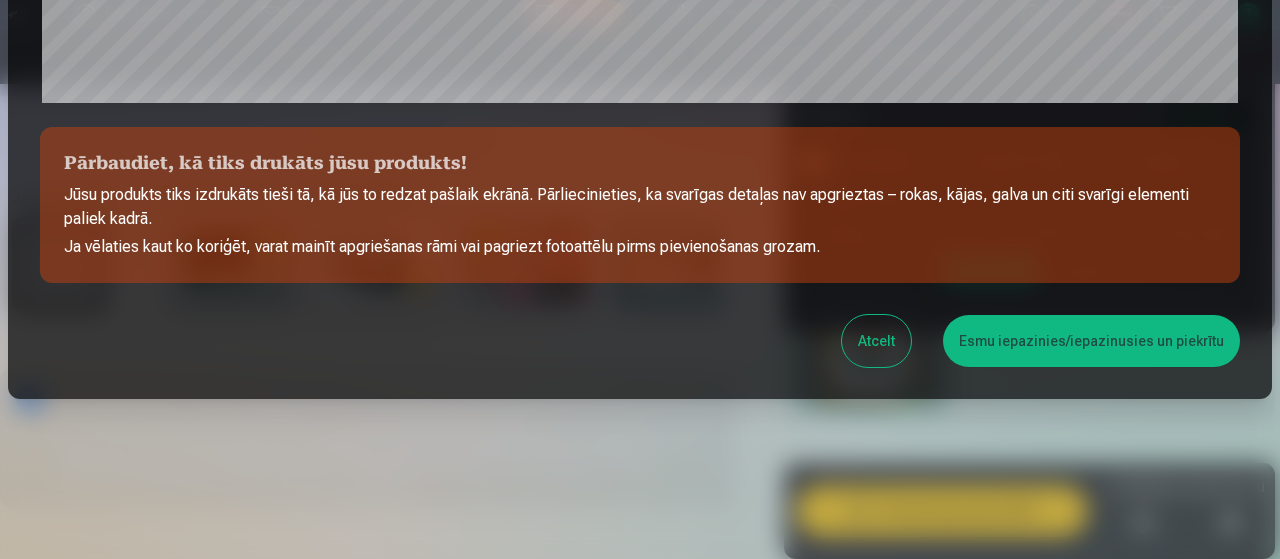 type 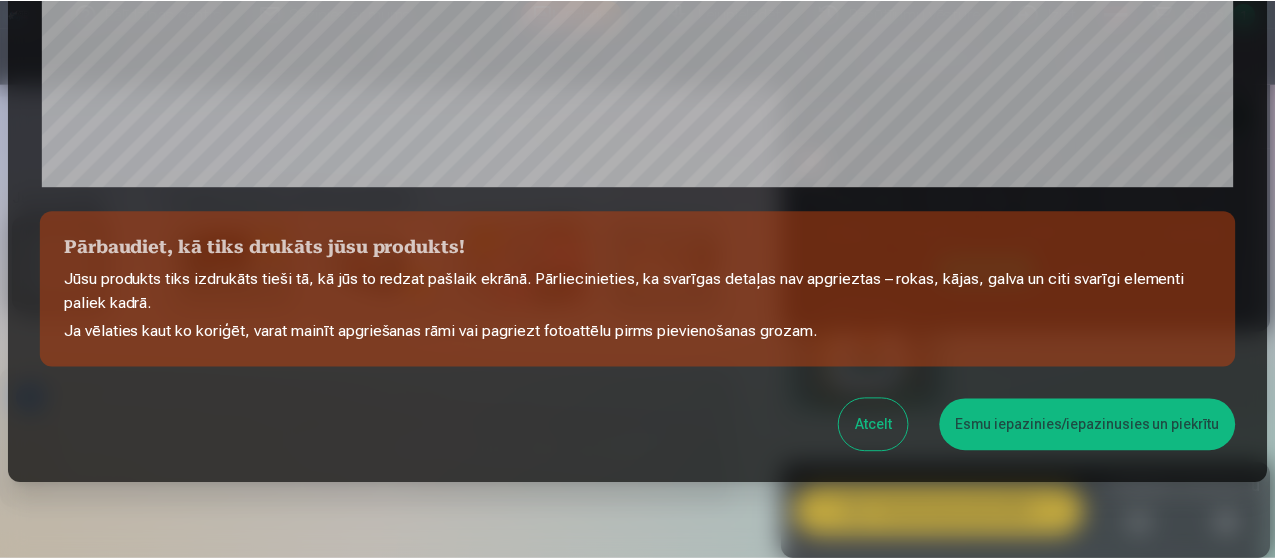 scroll, scrollTop: 865, scrollLeft: 0, axis: vertical 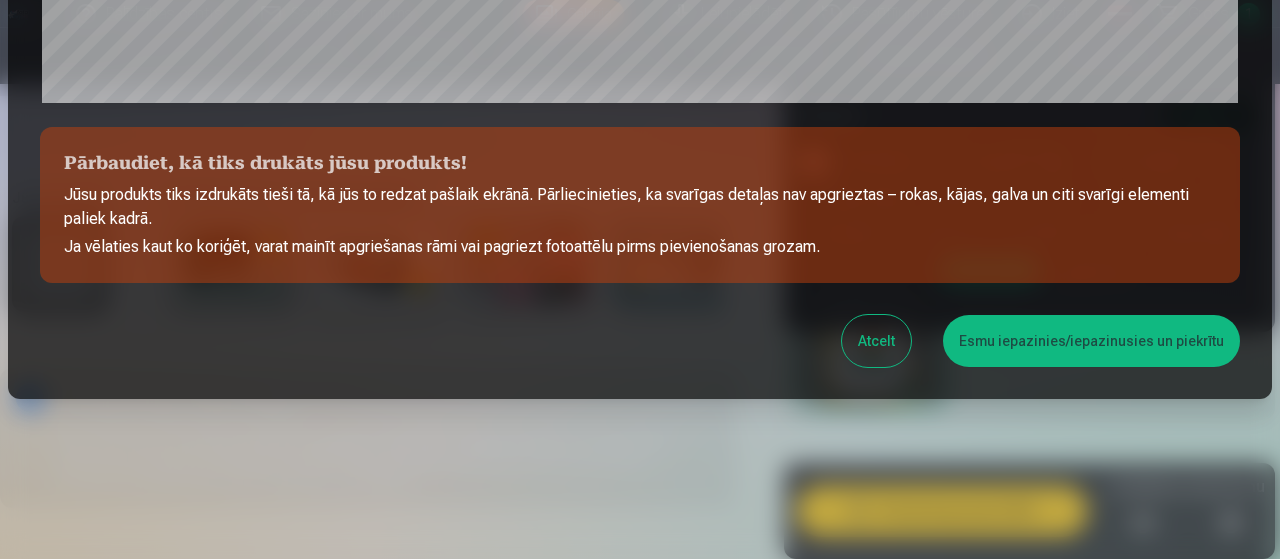 click on "Esmu iepazinies/iepazinusies un piekrītu" at bounding box center (1091, 341) 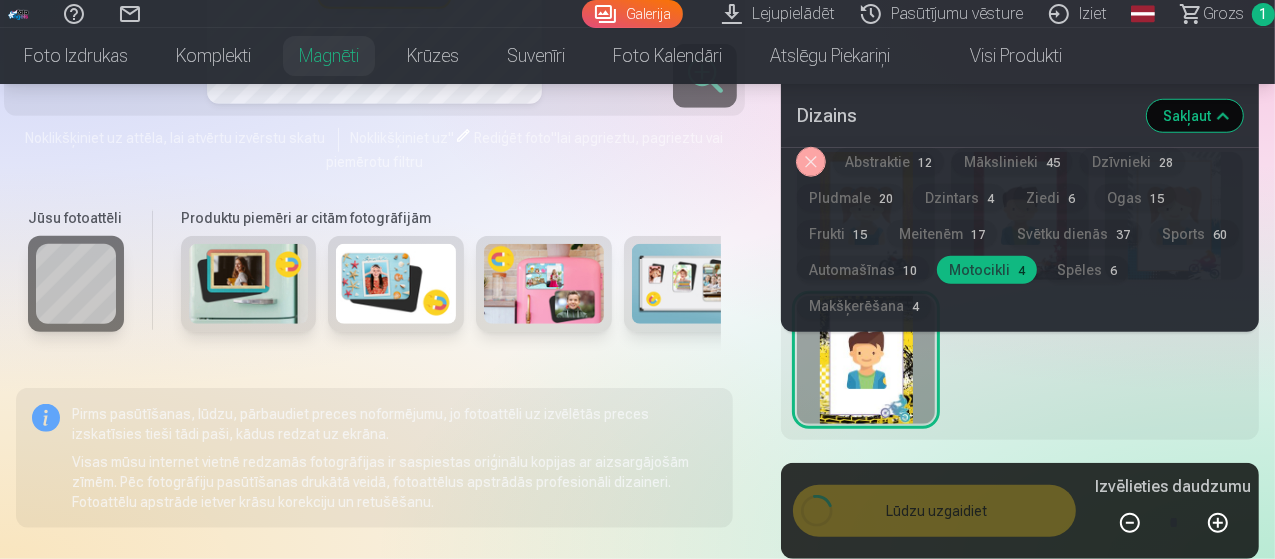scroll, scrollTop: 861, scrollLeft: 0, axis: vertical 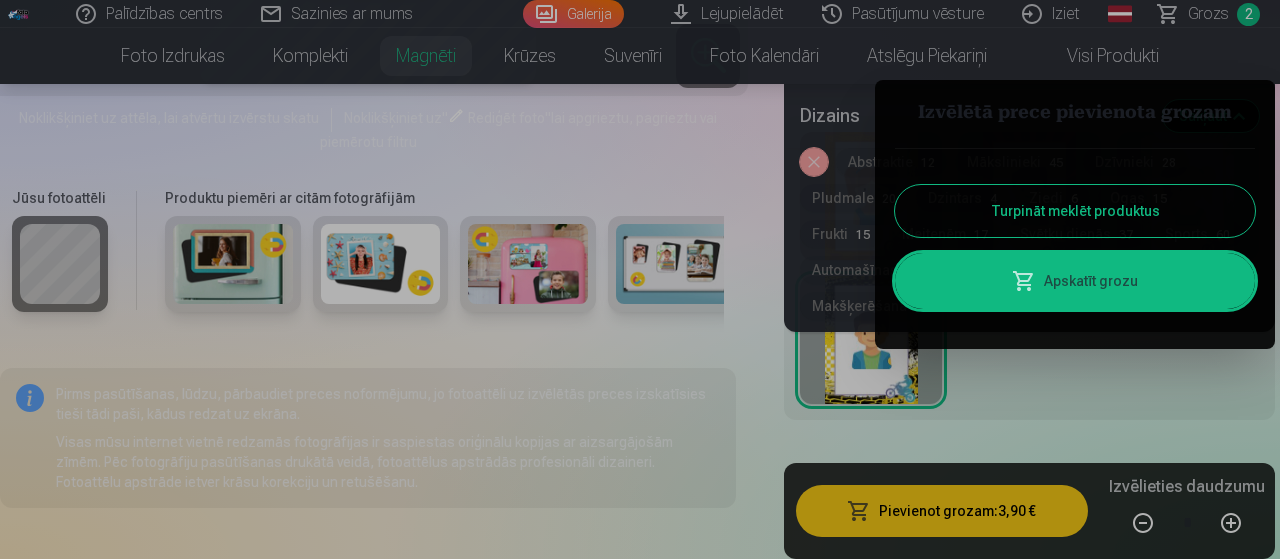 click on "Turpināt meklēt produktus" at bounding box center (1075, 211) 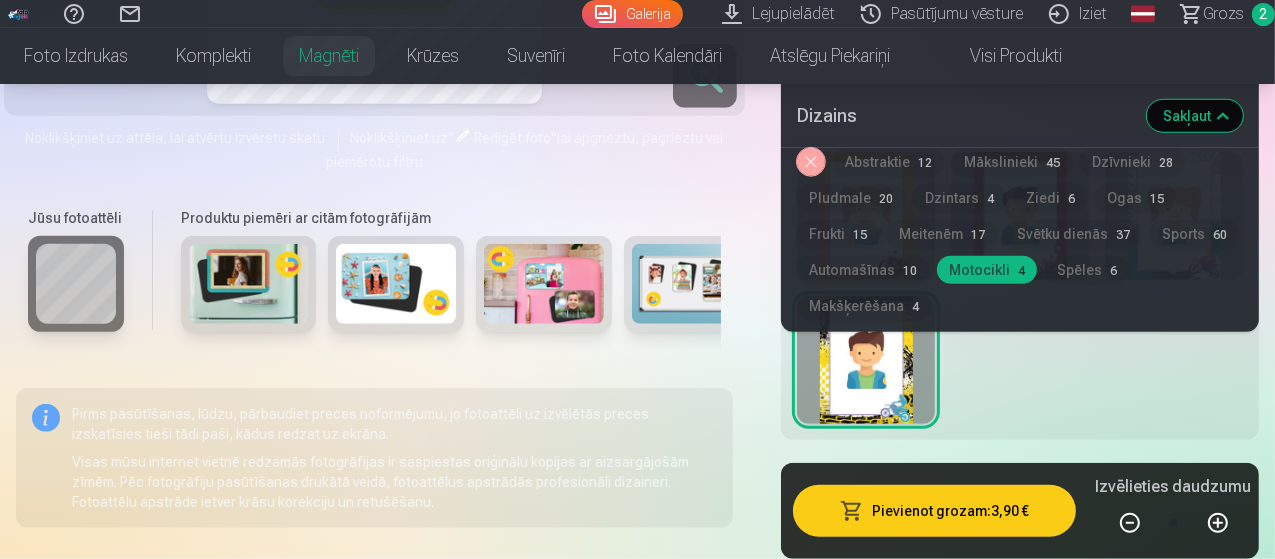 drag, startPoint x: 1273, startPoint y: 109, endPoint x: 1272, endPoint y: 130, distance: 21.023796 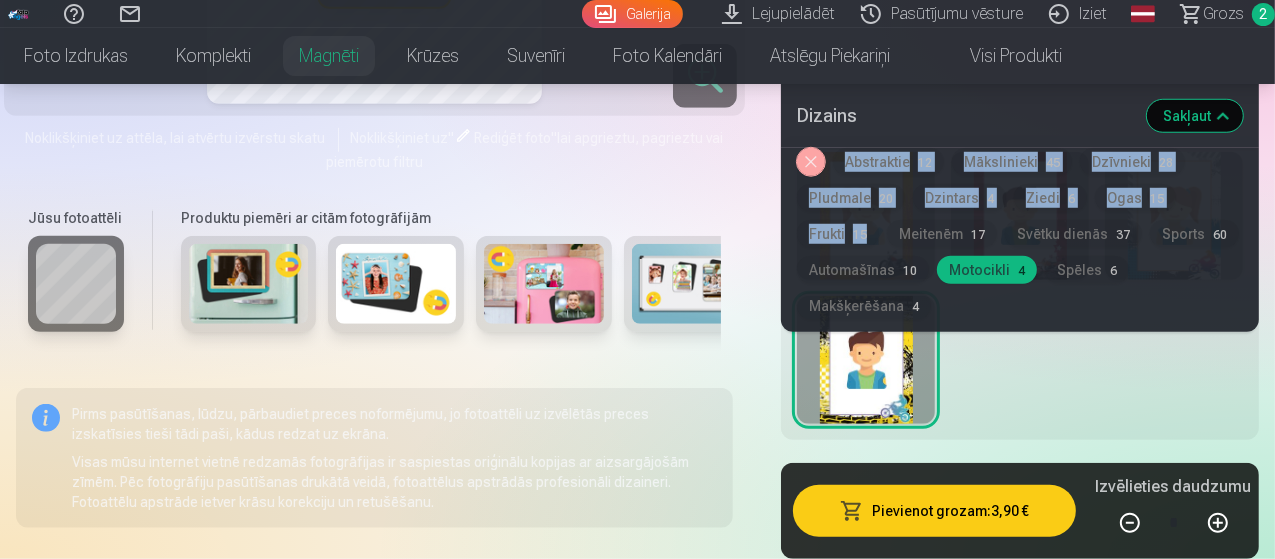 drag, startPoint x: 1273, startPoint y: 120, endPoint x: 1279, endPoint y: 55, distance: 65.27634 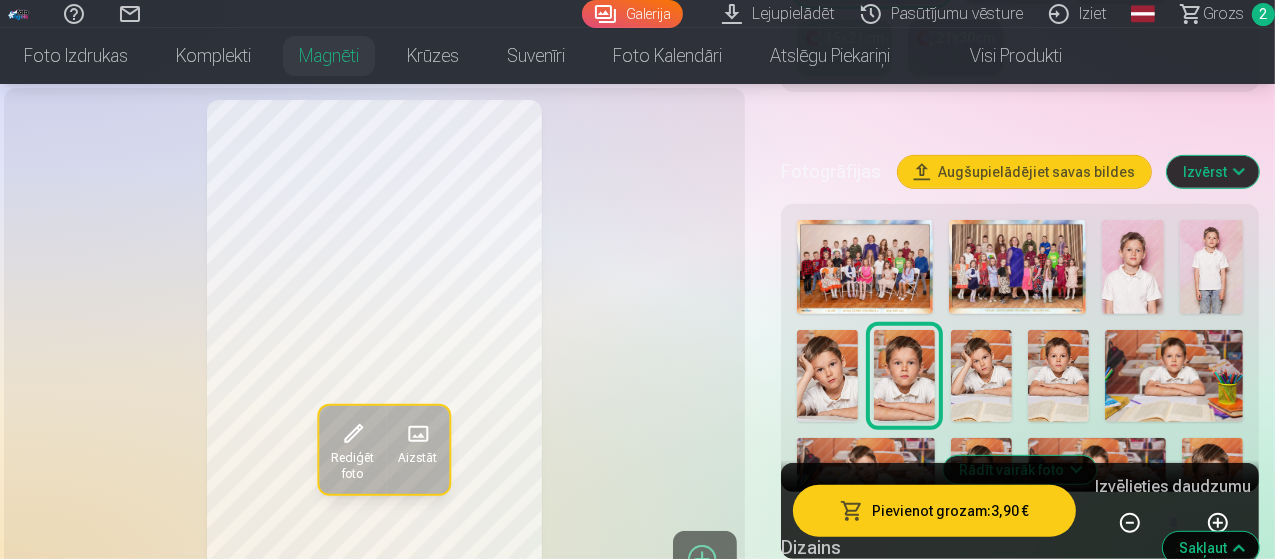 scroll, scrollTop: 700, scrollLeft: 0, axis: vertical 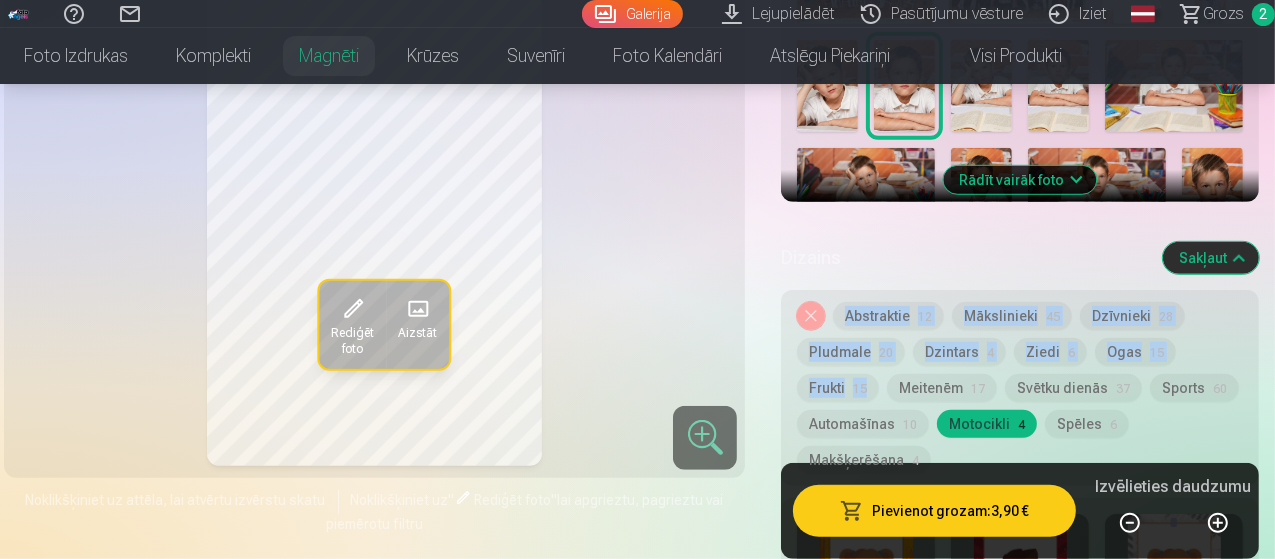 click on "Rādīt vairāk foto" at bounding box center [1020, 180] 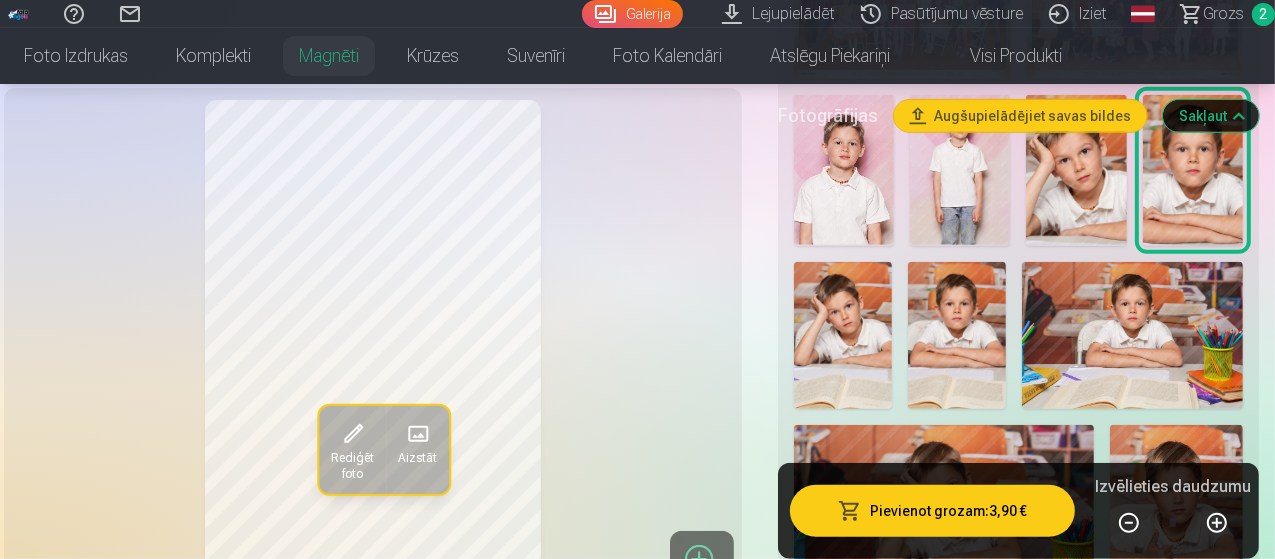 click at bounding box center [1193, 170] 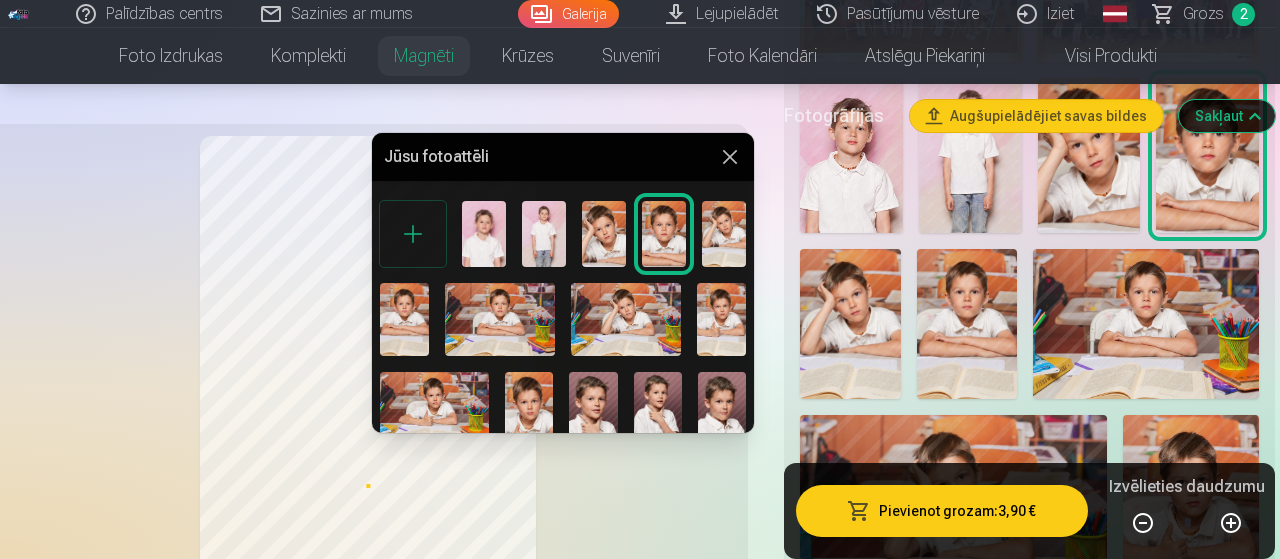 click at bounding box center [730, 157] 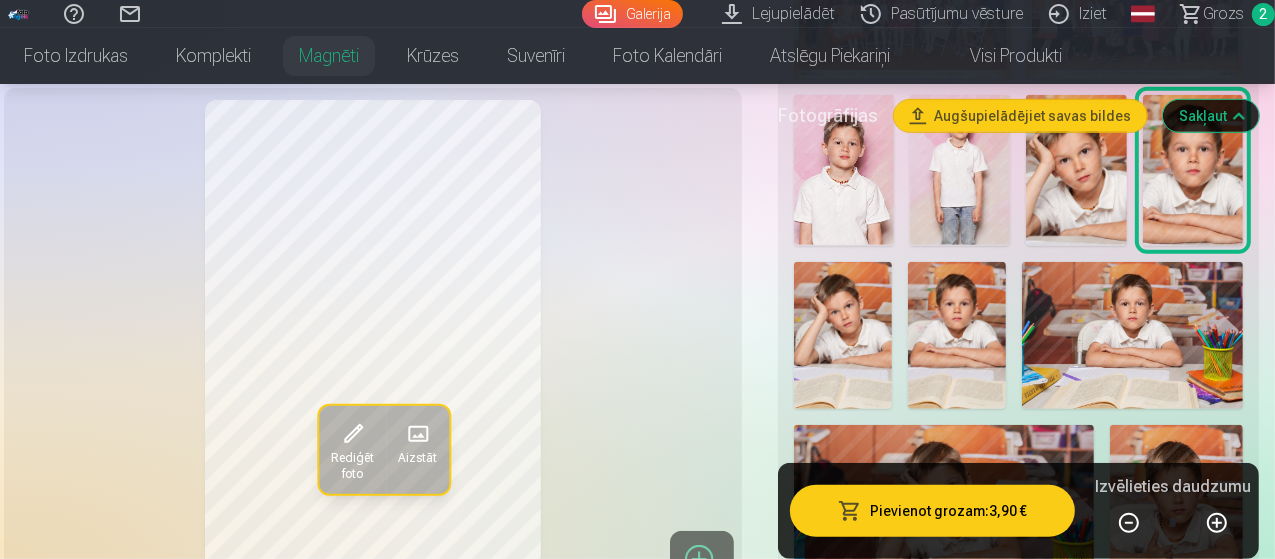 click on "Grozs" at bounding box center (1223, 14) 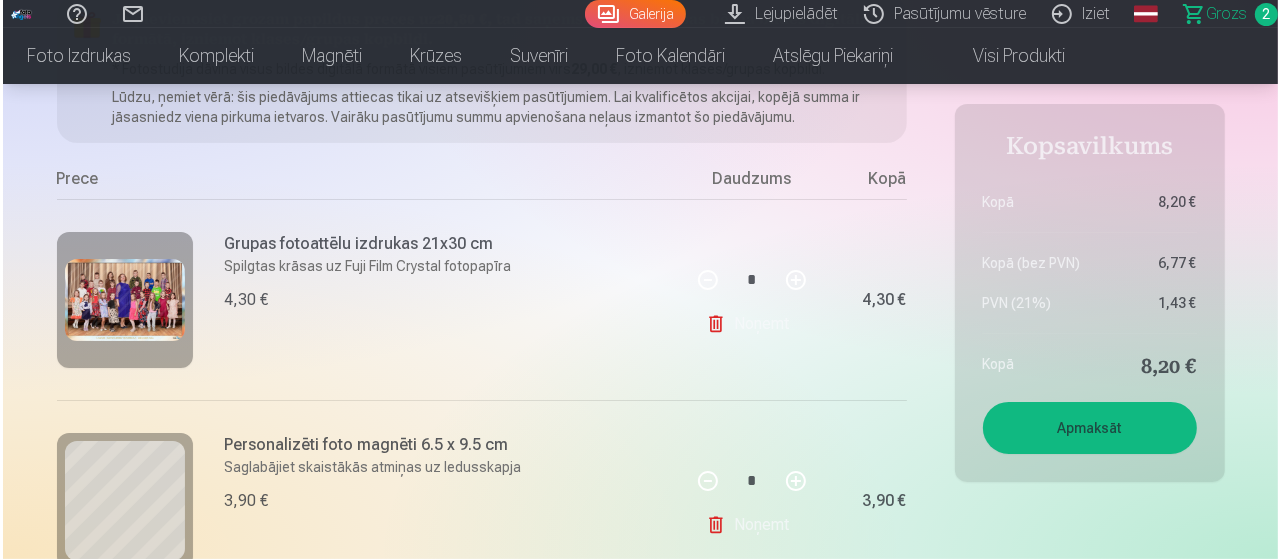 scroll, scrollTop: 308, scrollLeft: 0, axis: vertical 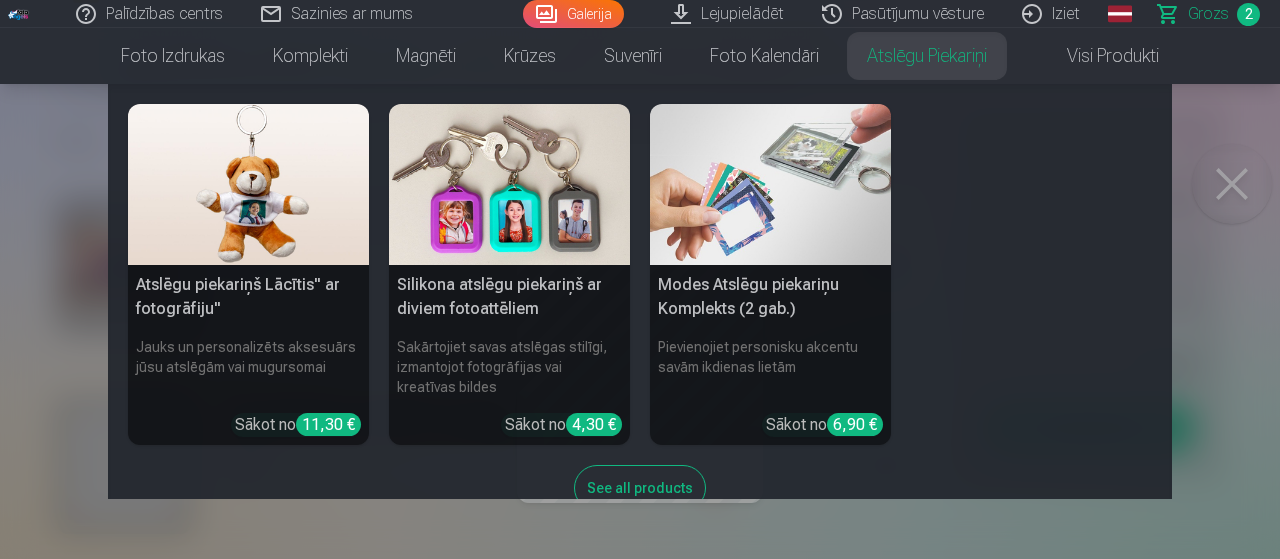 click on "Atslēgu piekariņš Lācītis" ar fotogrāfiju" Jauks un personalizēts aksesuārs jūsu atslēgām vai mugursomai Sākot no  11,30 € Silikona atslēgu piekariņš ar diviem fotoattēliem Sakārtojiet savas atslēgas stilīgi, izmantojot fotogrāfijas vai kreatīvas bildes Sākot no  4,30 € Modes Atslēgu piekariņu Komplekts (2 gab.) Pievienojiet personisku akcentu savām ikdienas lietām Sākot no  6,90 € See all products" at bounding box center [640, 291] 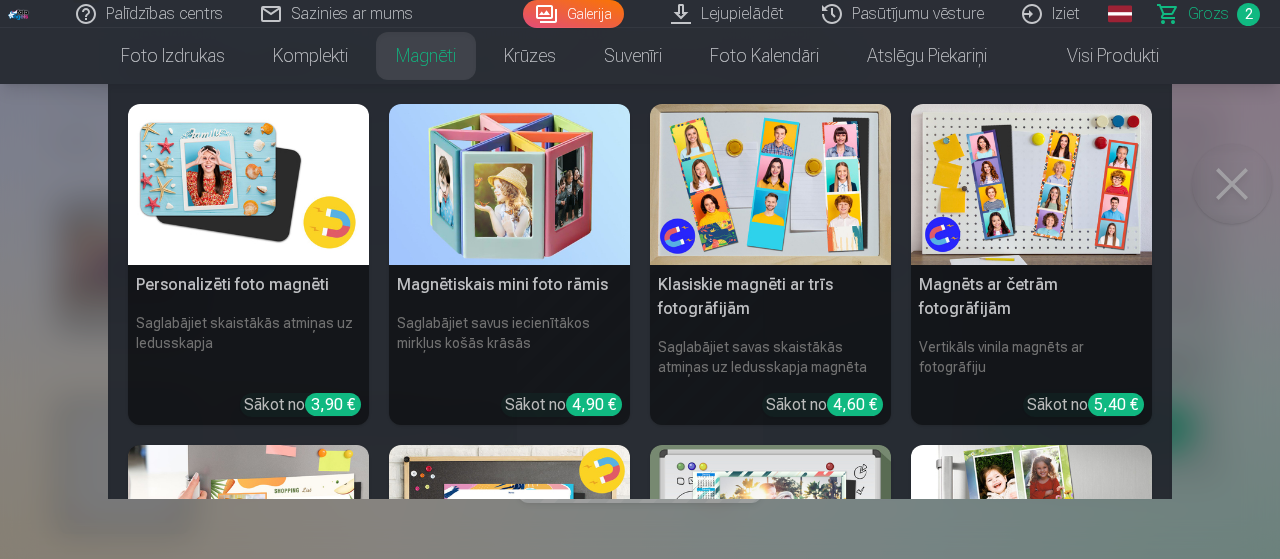 click on "Magnēti" at bounding box center [426, 56] 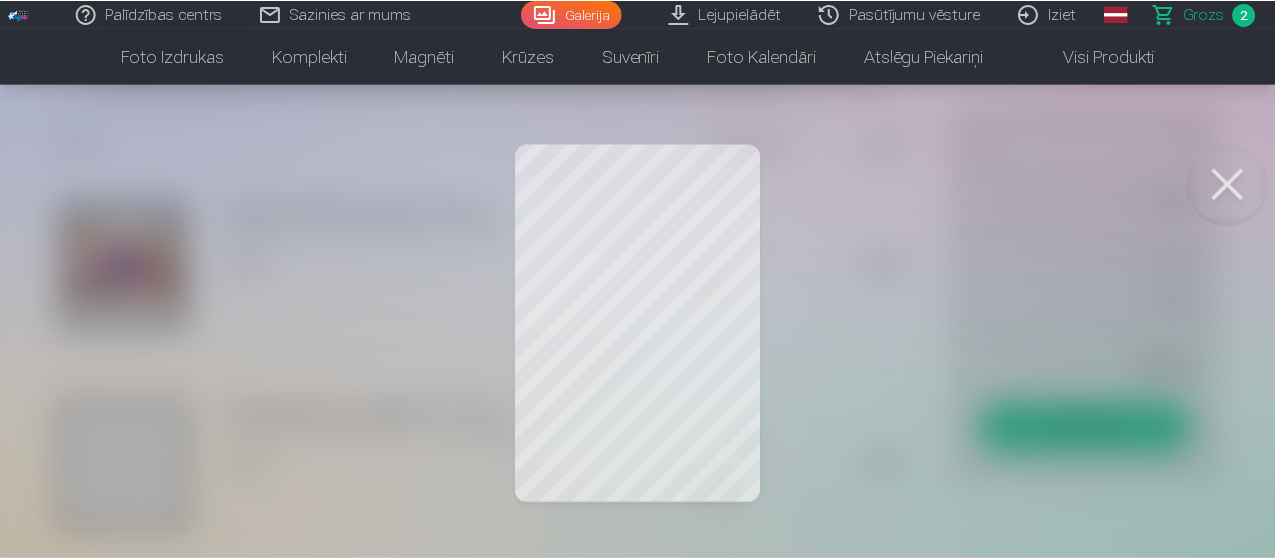 scroll, scrollTop: 0, scrollLeft: 0, axis: both 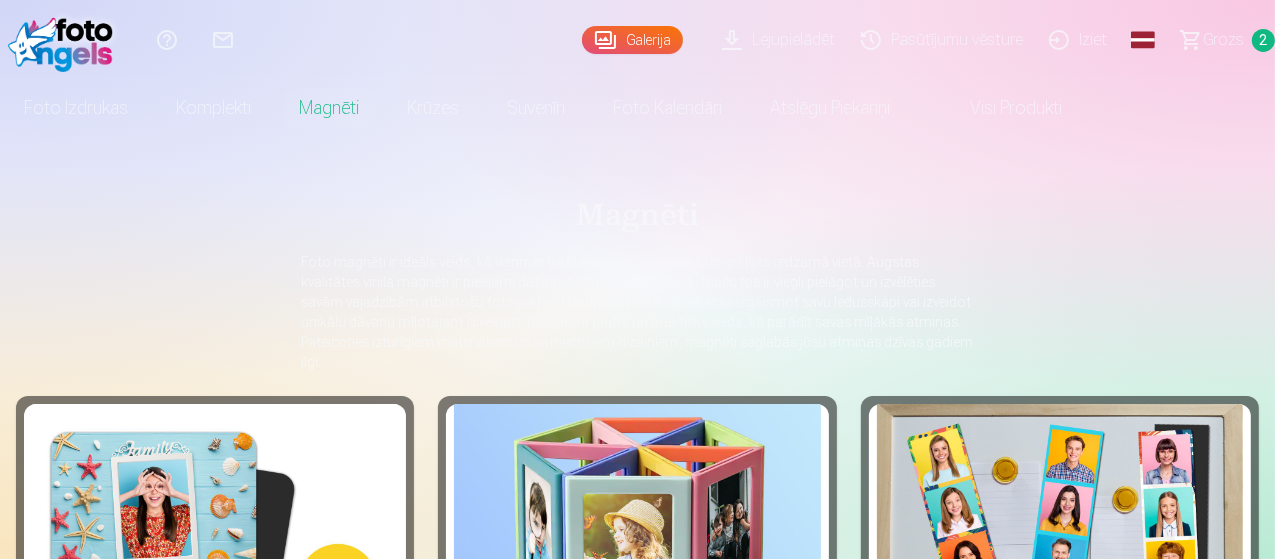 click on "Visi produkti" at bounding box center (1000, 108) 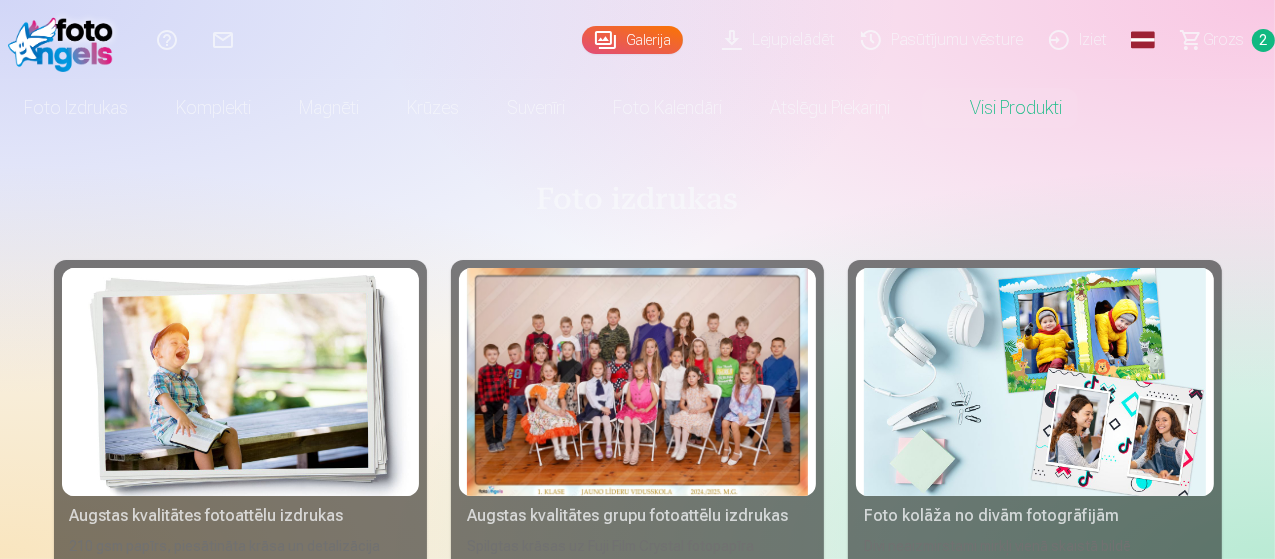 click on "Galerija" at bounding box center (632, 40) 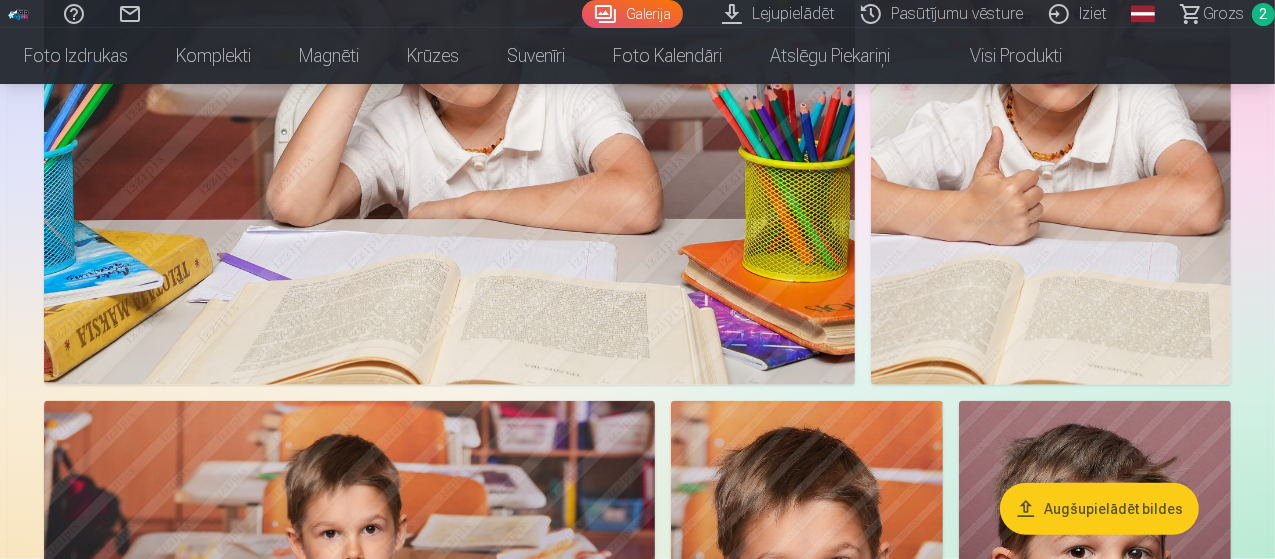 scroll, scrollTop: 1620, scrollLeft: 0, axis: vertical 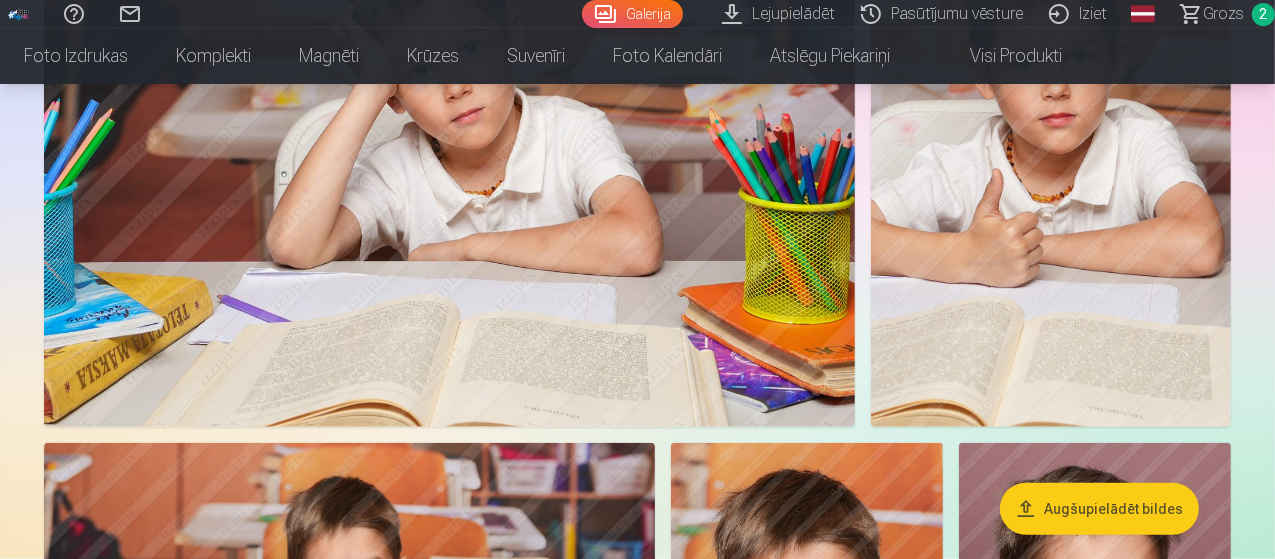 click at bounding box center [787, -768] 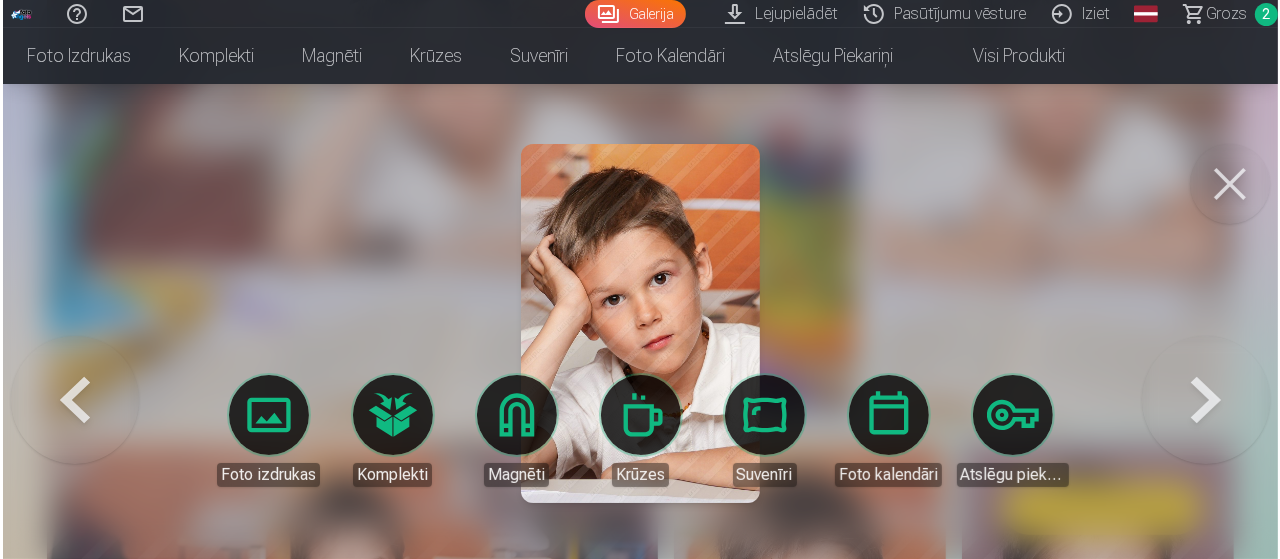 scroll, scrollTop: 1626, scrollLeft: 0, axis: vertical 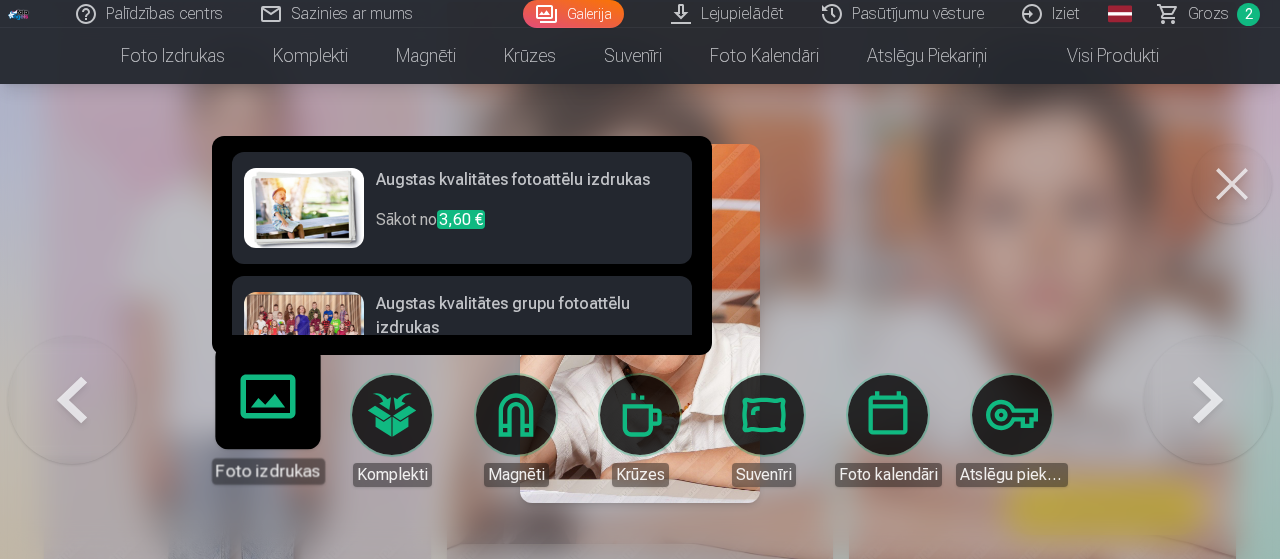 click on "Palīdzības centrs Sazinies ar mums Galerija Lejupielādēt Pasūtījumu vēsture Iziet Global Latvian (lv) Lithuanian (lt) Russian (ru) English (en) Grozs 2 Foto izdrukas Augstas kvalitātes fotoattēlu izdrukas 210 gsm papīrs, piesātināta krāsa un detalizācija Sākot no  3,60 € Augstas kvalitātes grupu fotoattēlu izdrukas Spilgtas krāsas uz Fuji Film Crystal fotopapīra Sākot no  4,30 € Foto kolāža no divām fotogrāfijām Divi neaizmirstami mirkļi vienā skaistā bildē Sākot no  4,10 € Foto izdrukas dokumentiem Universālas foto izdrukas dokumentiem (6 fotogrāfijas) Sākot no  4,40 € Augstas izšķirtspējas digitālais fotoattēls JPG formātā Iemūžiniet savas atmiņas ērtā digitālā veidā Sākot no  6,00 € See all products Komplekti Pilns Atmiņu Komplekts – Drukātas (15×23cm, 40% ATLAIDE) un 🎁 Digitālas Fotogrāfijas   Klasiskais komplekts Sākot no  19,20 € Populārs komplekts Sākot no  24,00 € Premium komplekts + 🎁  Sākot no  31,90 € Krūzes" at bounding box center [640, -1347] 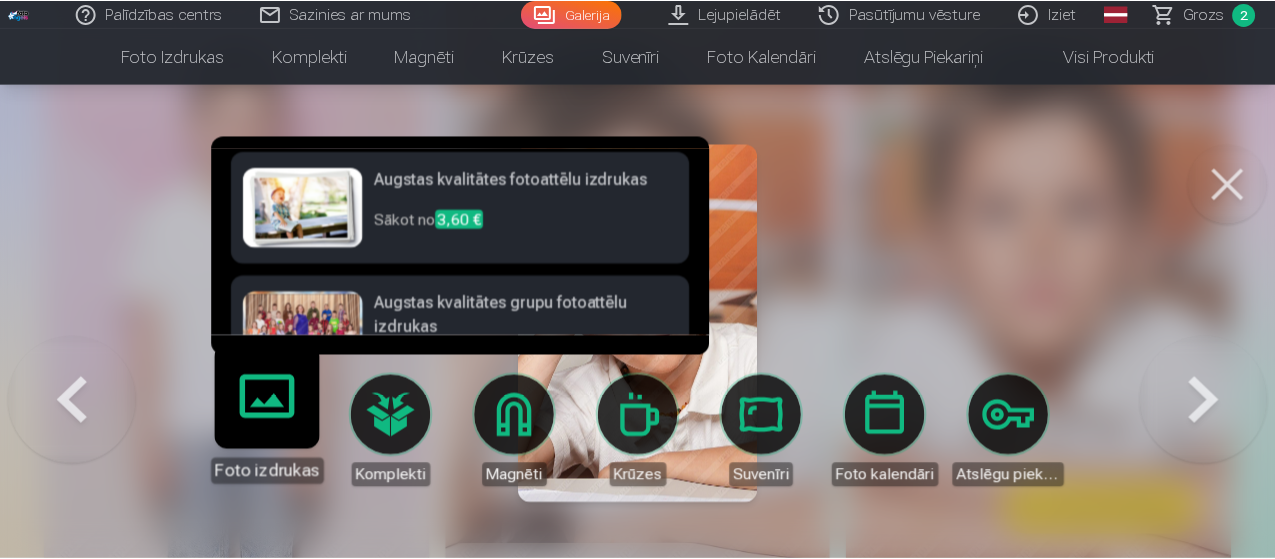 scroll, scrollTop: 0, scrollLeft: 0, axis: both 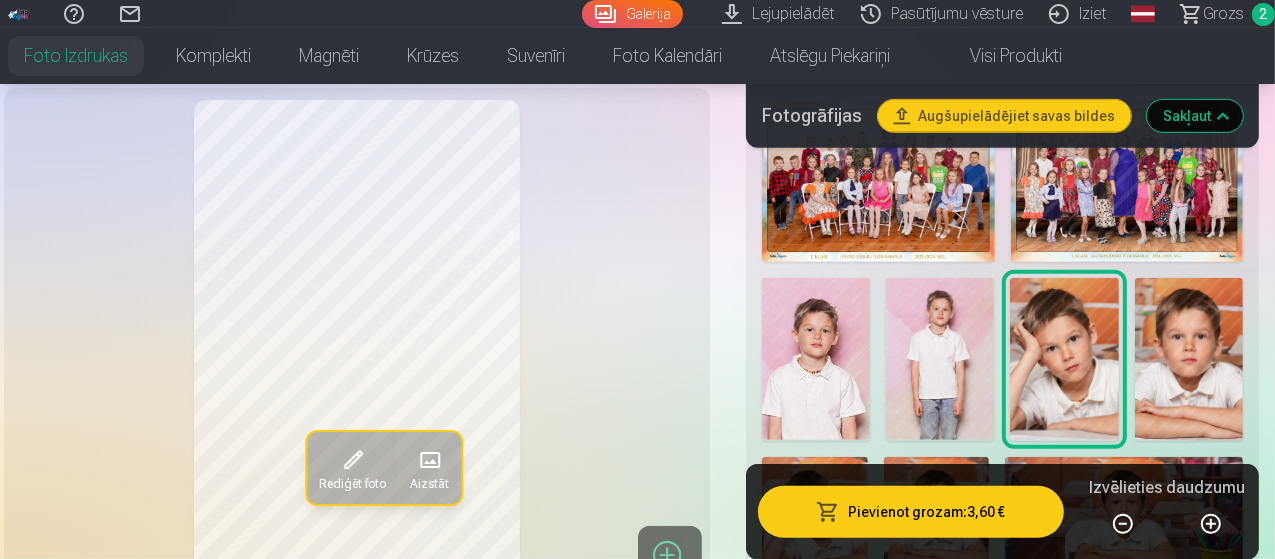 click on "Pievienot grozam :  3,60 €" at bounding box center [911, 511] 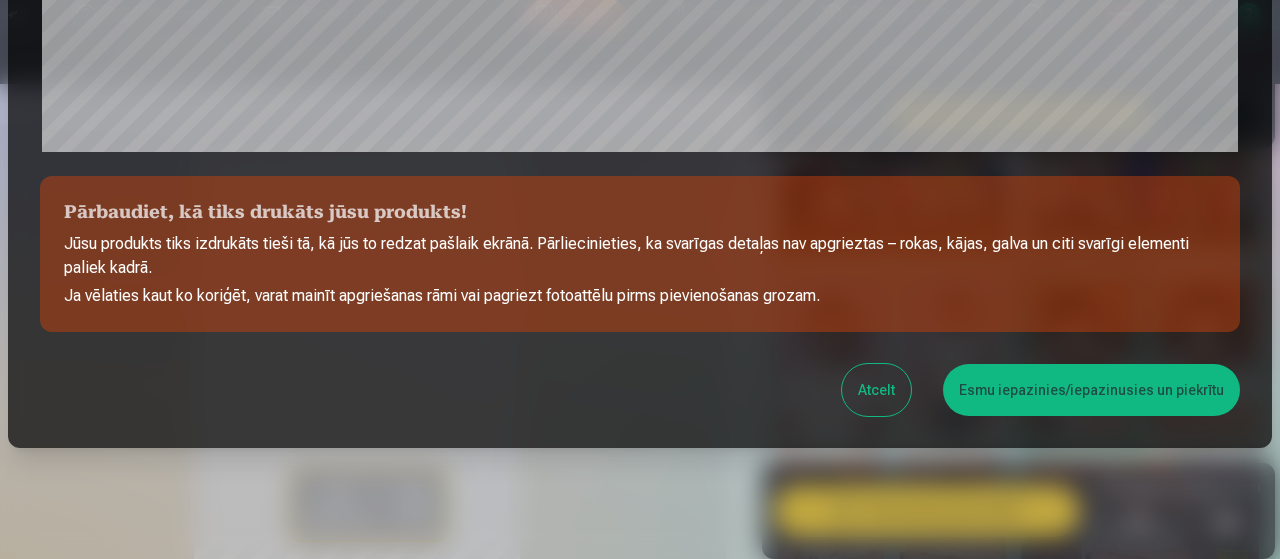 scroll, scrollTop: 865, scrollLeft: 0, axis: vertical 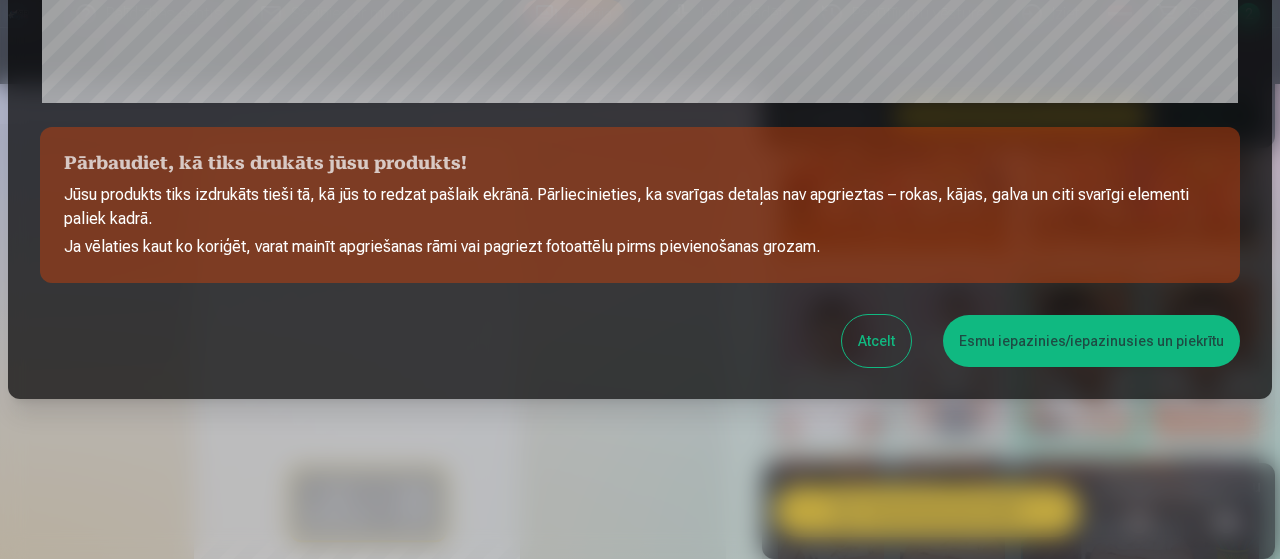 click on "Esmu iepazinies/iepazinusies un piekrītu" at bounding box center (1091, 341) 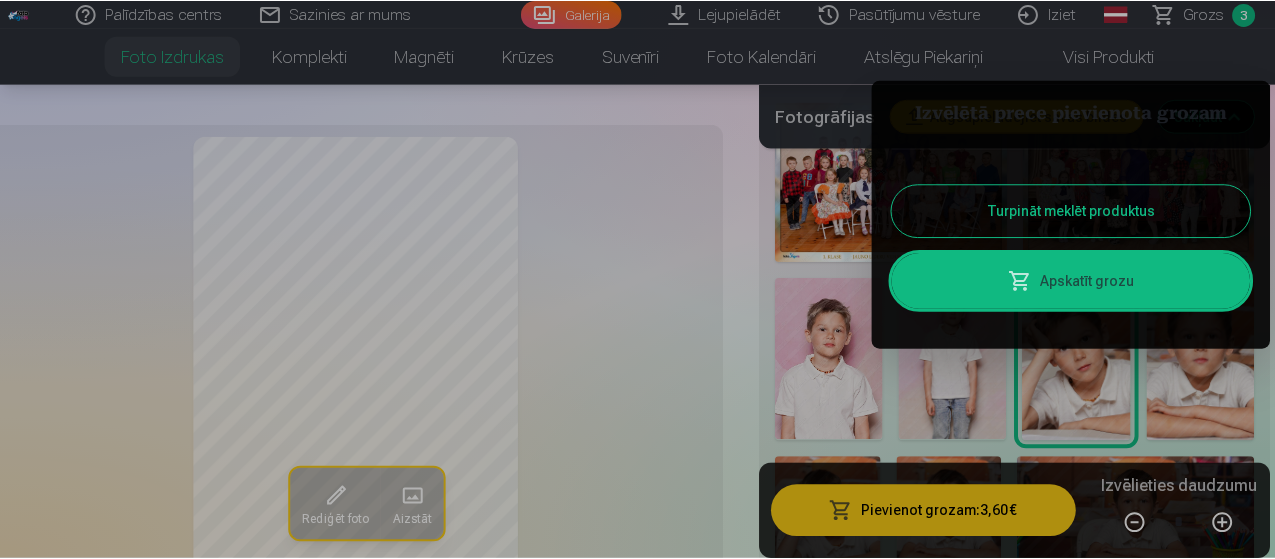 scroll, scrollTop: 0, scrollLeft: 0, axis: both 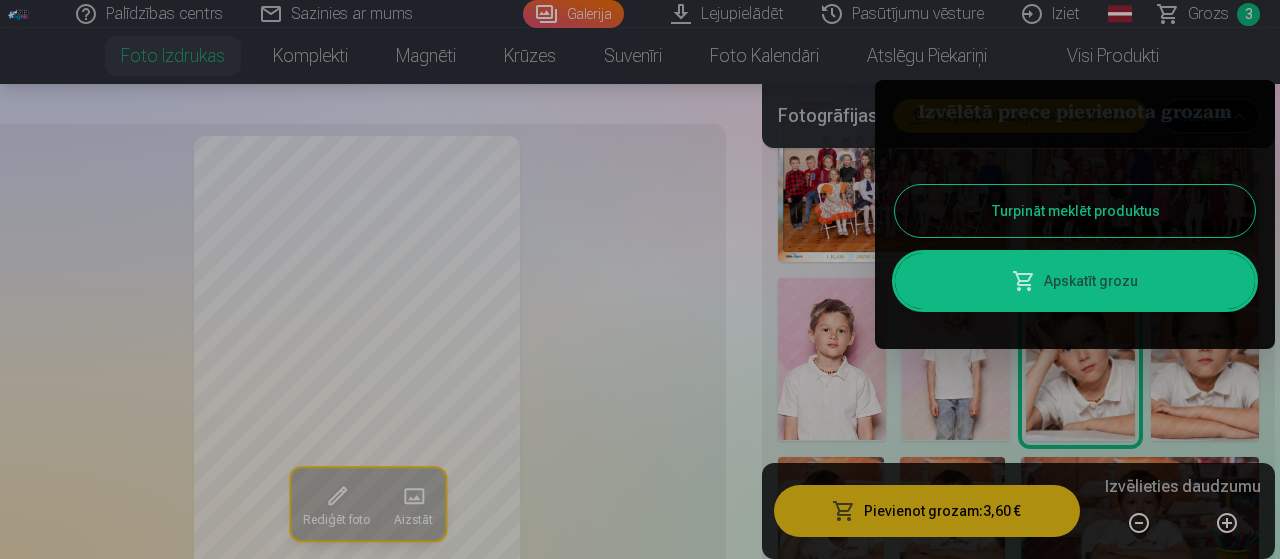 click on "Turpināt meklēt produktus" at bounding box center [1075, 211] 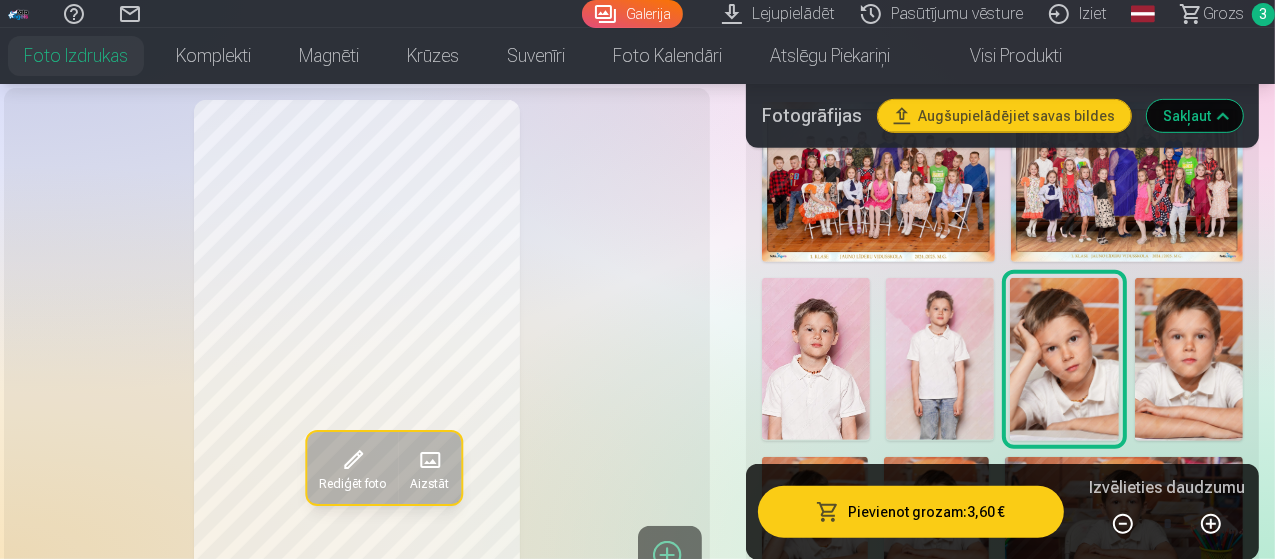 click at bounding box center (940, 359) 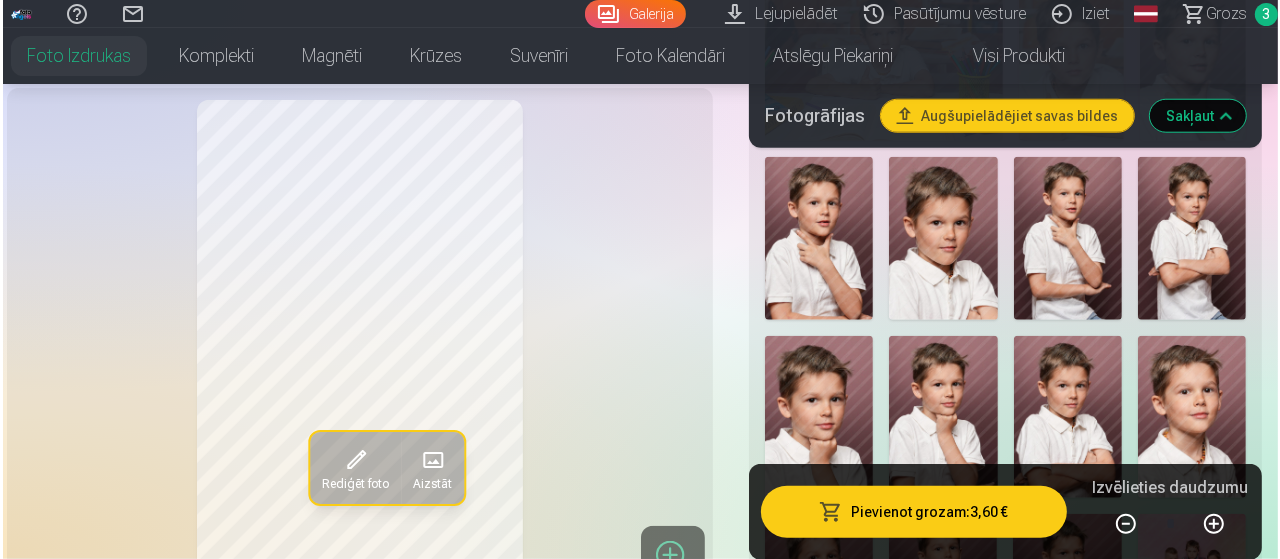 scroll, scrollTop: 1562, scrollLeft: 0, axis: vertical 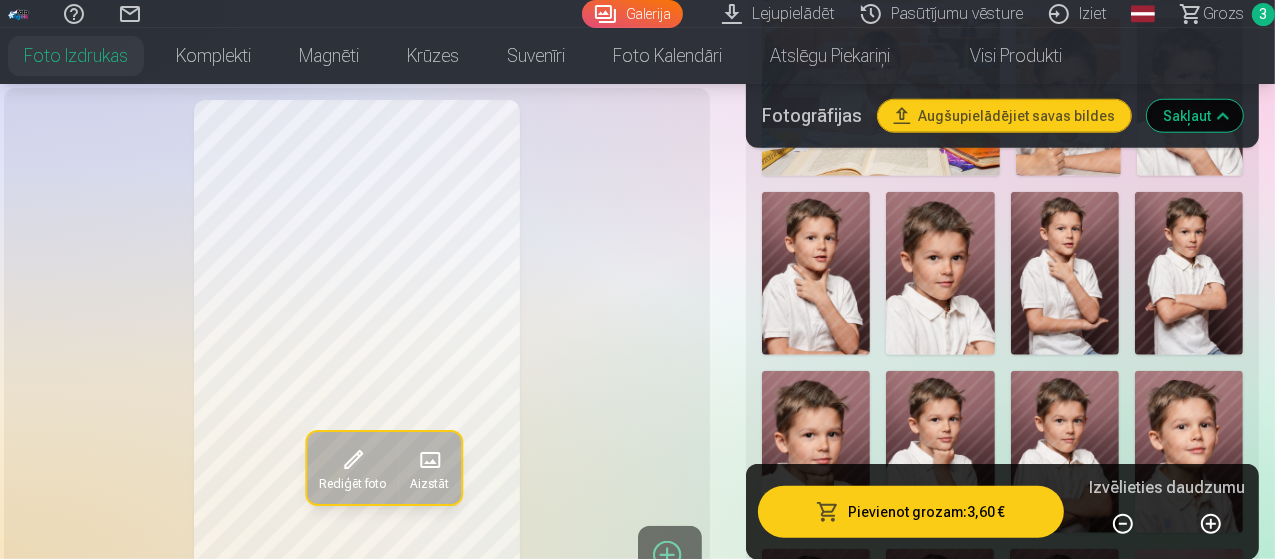 click at bounding box center [1065, 273] 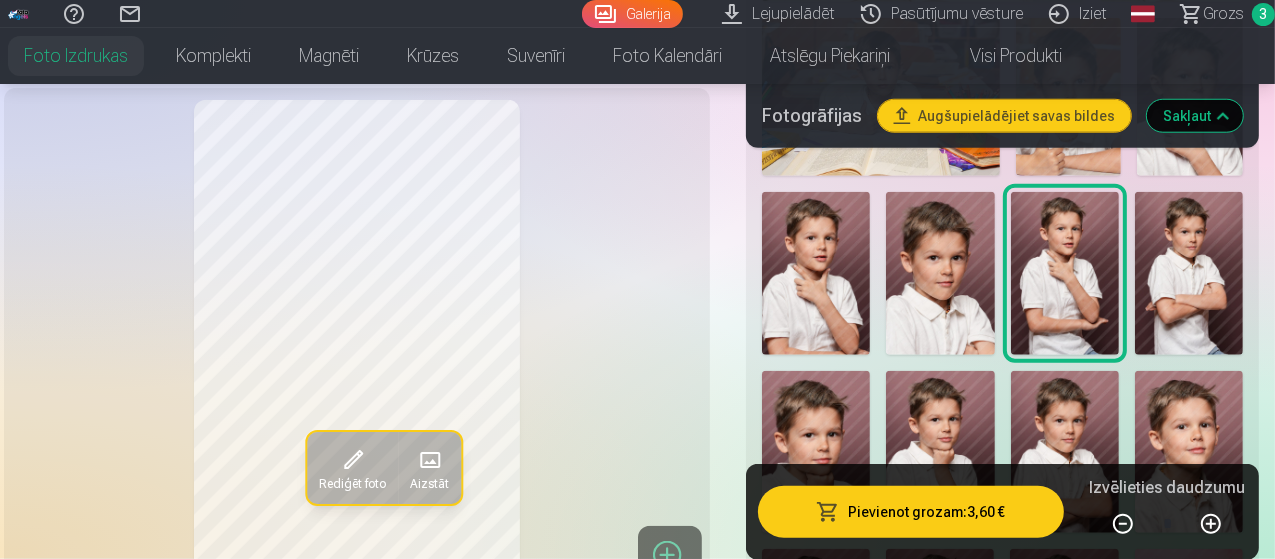 click at bounding box center [1189, 273] 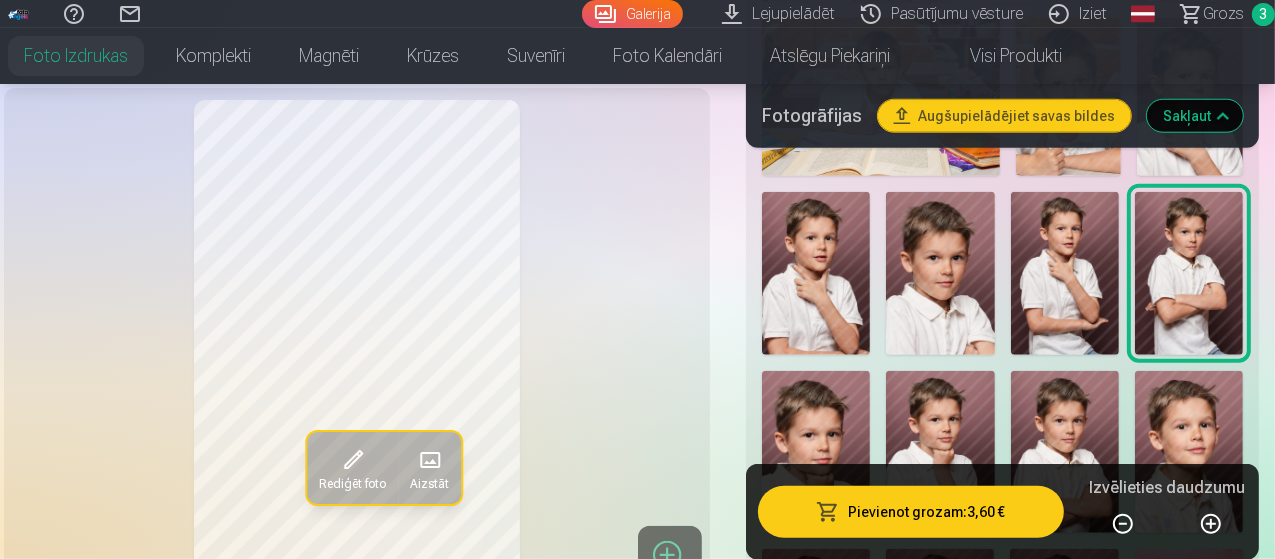 click at bounding box center (1065, 452) 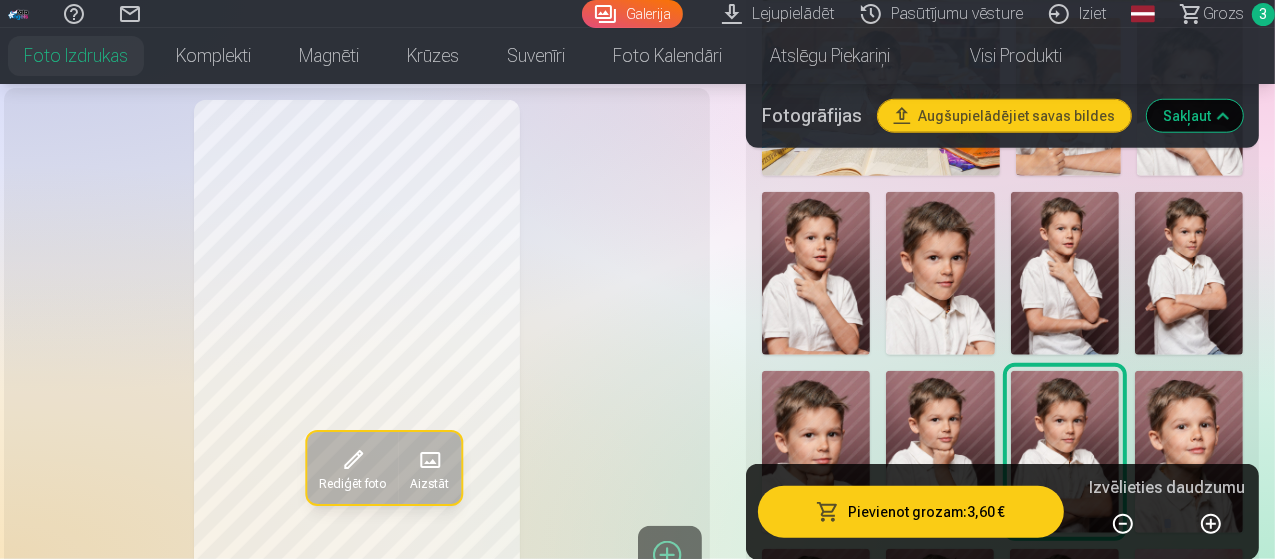 click at bounding box center (1189, 452) 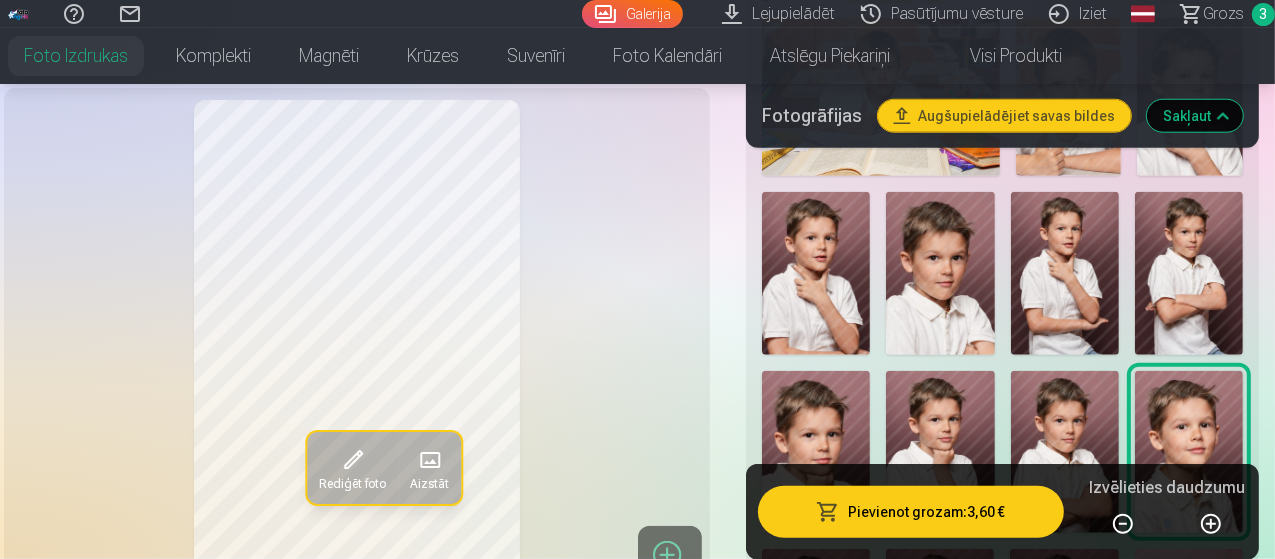 click at bounding box center (816, 452) 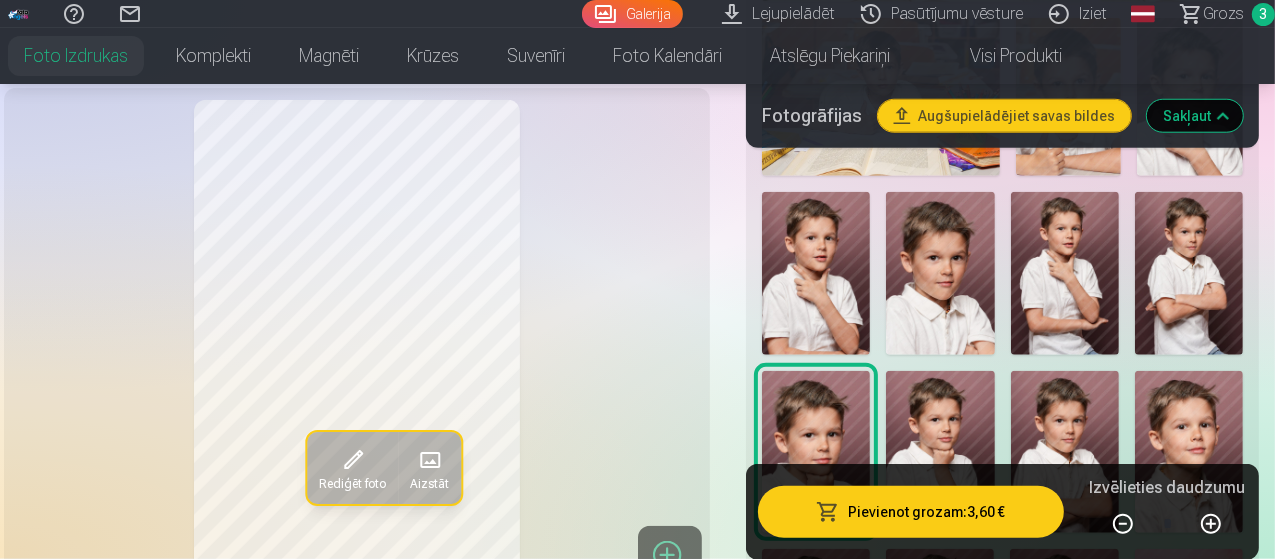 click at bounding box center [940, 452] 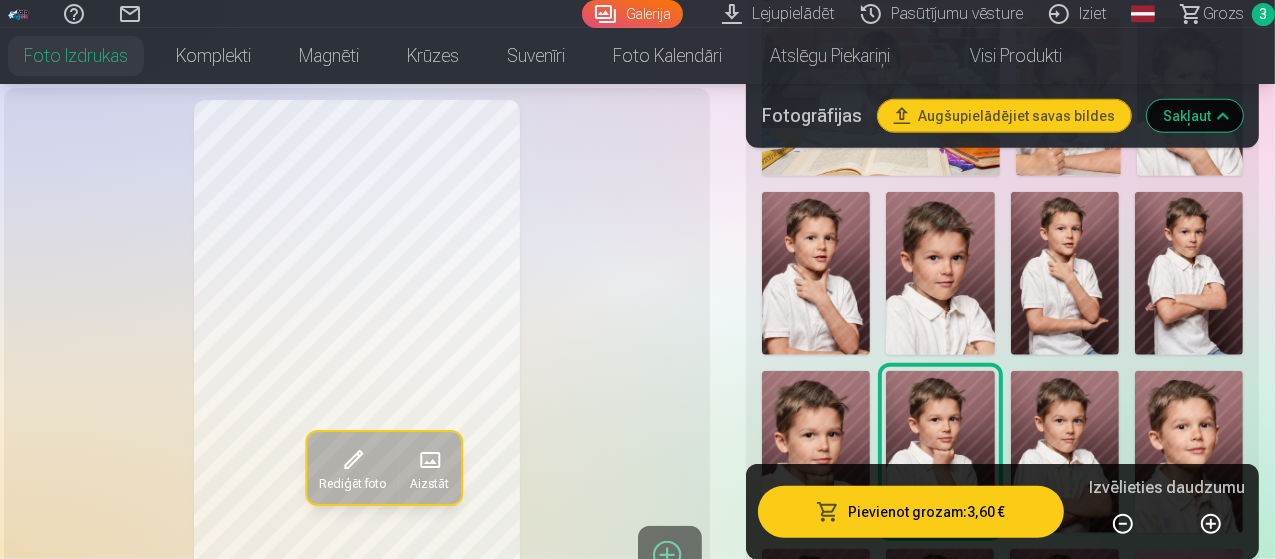 click at bounding box center (940, 273) 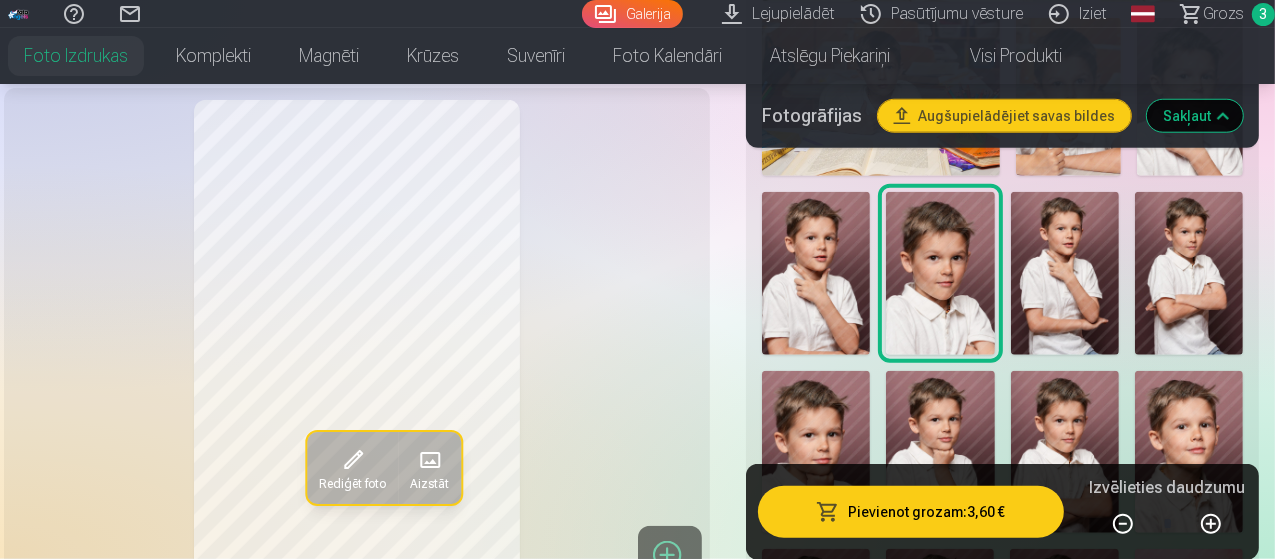 click on "Pievienot grozam :  3,60 €" at bounding box center [911, 511] 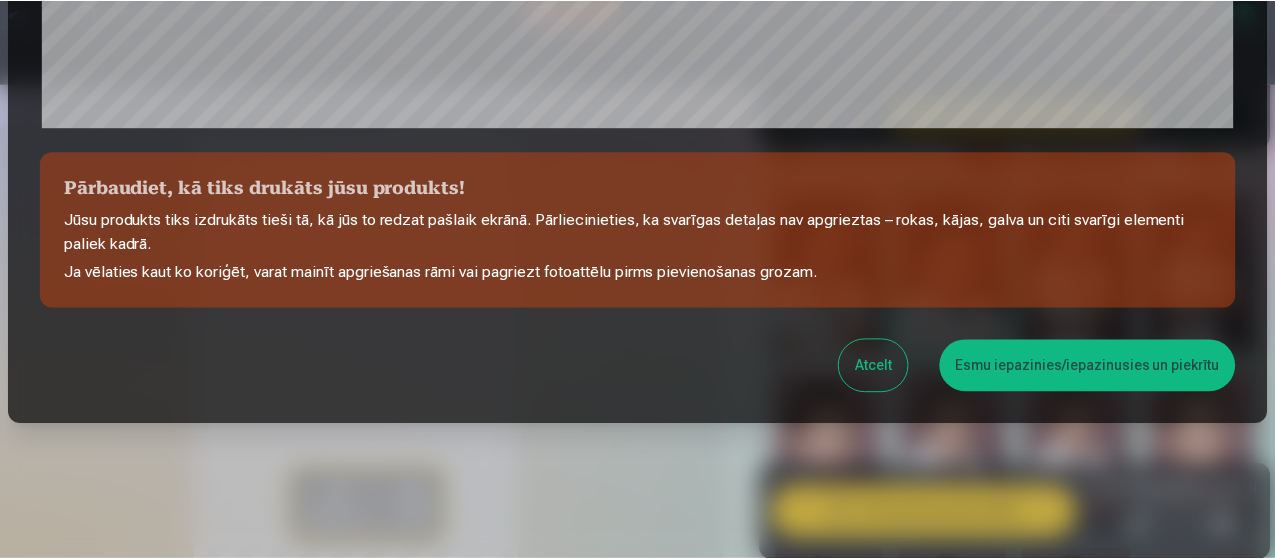 scroll, scrollTop: 865, scrollLeft: 0, axis: vertical 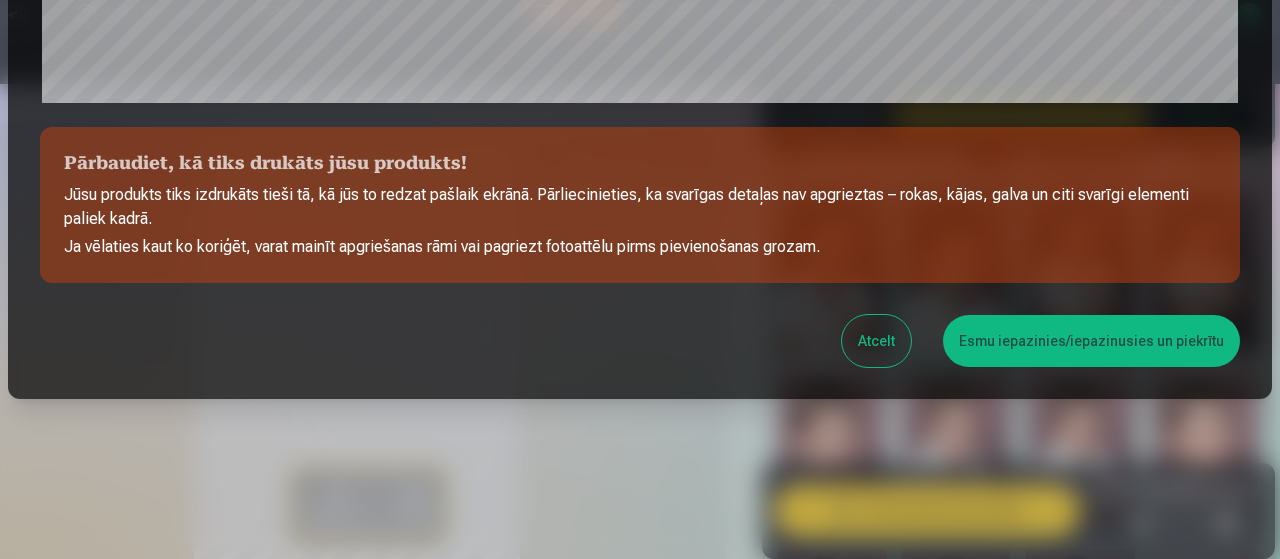 click on "Esmu iepazinies/iepazinusies un piekrītu" at bounding box center [1091, 341] 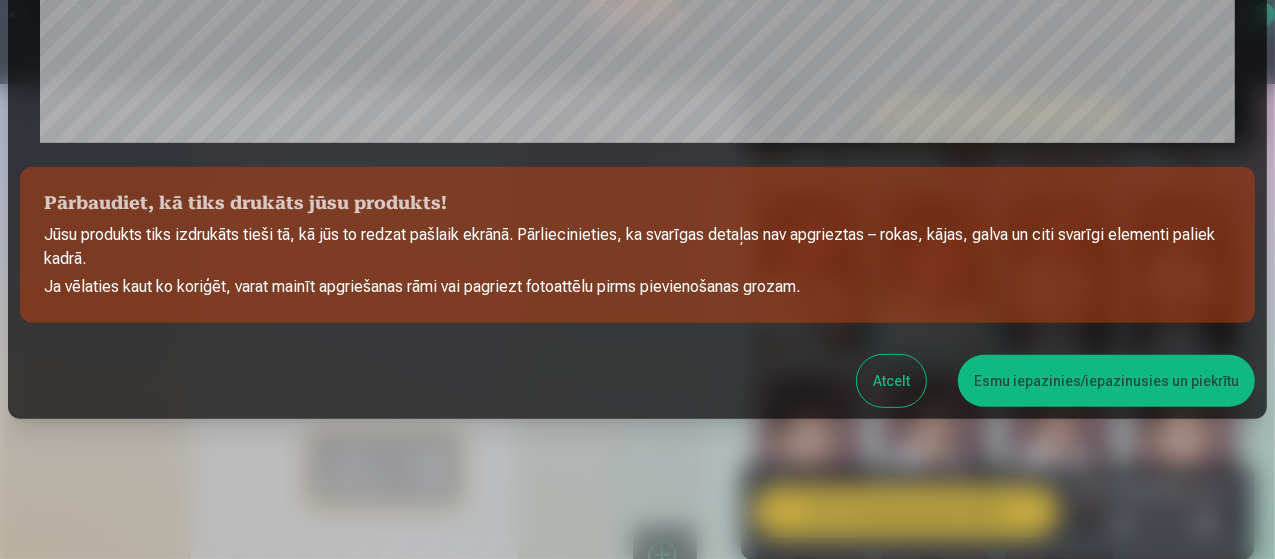 scroll, scrollTop: 861, scrollLeft: 0, axis: vertical 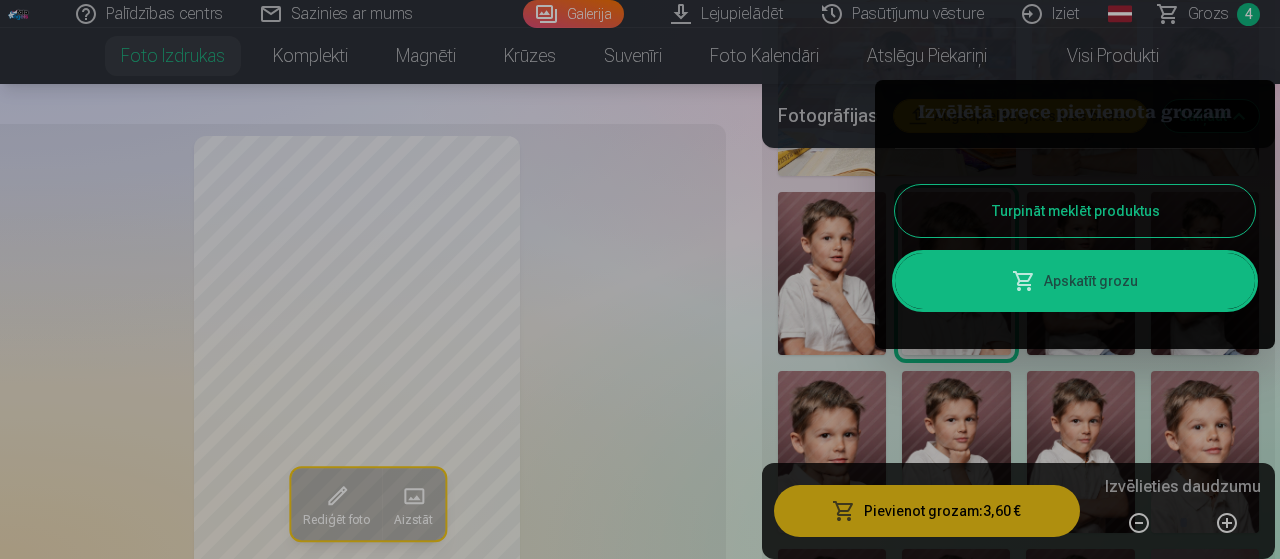 click on "Turpināt meklēt produktus" at bounding box center [1075, 211] 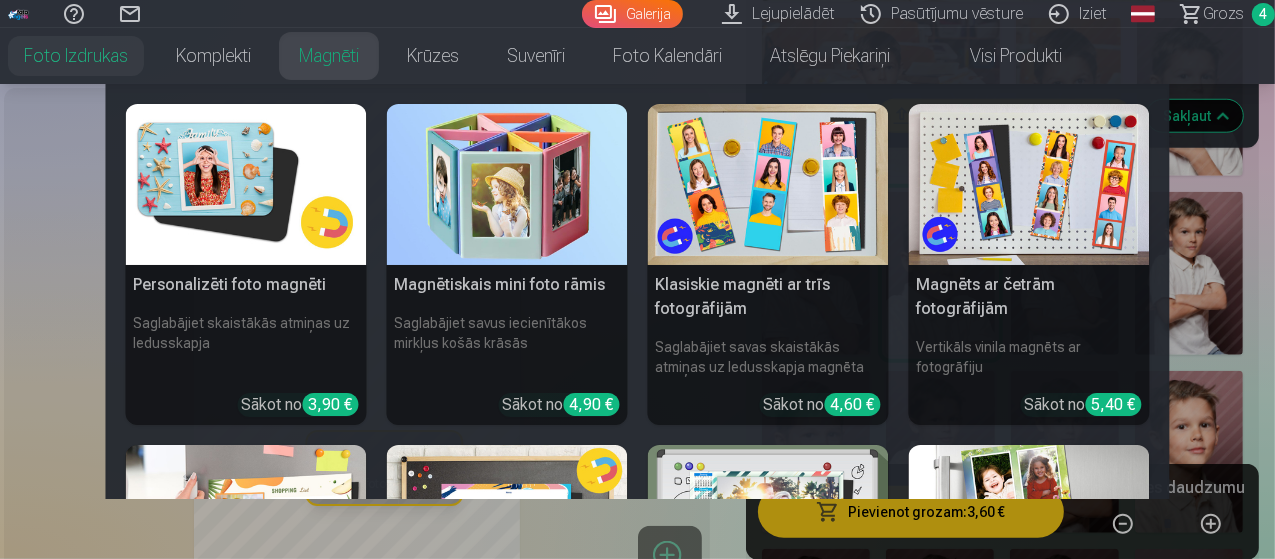 click on "Magnēti" at bounding box center (329, 56) 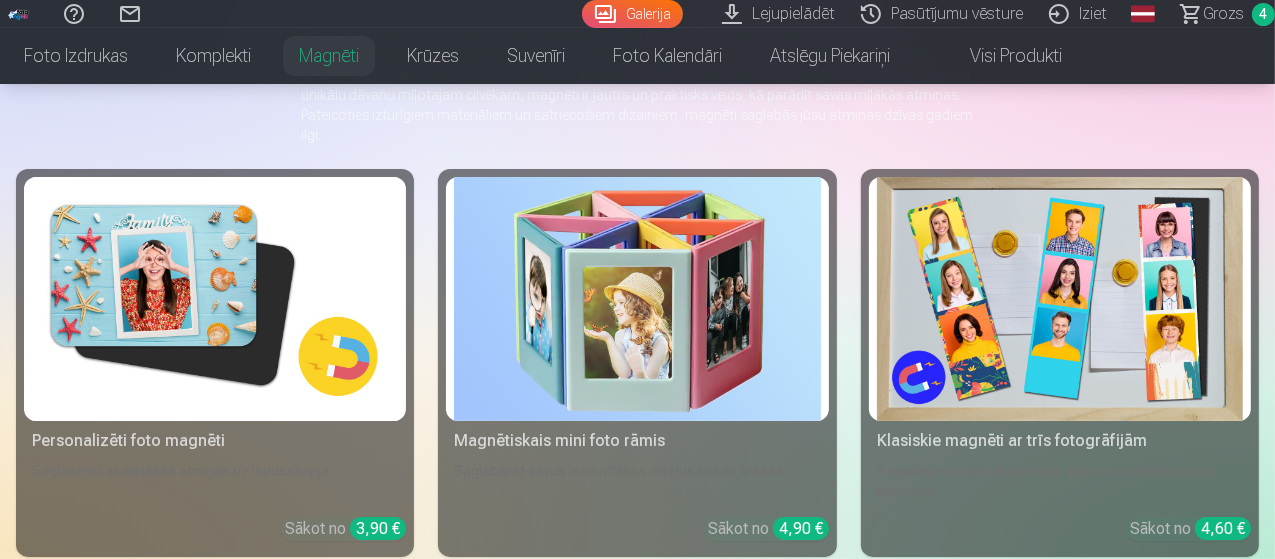 scroll, scrollTop: 234, scrollLeft: 0, axis: vertical 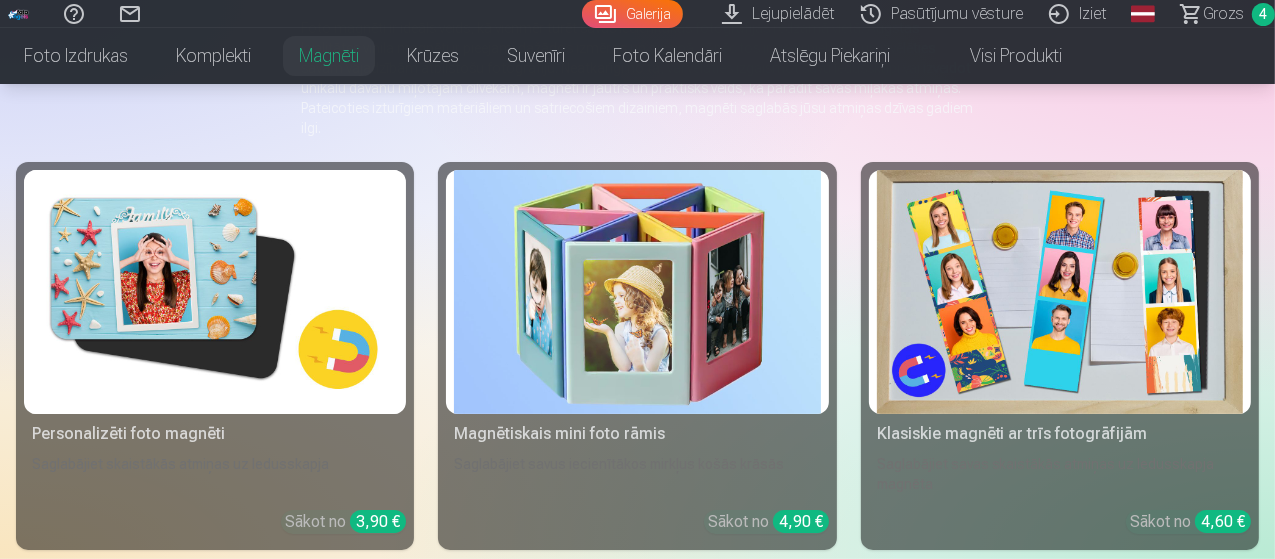 click at bounding box center [215, 292] 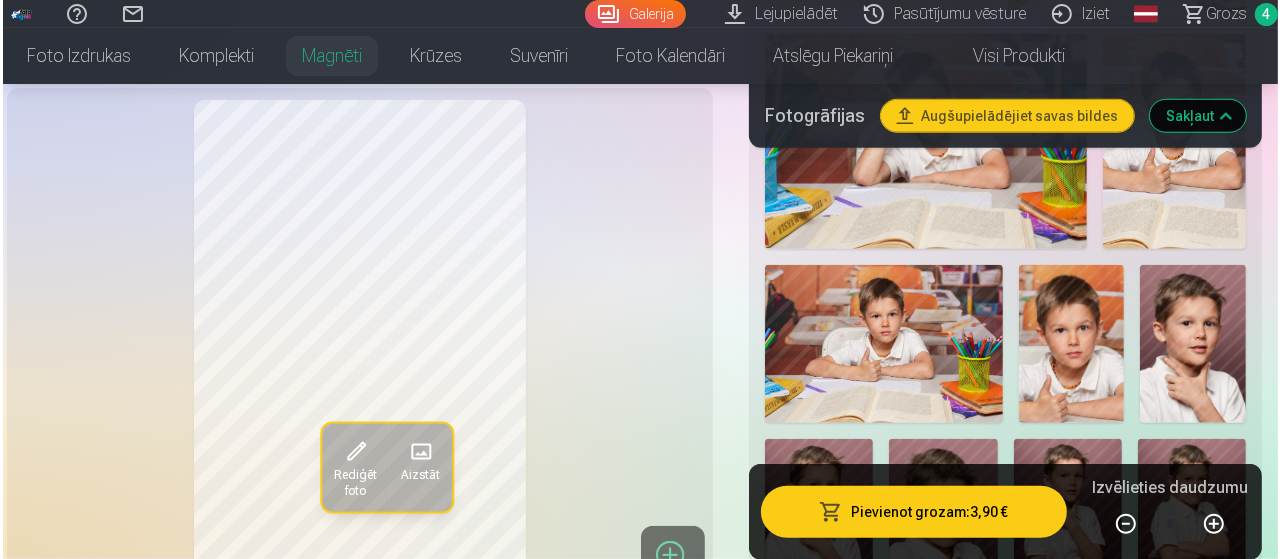 scroll, scrollTop: 1090, scrollLeft: 0, axis: vertical 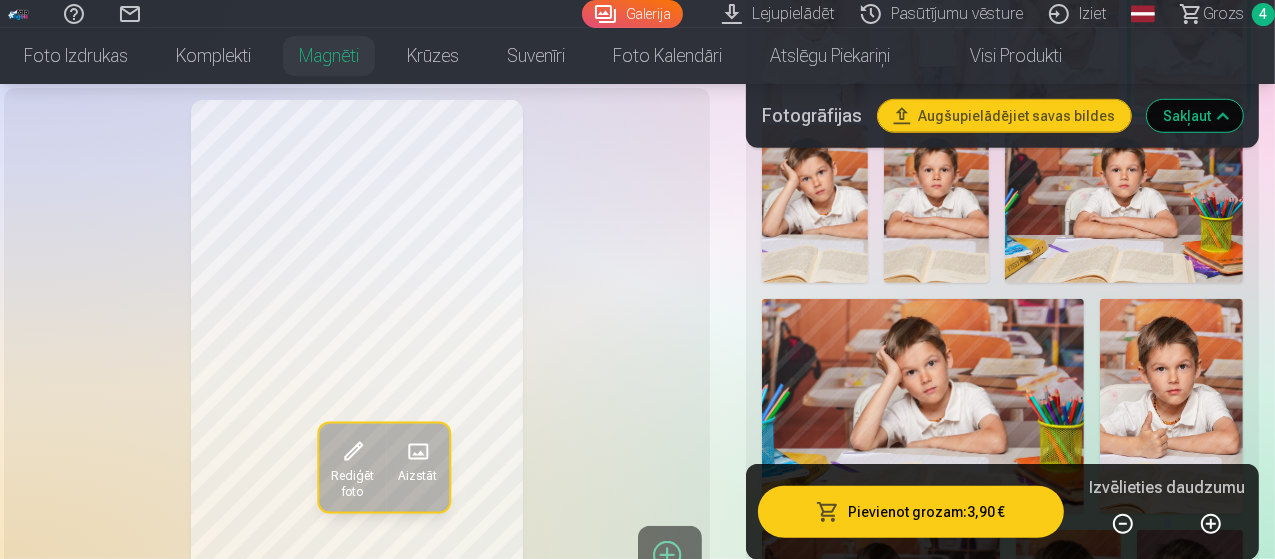 click at bounding box center [1171, 406] 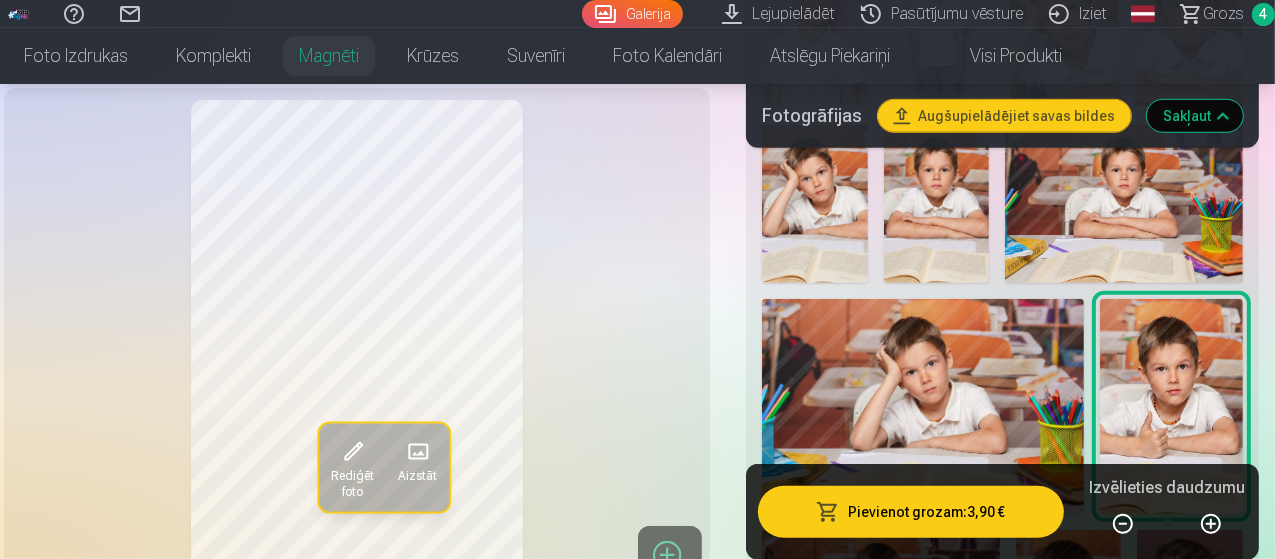 click on "Pievienot grozam :  3,90 €" at bounding box center (911, 511) 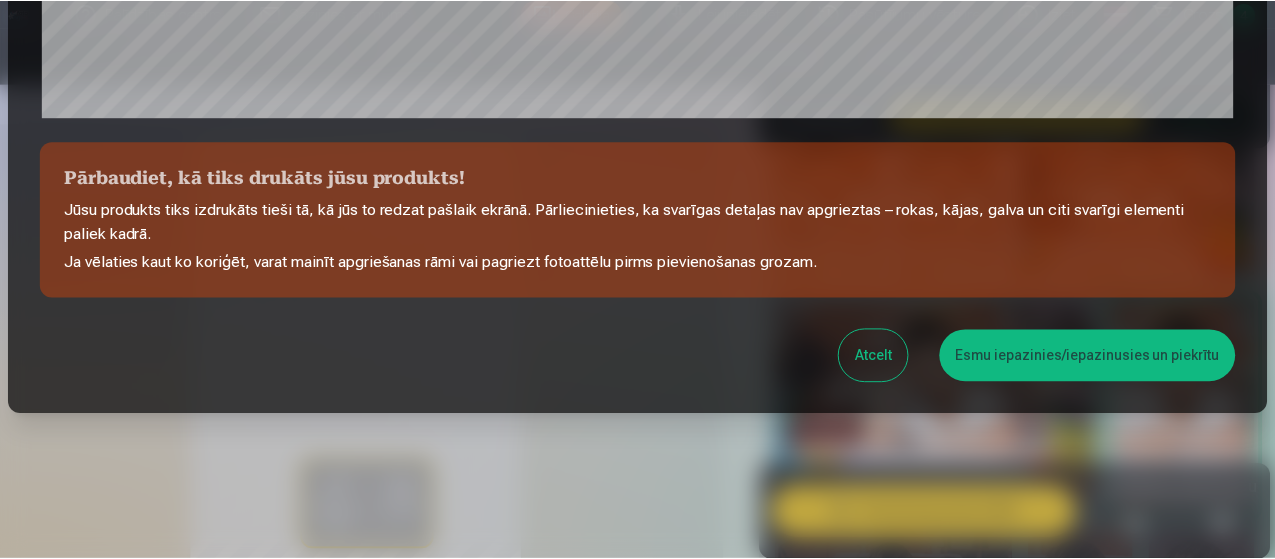scroll, scrollTop: 865, scrollLeft: 0, axis: vertical 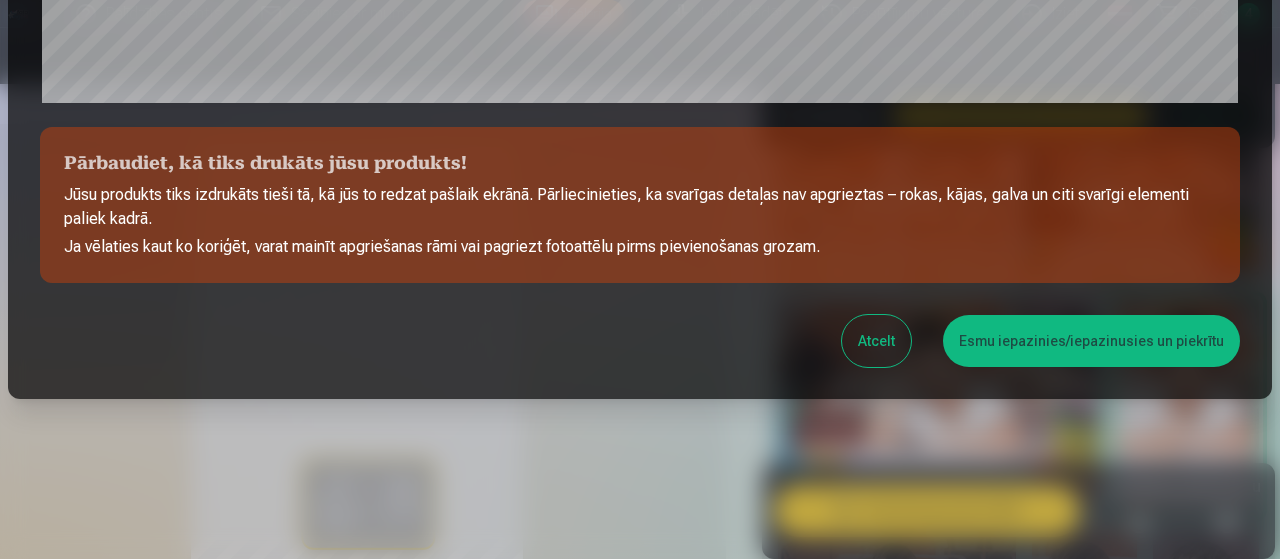 click on "Atcelt" at bounding box center [876, 341] 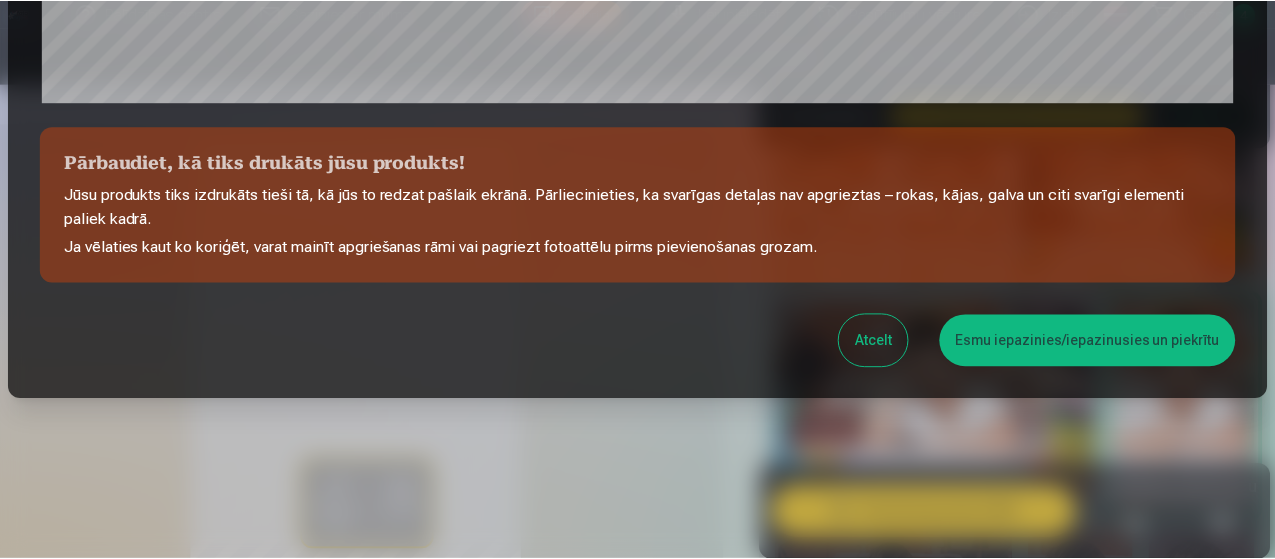 scroll, scrollTop: 861, scrollLeft: 0, axis: vertical 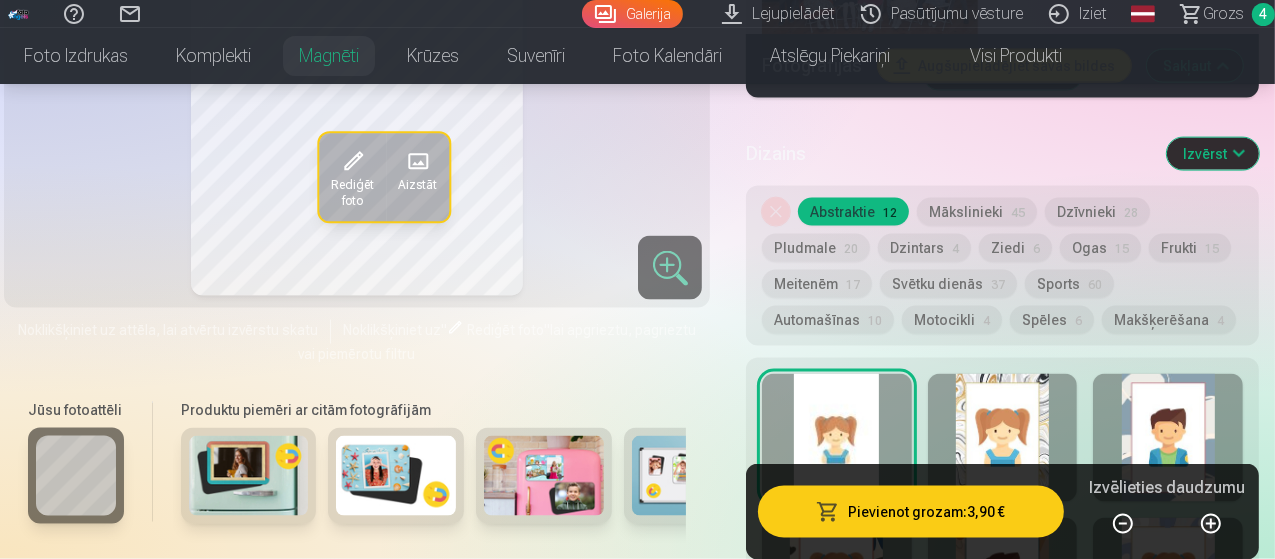click on "Sports 60" at bounding box center (1069, 284) 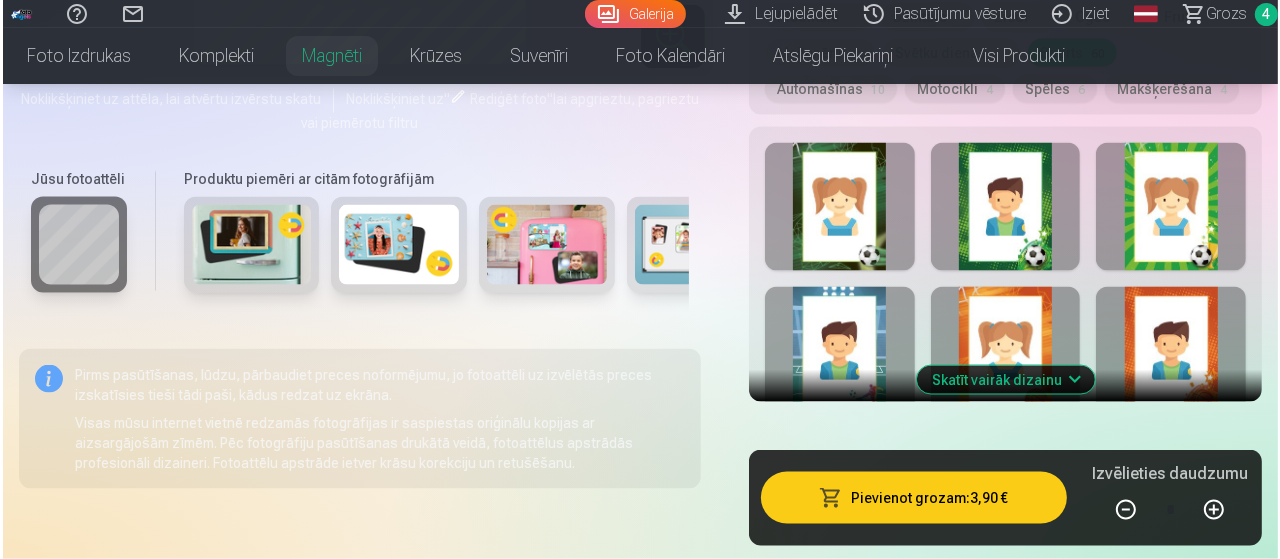 scroll, scrollTop: 2627, scrollLeft: 0, axis: vertical 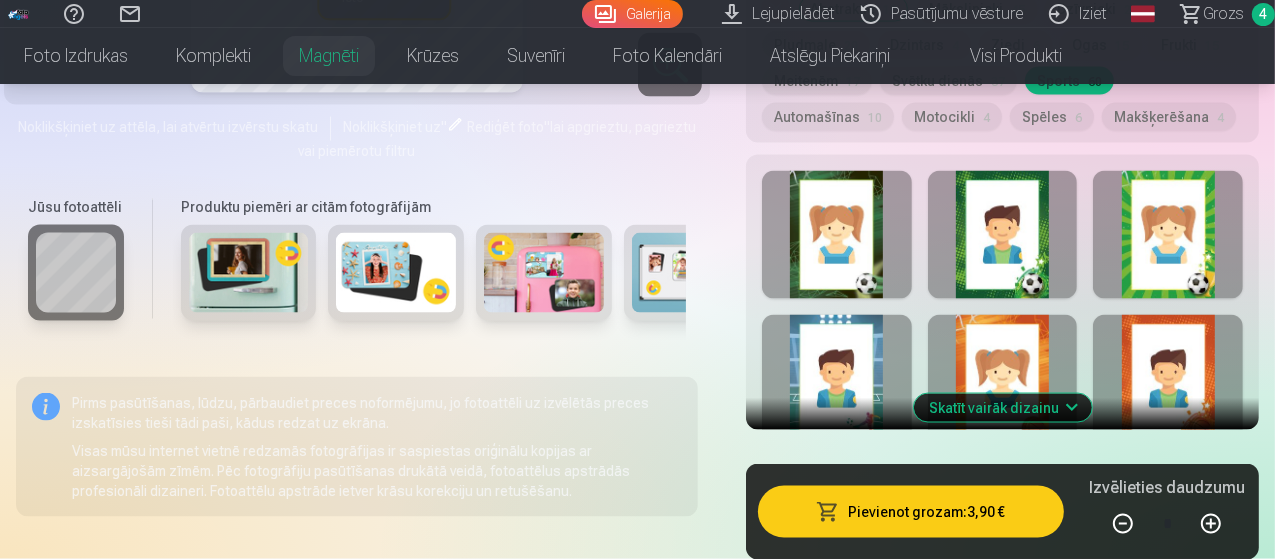 click on "Skatīt vairāk dizainu" at bounding box center [1003, 408] 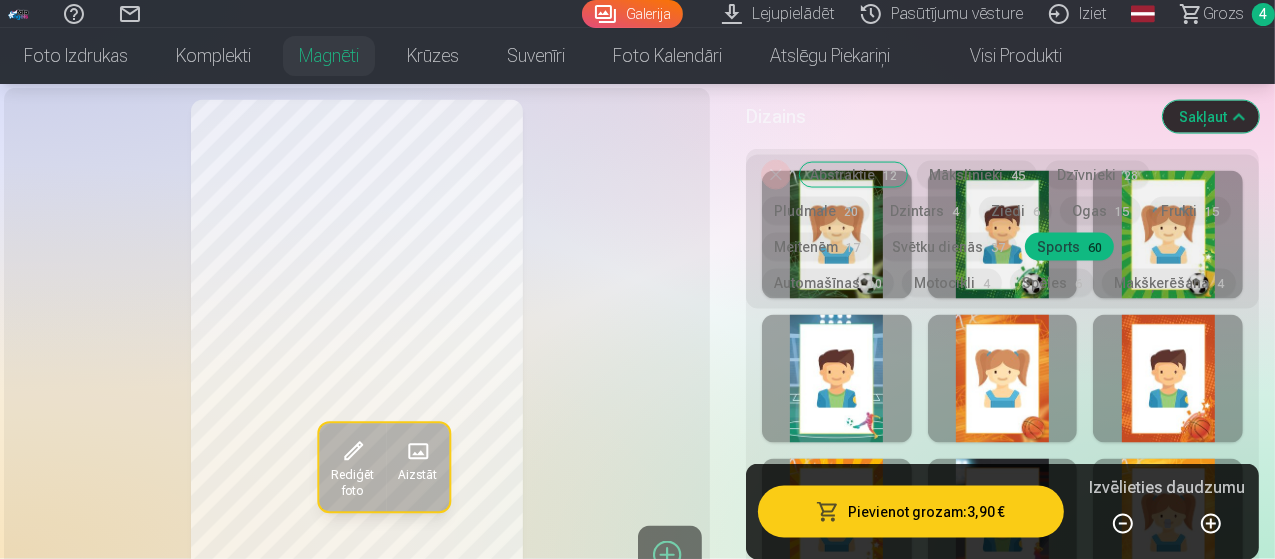 click at bounding box center [837, 379] 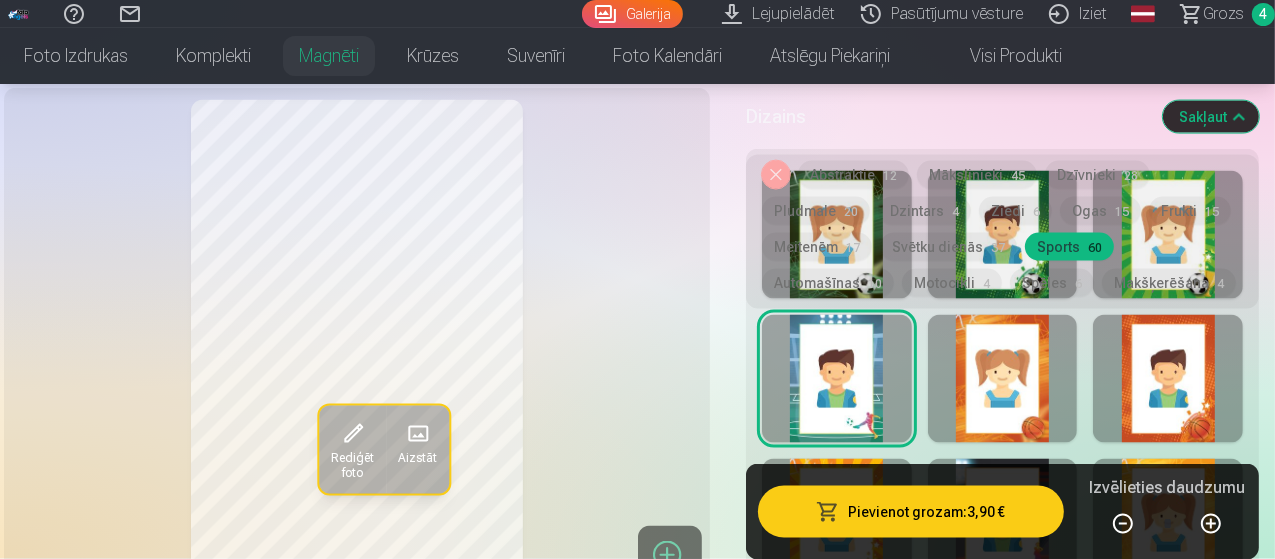 click on "Pievienot grozam :  3,90 €" at bounding box center [911, 511] 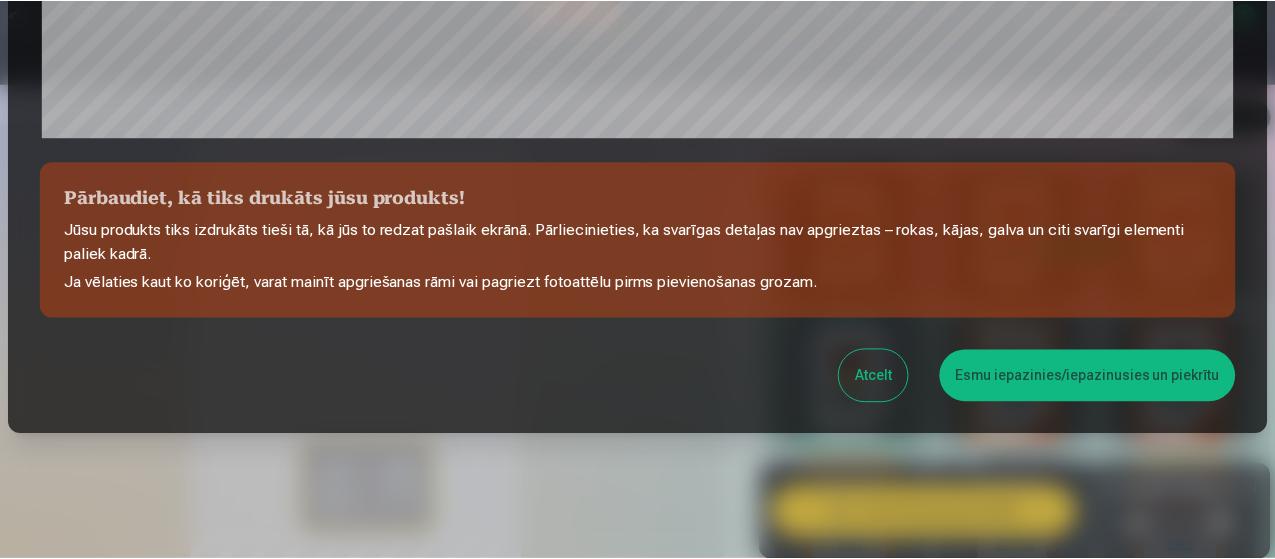 scroll, scrollTop: 865, scrollLeft: 0, axis: vertical 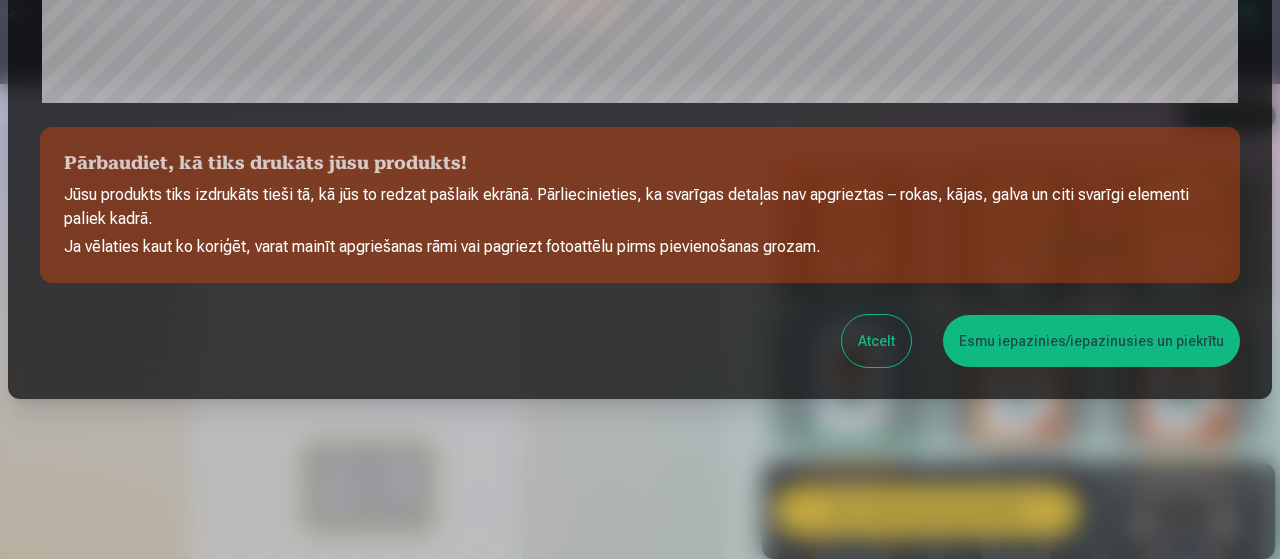 click on "Esmu iepazinies/iepazinusies un piekrītu" at bounding box center (1091, 341) 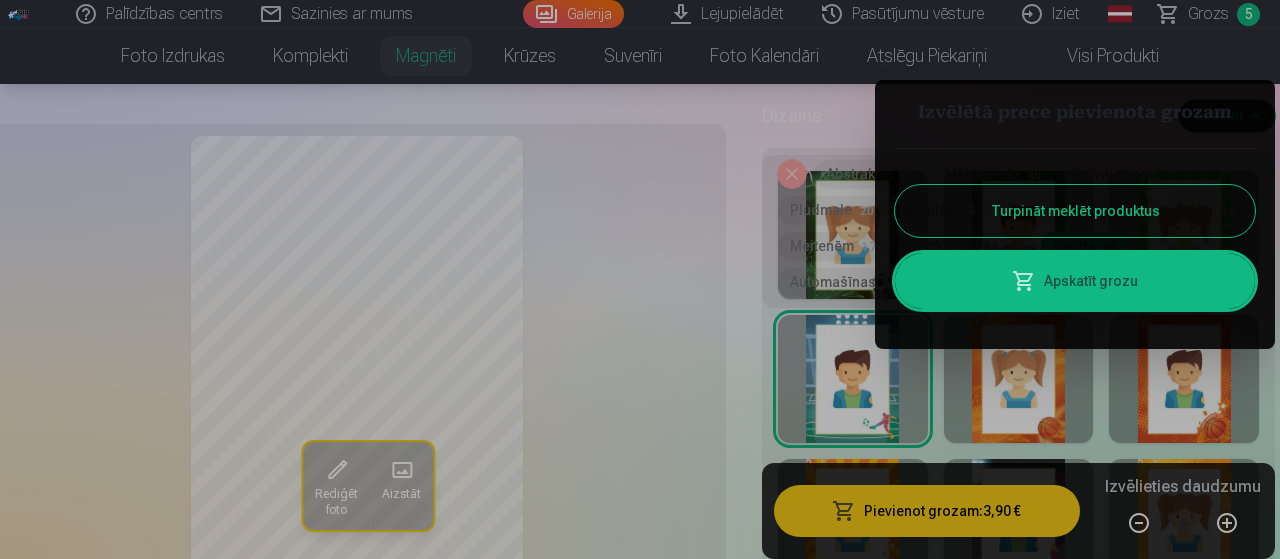 click on "Turpināt meklēt produktus" at bounding box center (1075, 211) 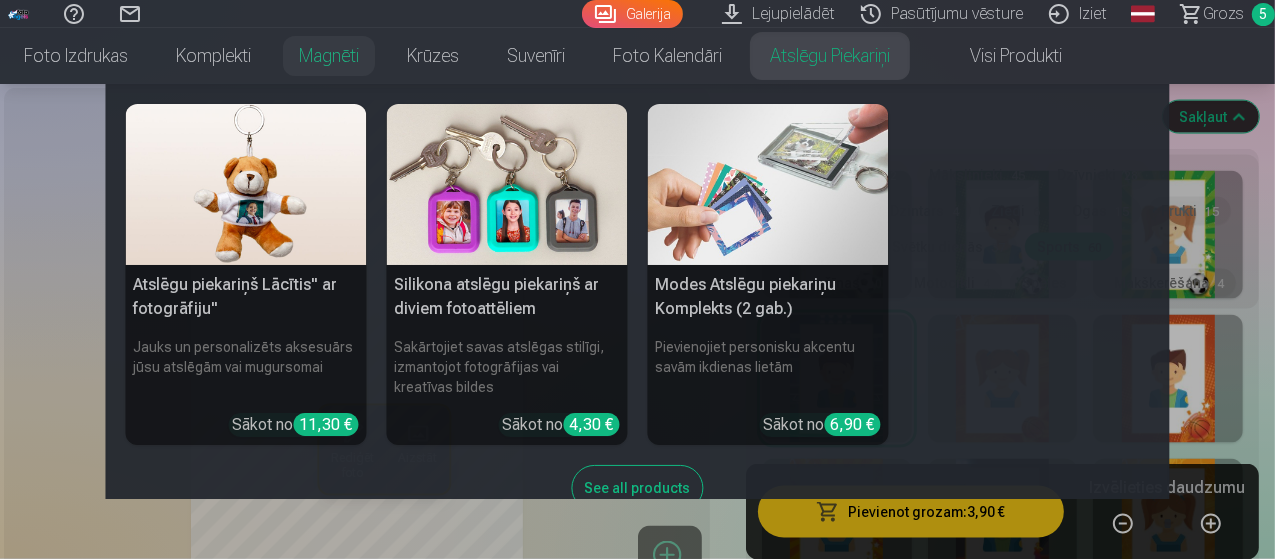 click on "Atslēgu piekariņi" at bounding box center (830, 56) 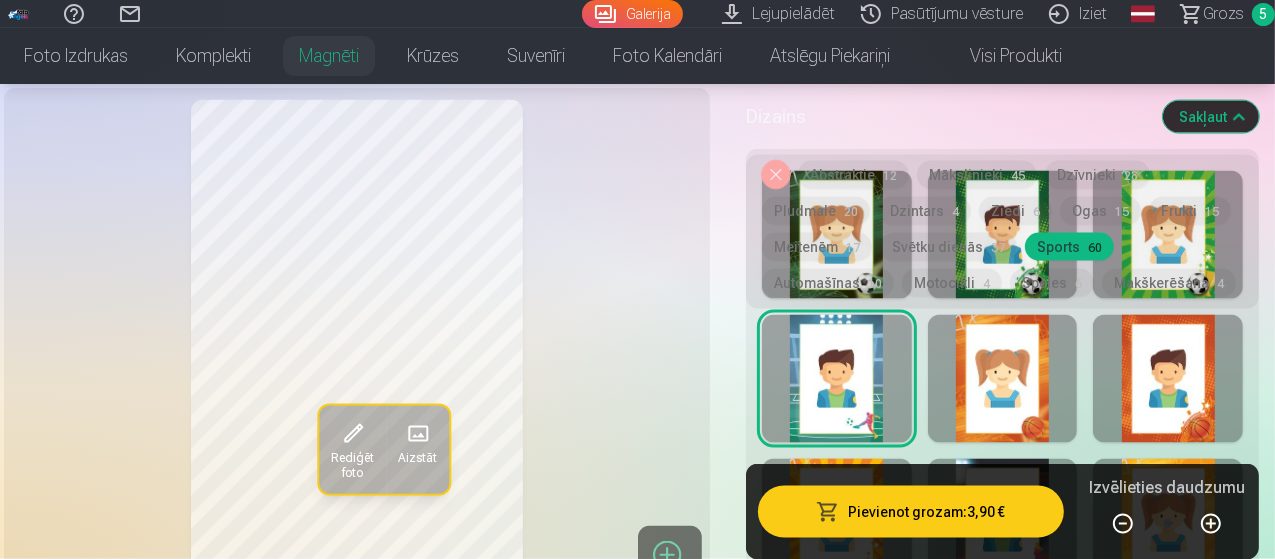 scroll, scrollTop: 0, scrollLeft: 0, axis: both 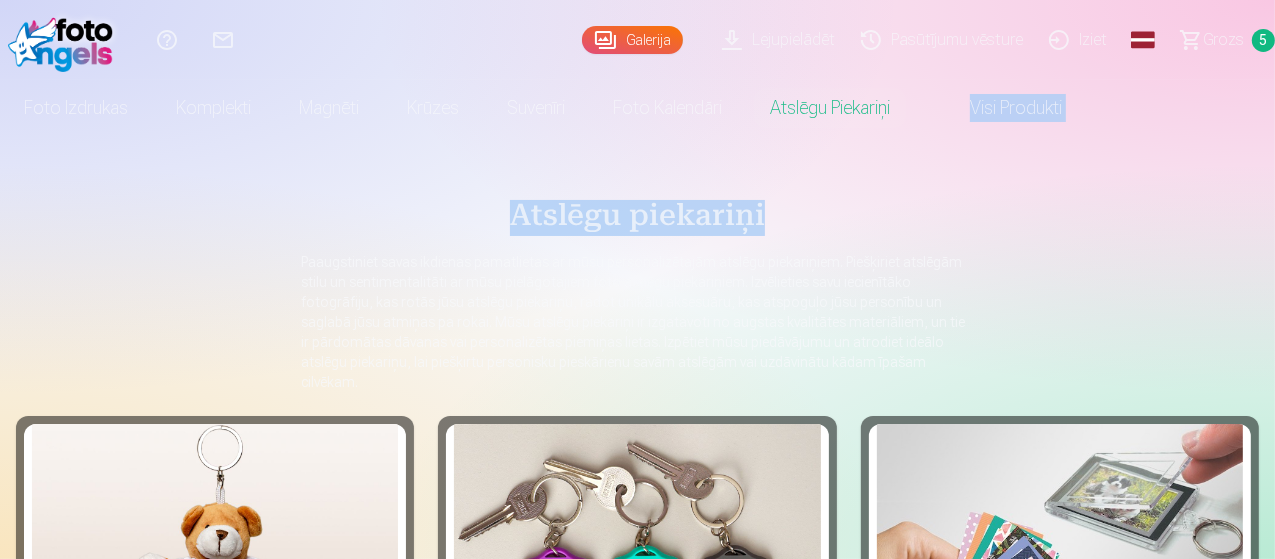 drag, startPoint x: 1274, startPoint y: 99, endPoint x: 1264, endPoint y: 146, distance: 48.052055 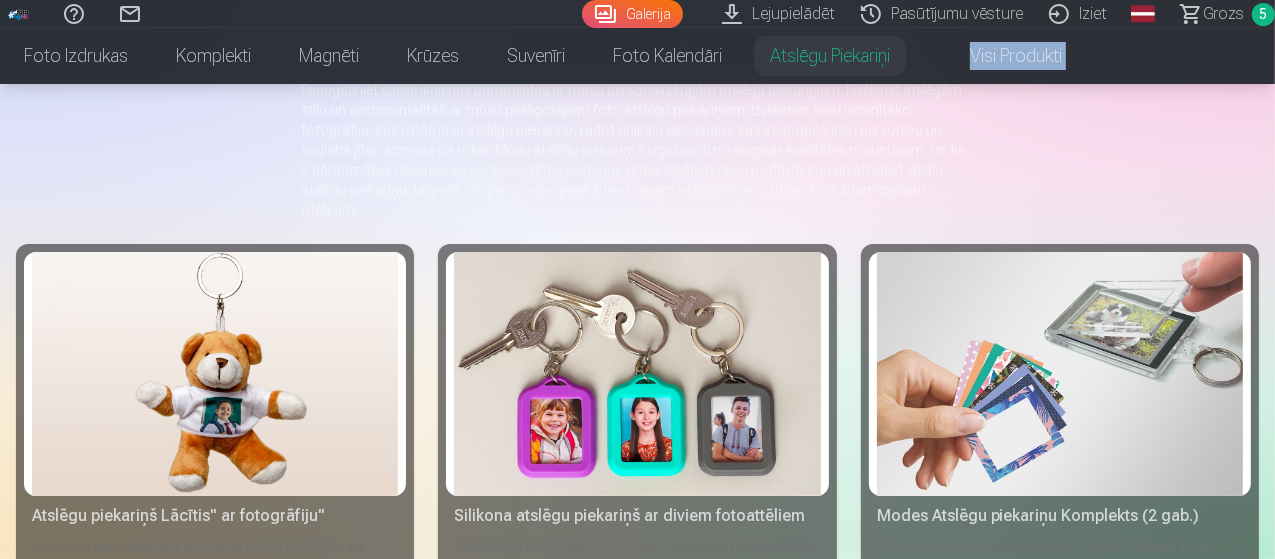 scroll, scrollTop: 182, scrollLeft: 0, axis: vertical 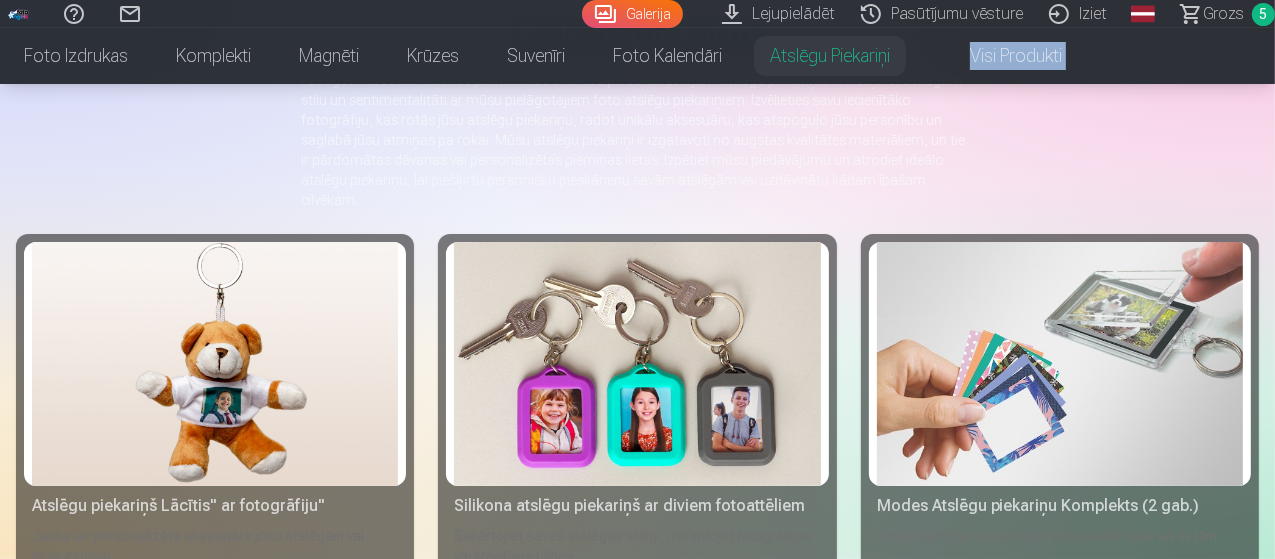 click at bounding box center (637, 364) 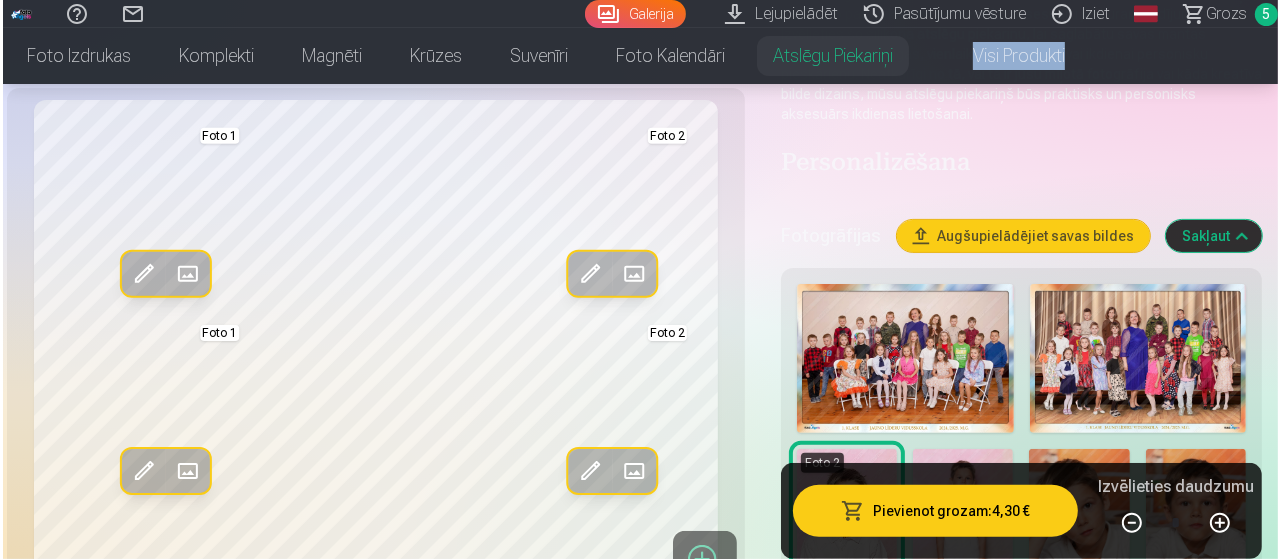 scroll, scrollTop: 418, scrollLeft: 0, axis: vertical 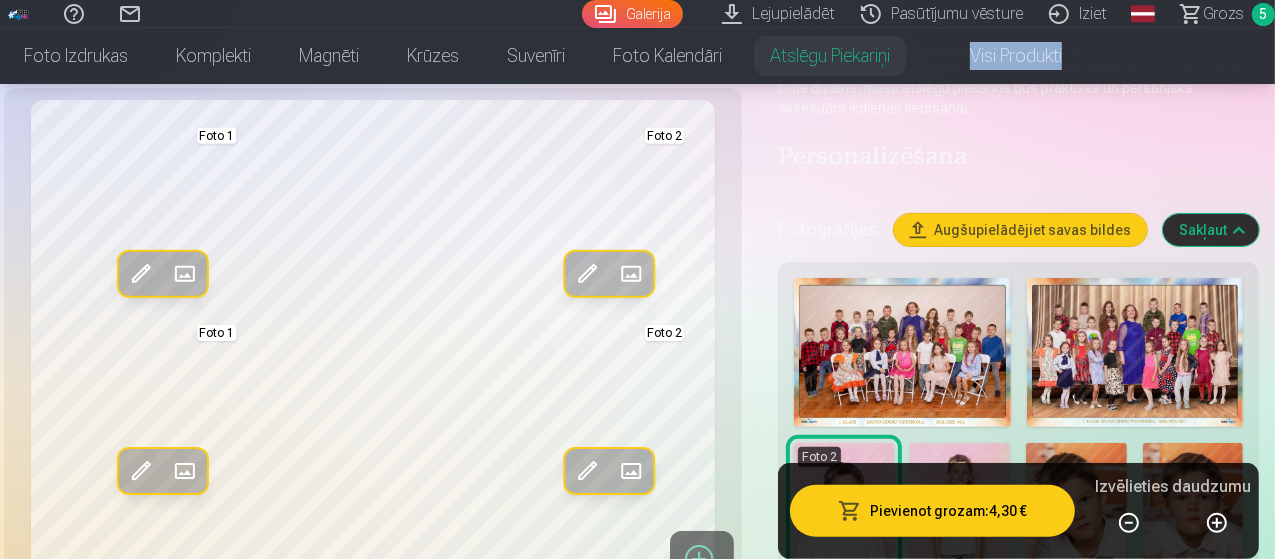 click at bounding box center (185, 274) 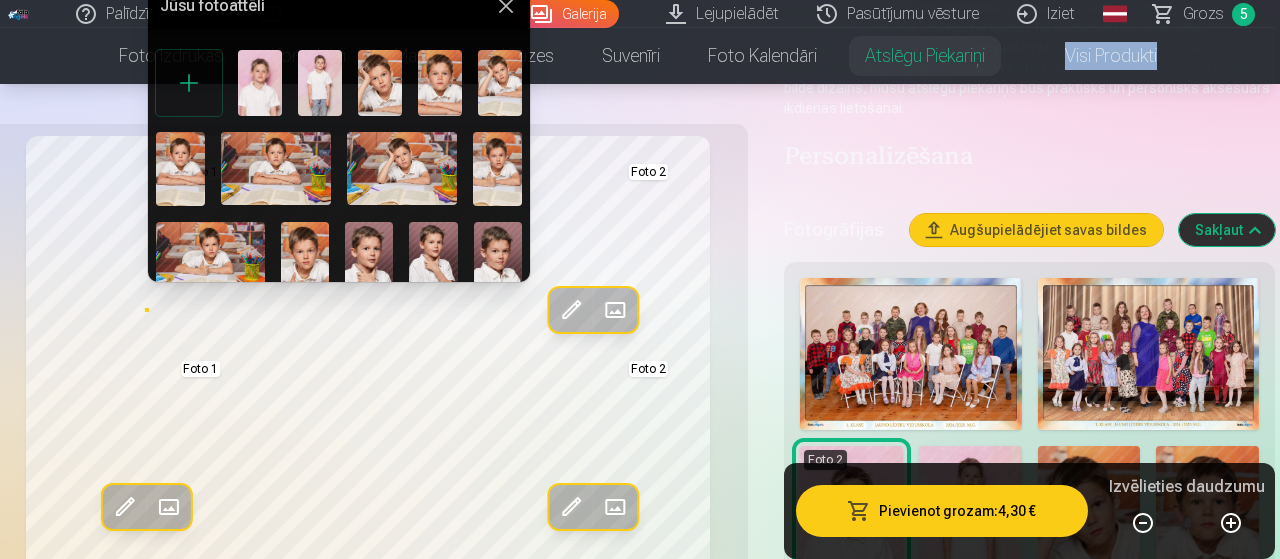 click at bounding box center (305, 258) 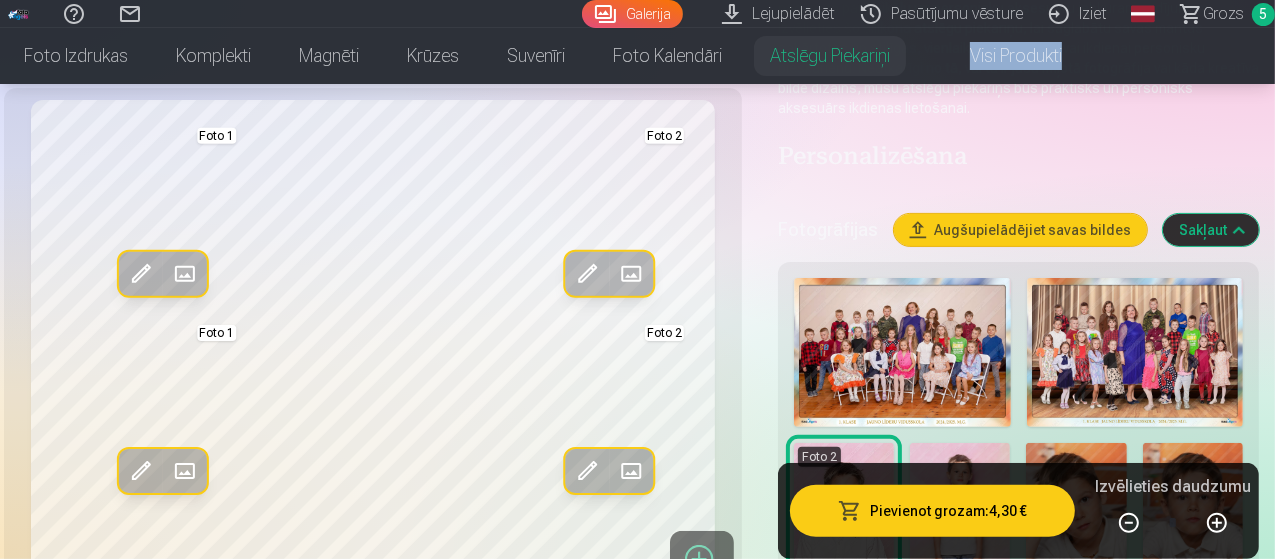 click at bounding box center (632, 274) 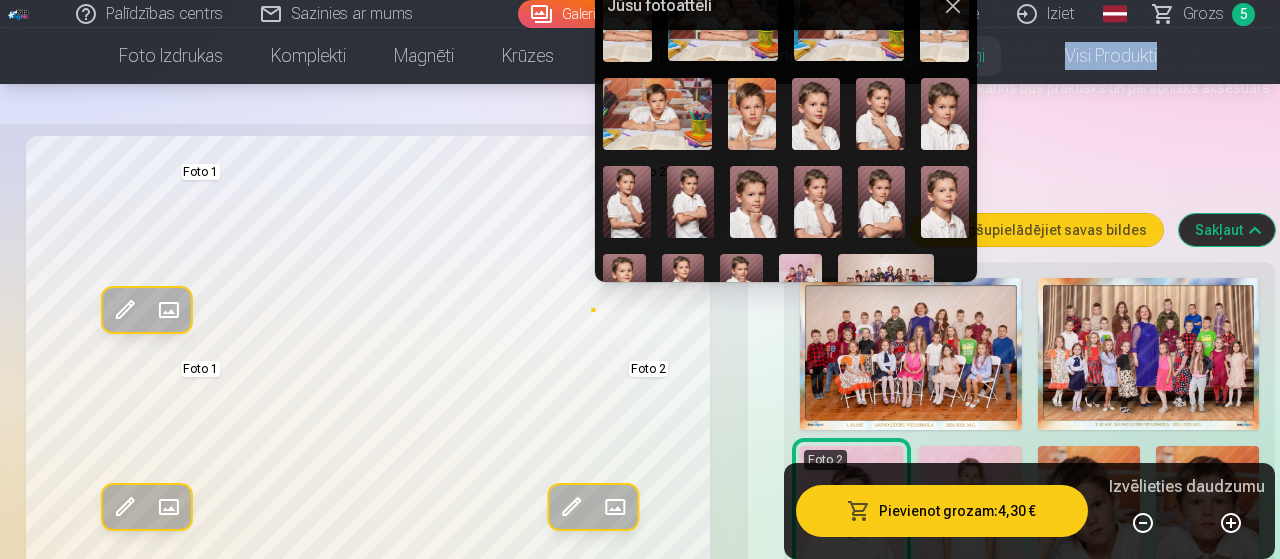 scroll, scrollTop: 182, scrollLeft: 0, axis: vertical 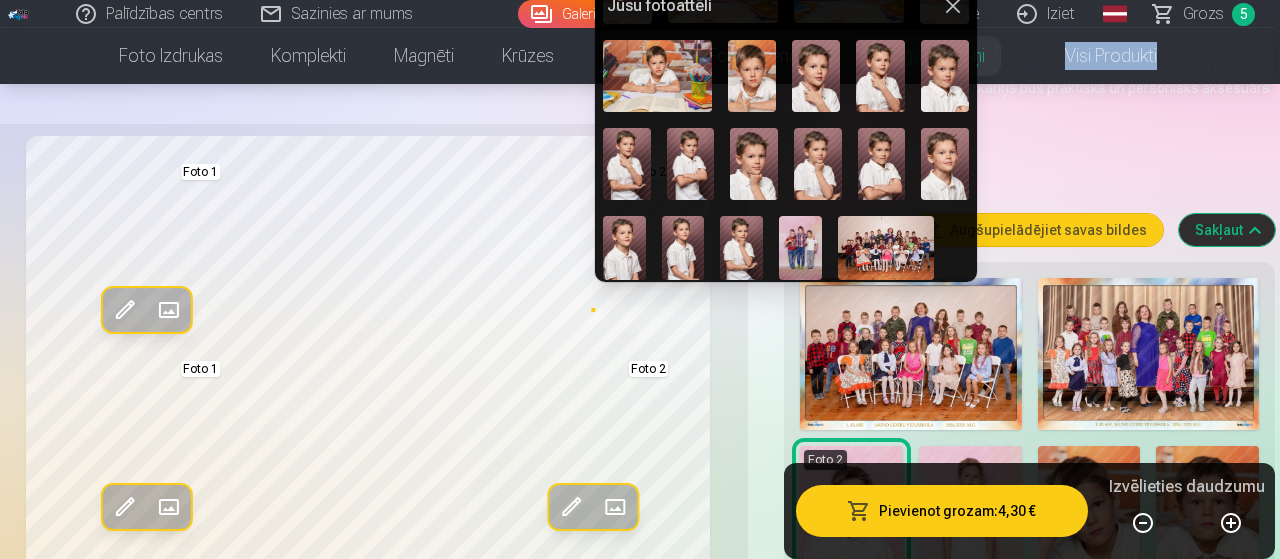 click at bounding box center (683, 248) 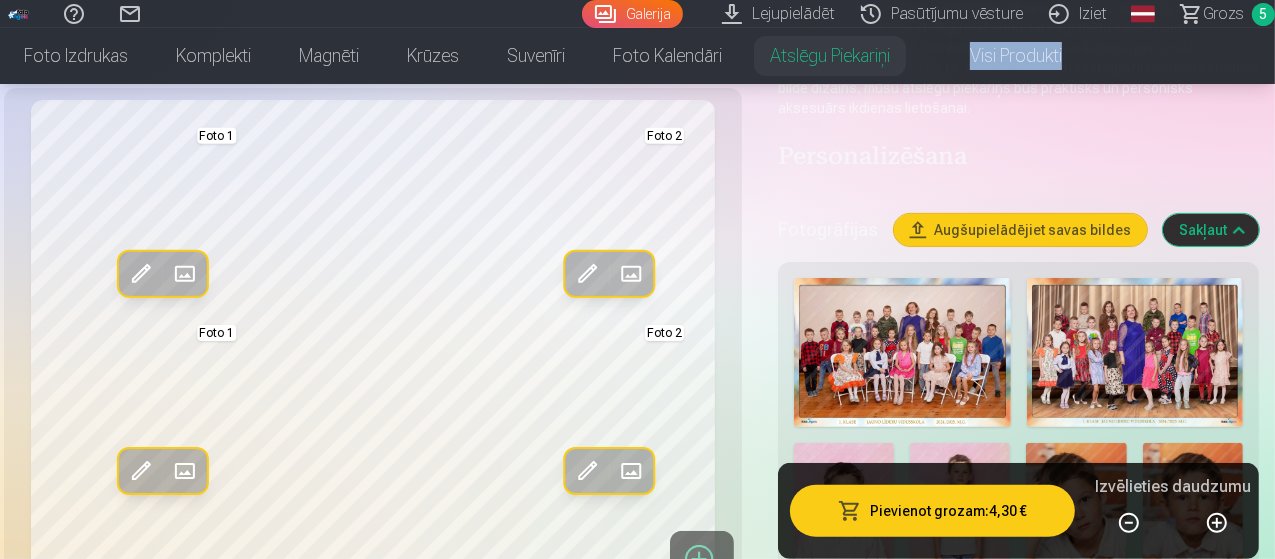 click at bounding box center [632, 274] 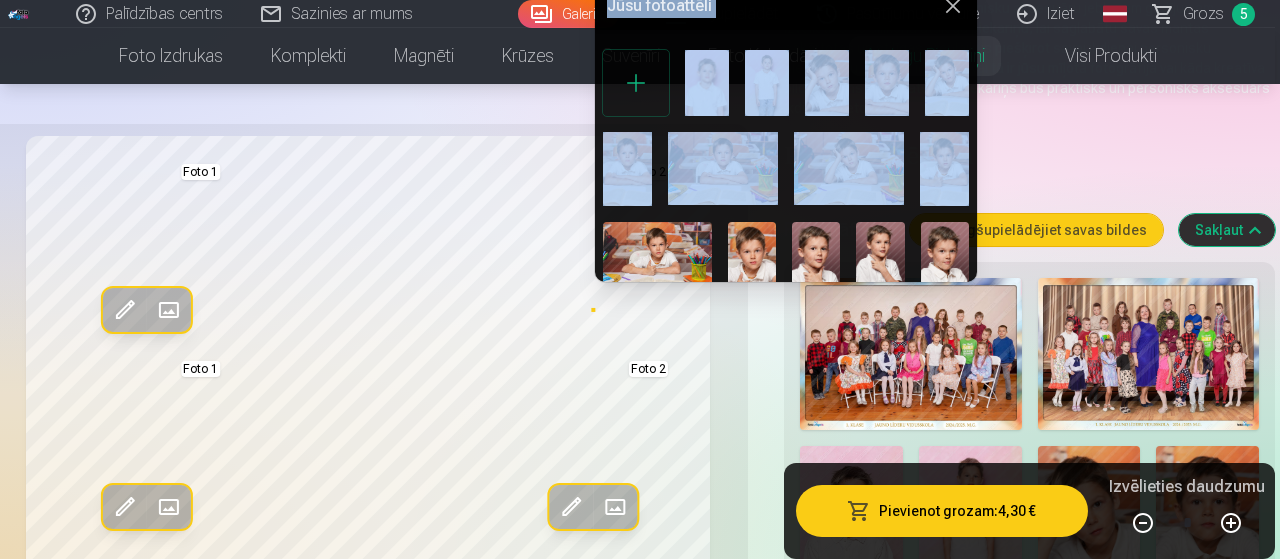 drag, startPoint x: 976, startPoint y: 142, endPoint x: 977, endPoint y: 210, distance: 68.007355 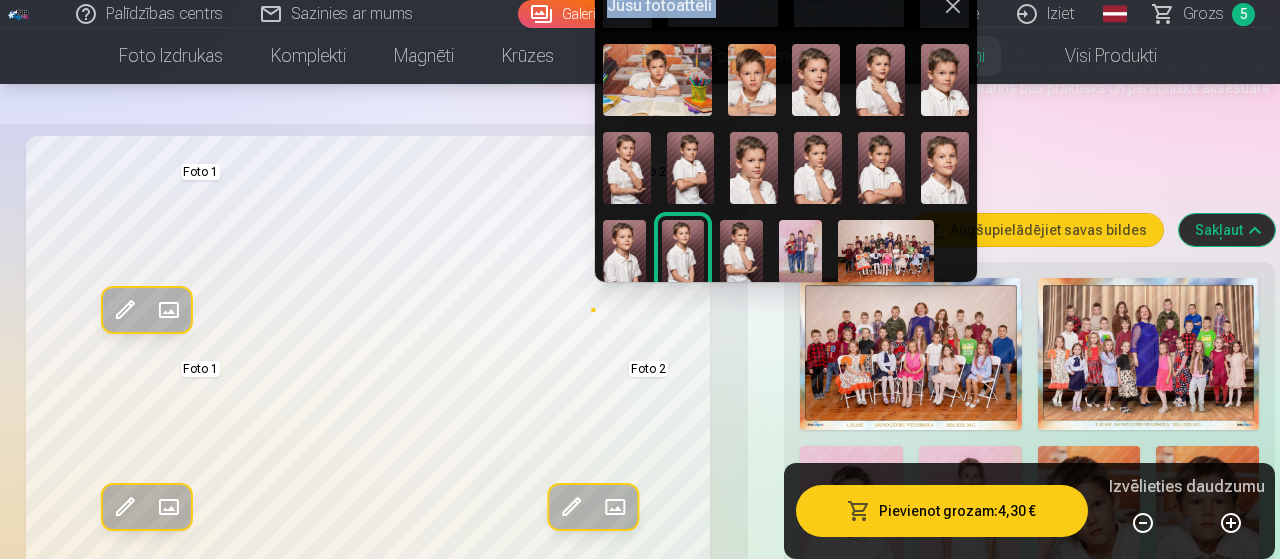 scroll, scrollTop: 180, scrollLeft: 0, axis: vertical 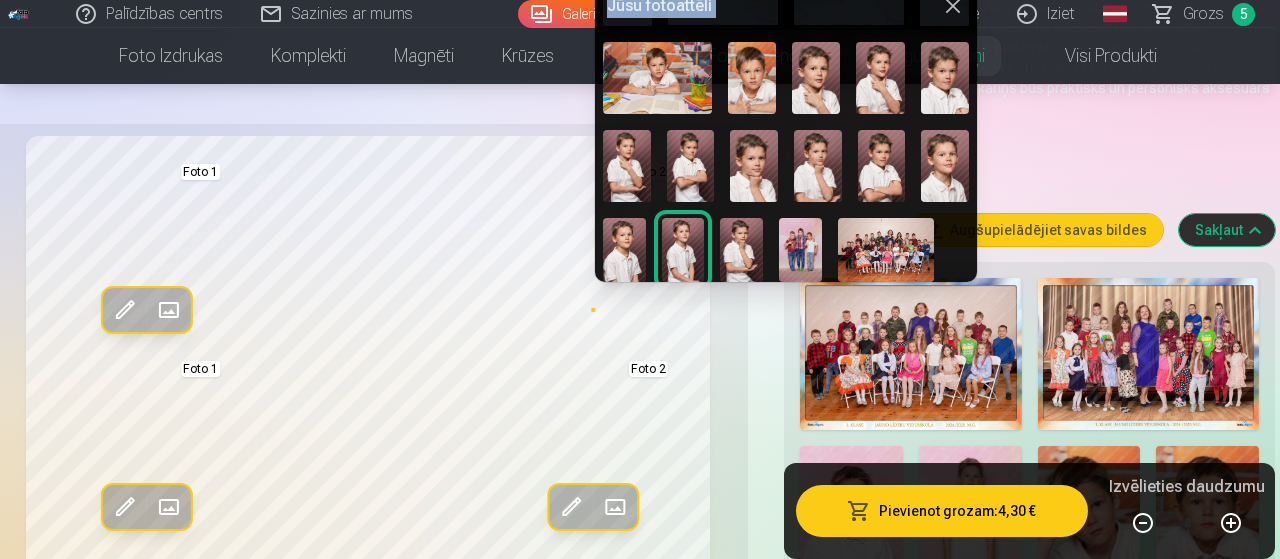 click at bounding box center (816, 78) 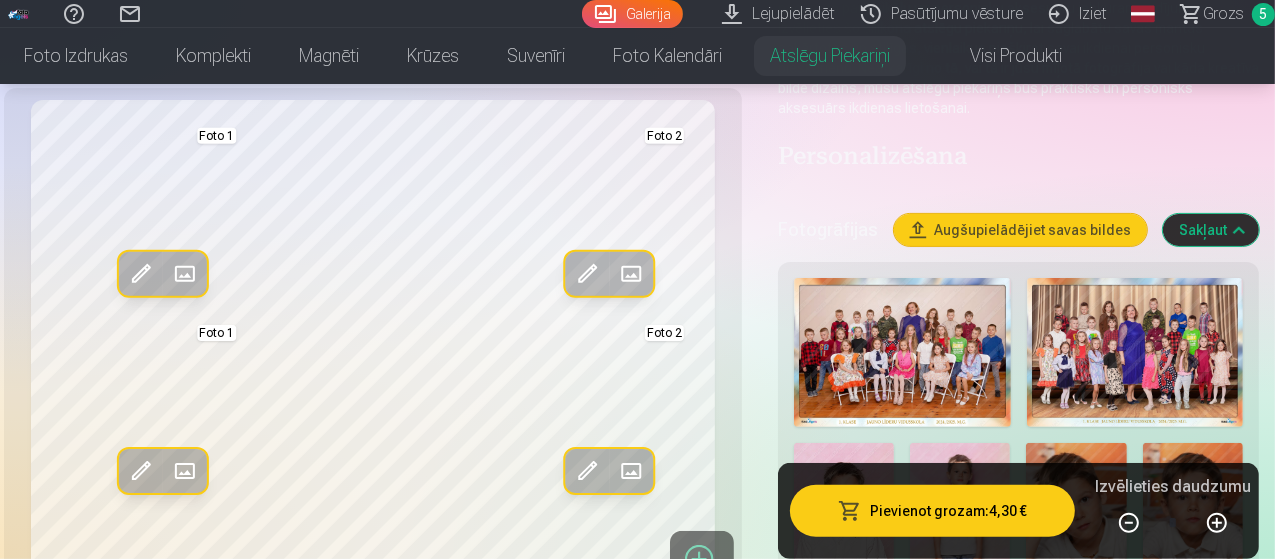 click on "Pievienot grozam :  4,30 €" at bounding box center [932, 511] 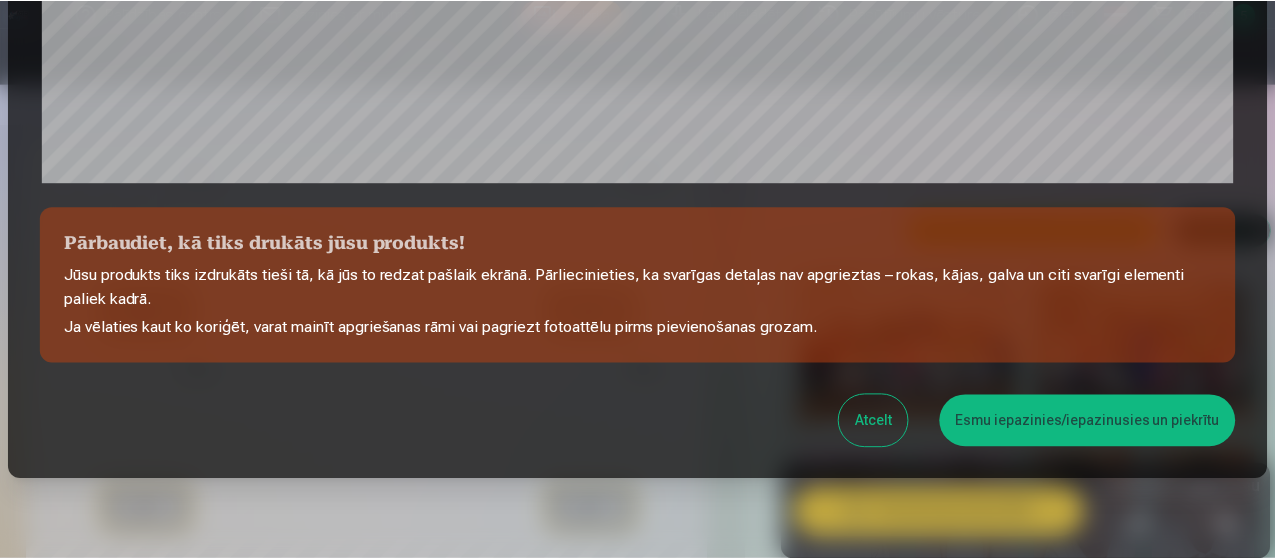 scroll, scrollTop: 865, scrollLeft: 0, axis: vertical 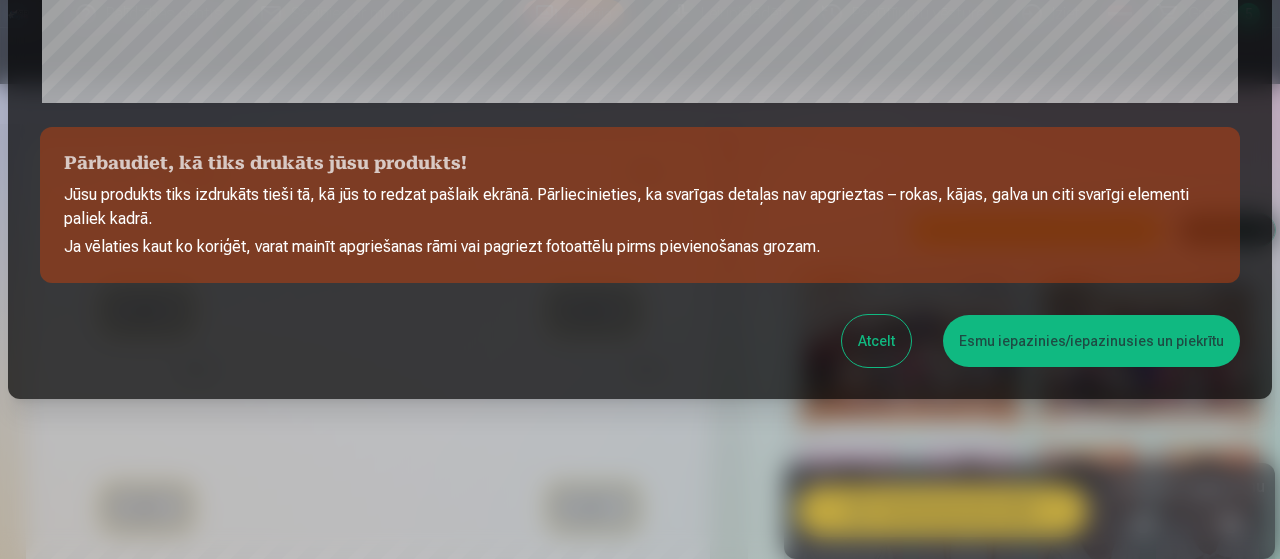 click on "Esmu iepazinies/iepazinusies un piekrītu" at bounding box center [1091, 341] 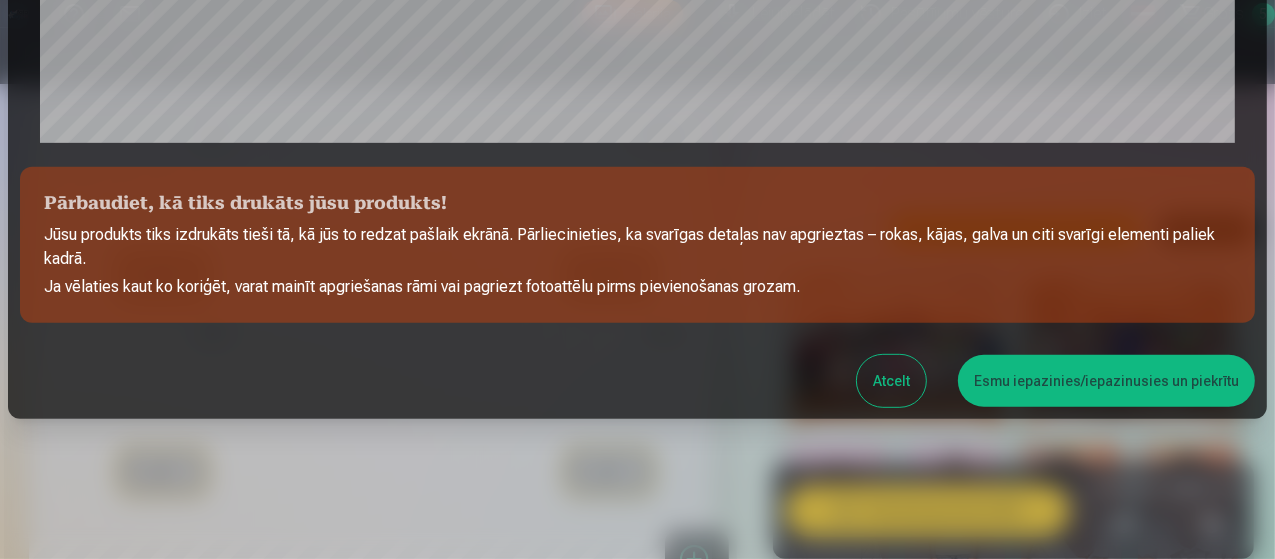 scroll, scrollTop: 861, scrollLeft: 0, axis: vertical 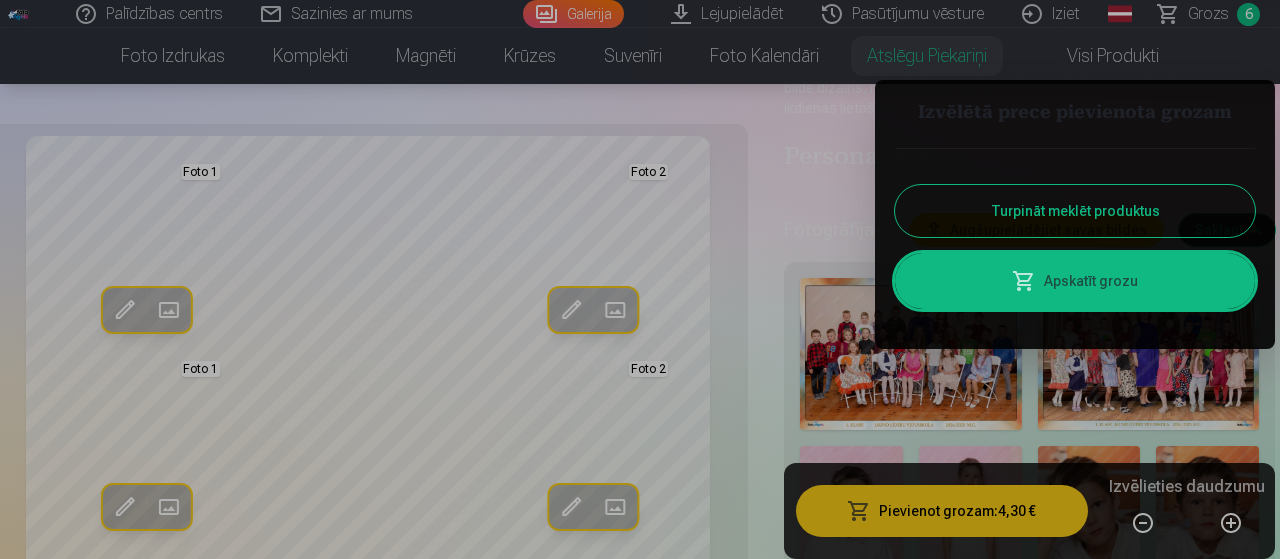 click on "Apskatīt grozu" at bounding box center [1075, 281] 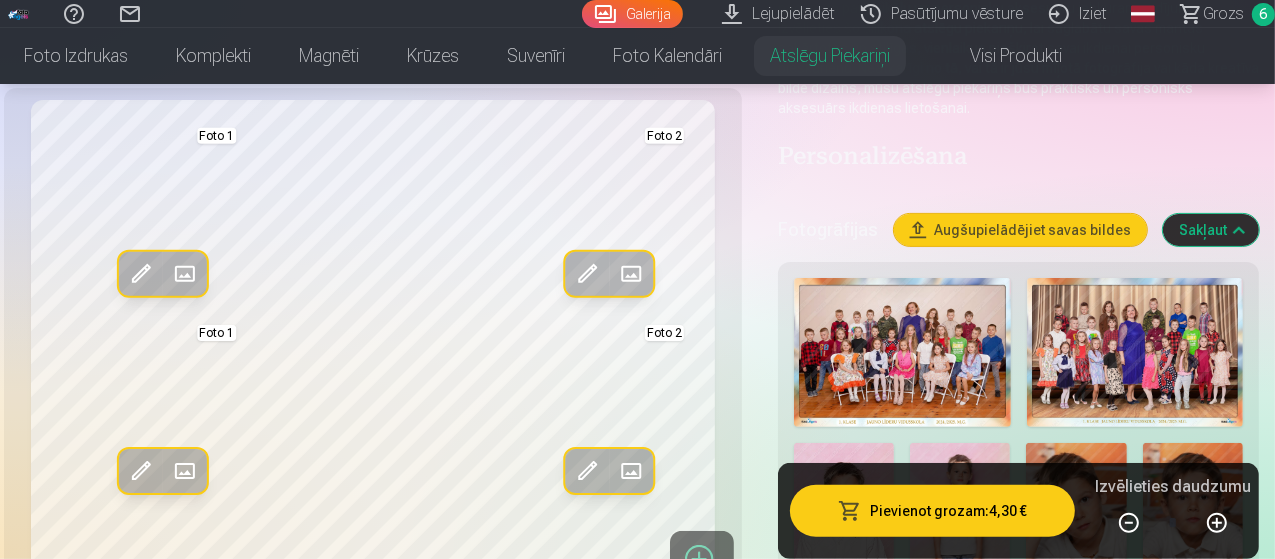 scroll, scrollTop: 0, scrollLeft: 0, axis: both 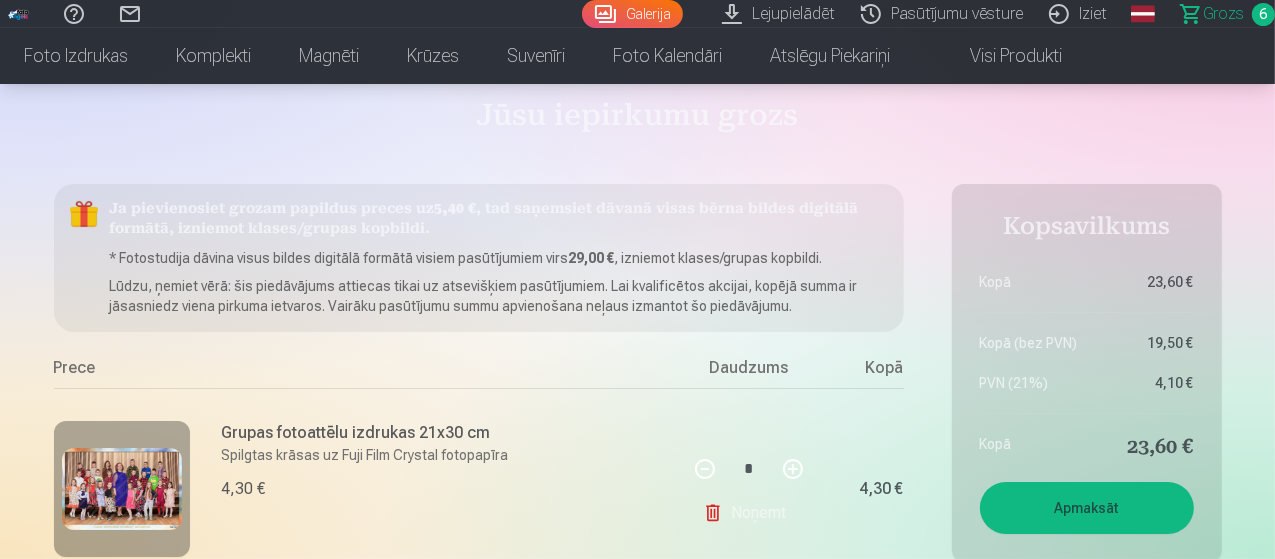 click on "Apmaksāt" at bounding box center [1087, 508] 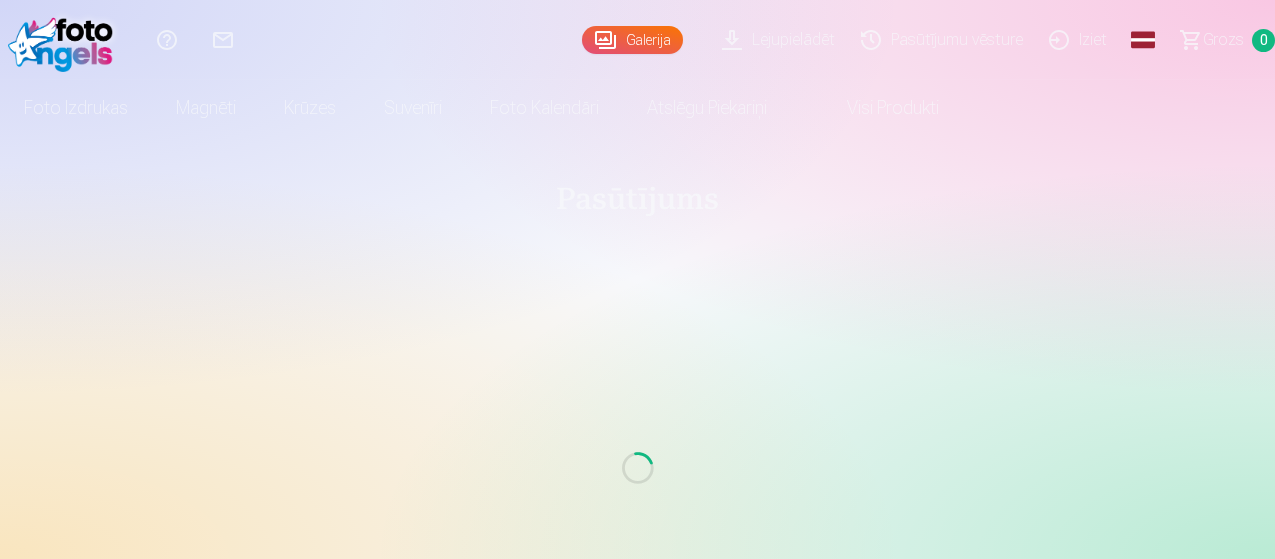 scroll, scrollTop: 0, scrollLeft: 0, axis: both 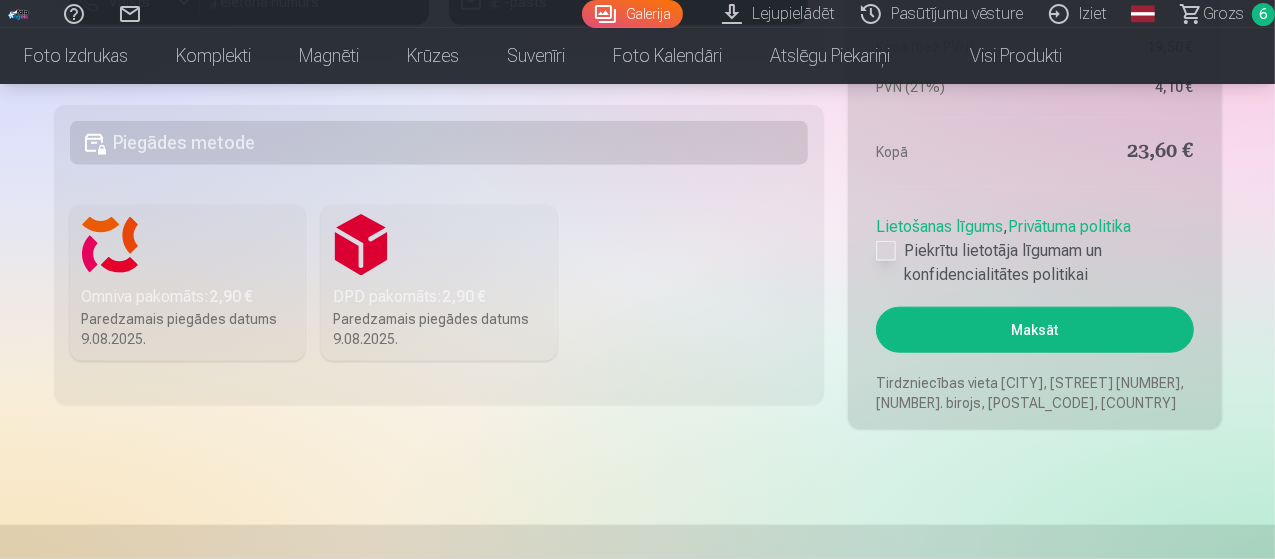 click at bounding box center (886, 251) 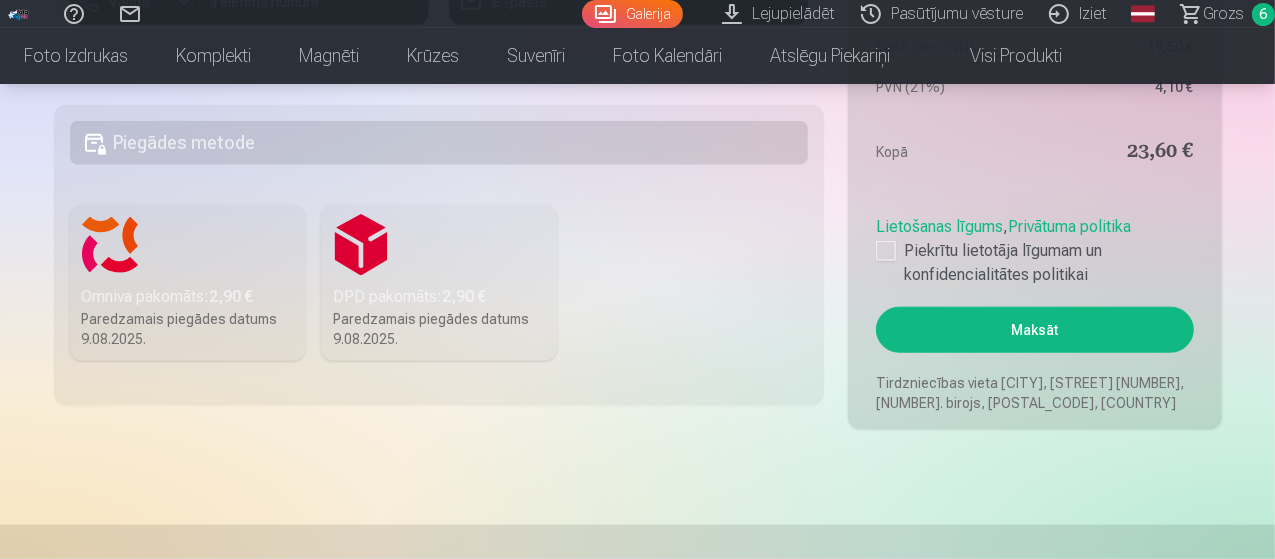 click on "Maksāt" at bounding box center (1034, 330) 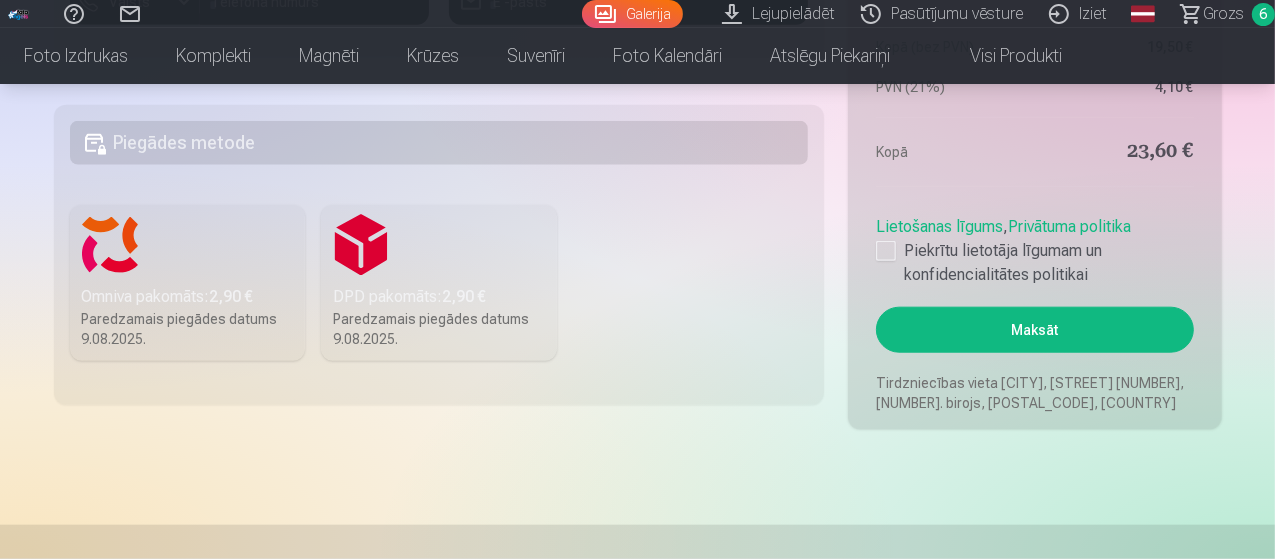 scroll, scrollTop: 1444, scrollLeft: 0, axis: vertical 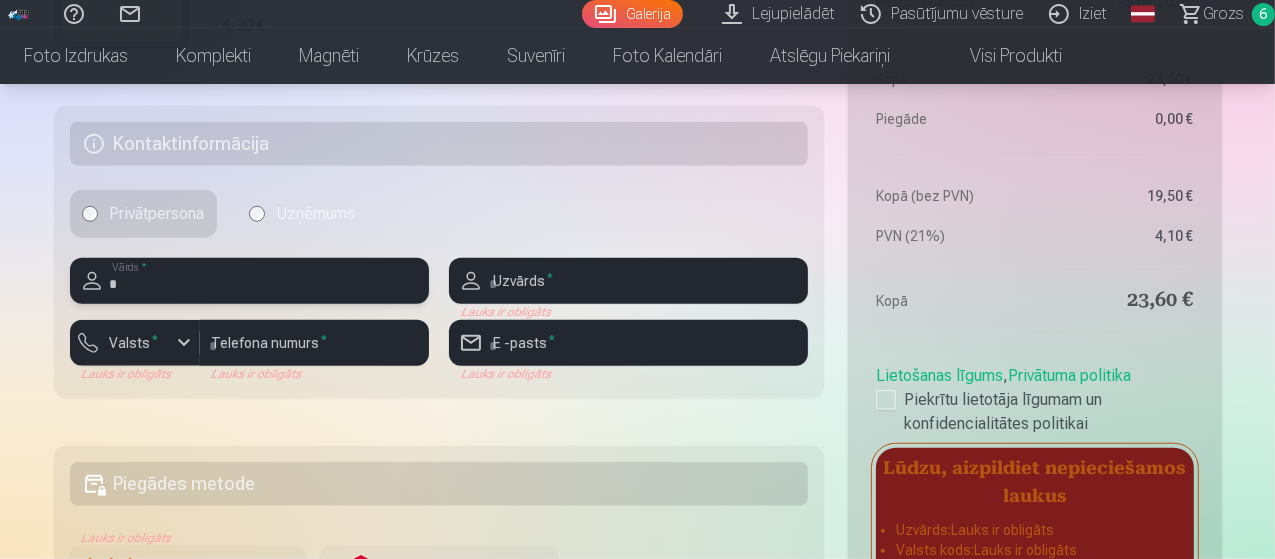 type on "******" 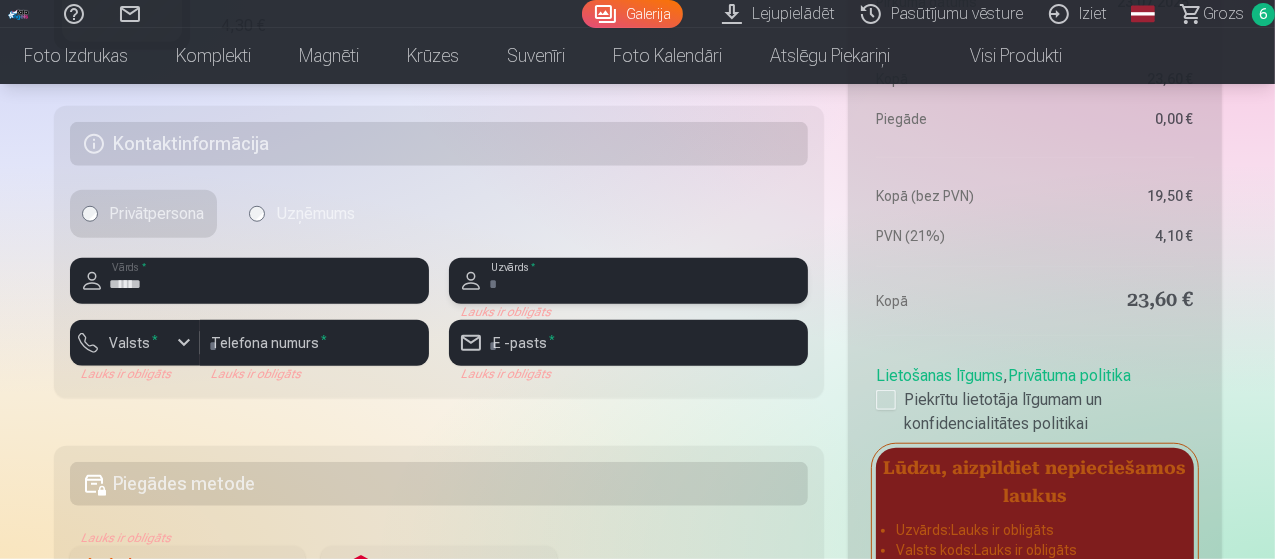 type on "****" 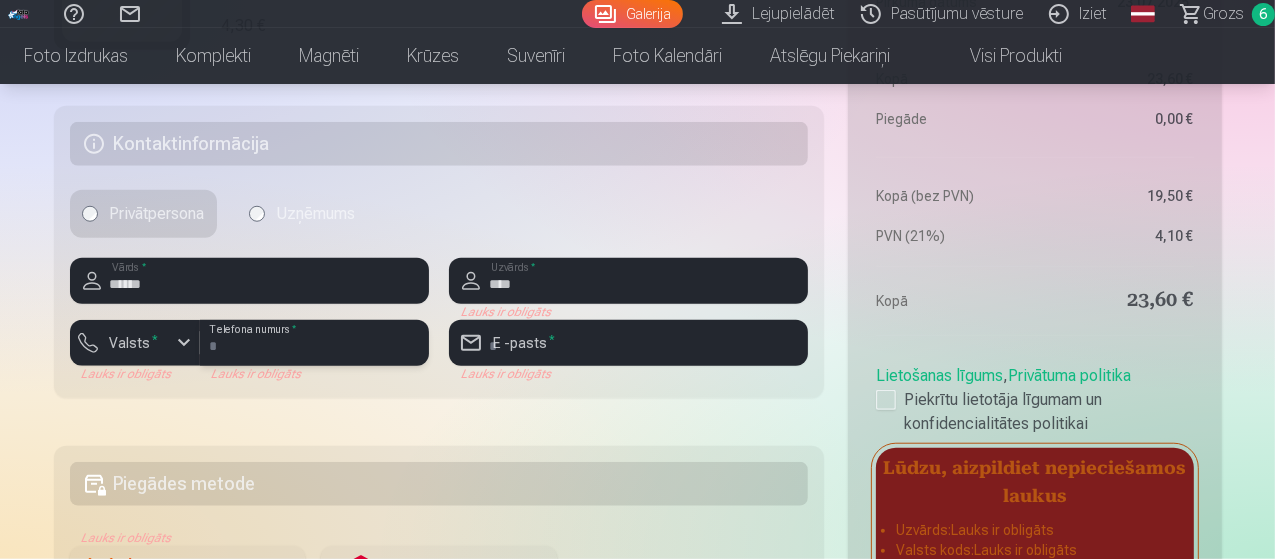 type on "********" 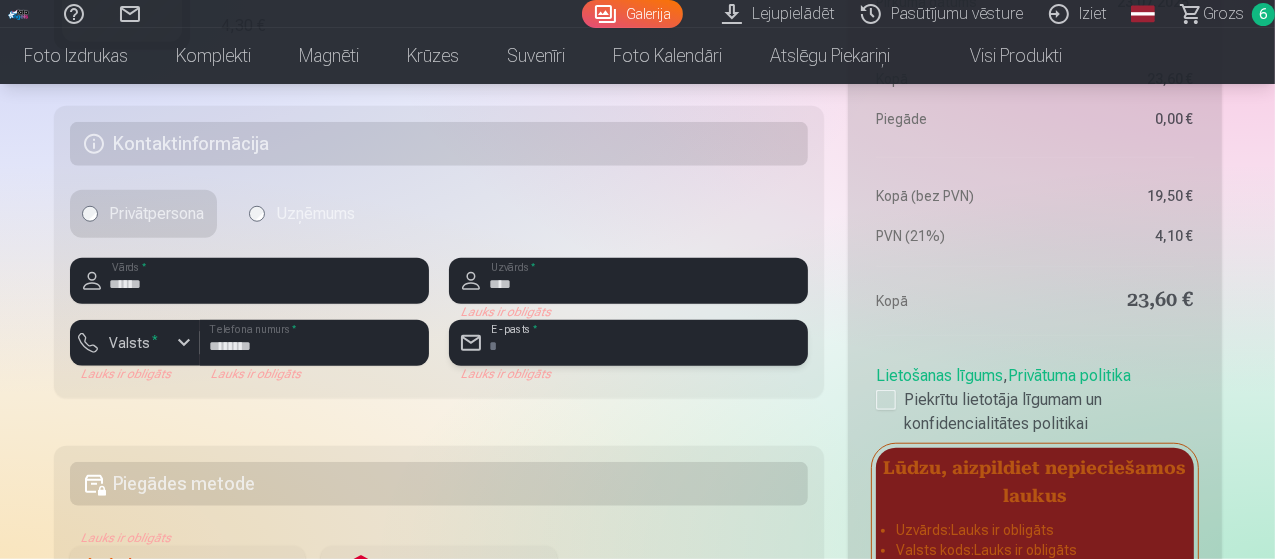 type on "**********" 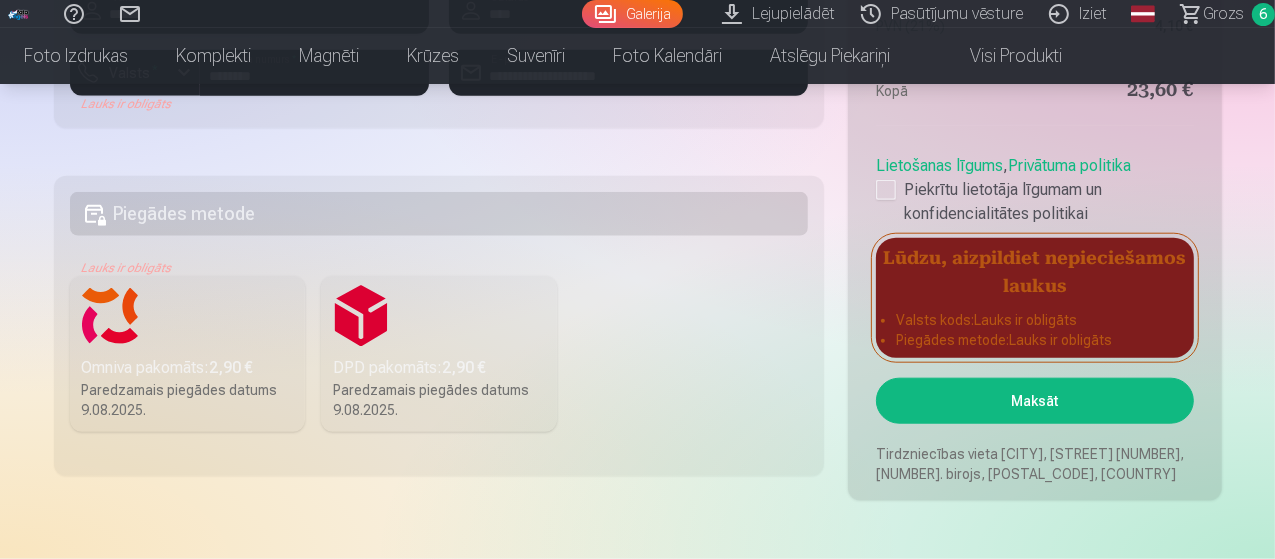 scroll, scrollTop: 1777, scrollLeft: 0, axis: vertical 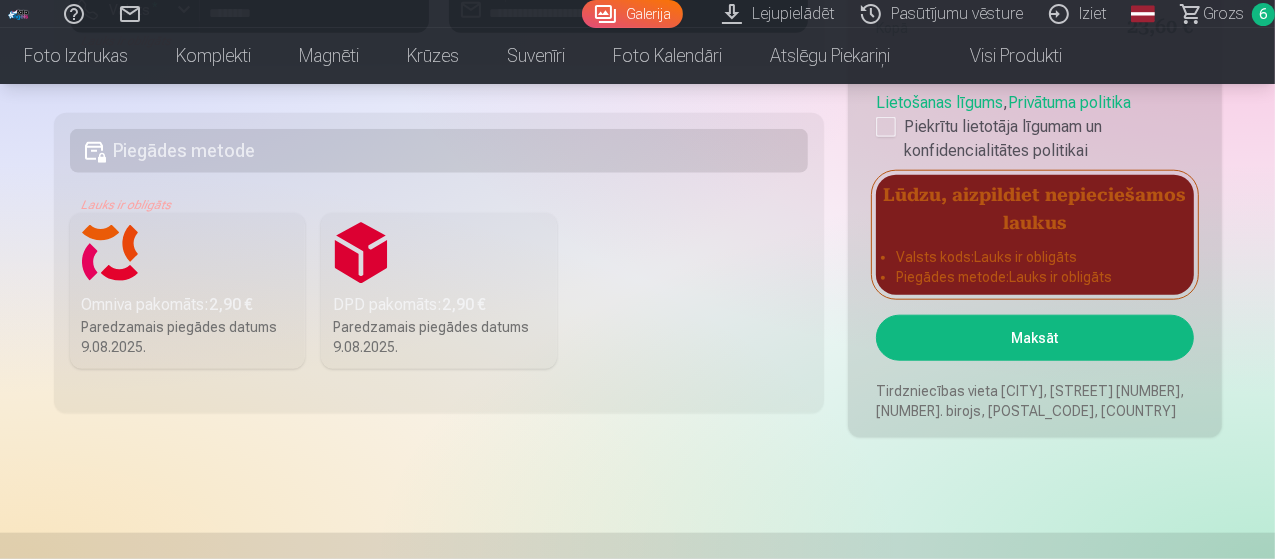 click on "Omniva pakomāts :  2,90 € Paredzamais piegādes datums 9.08.2025." at bounding box center (188, 291) 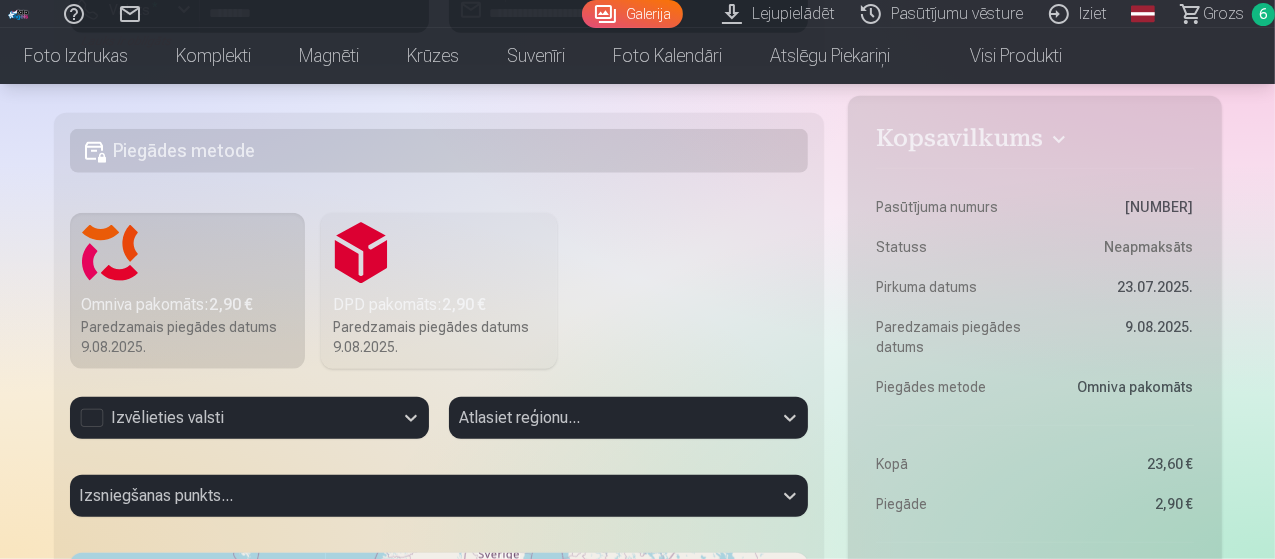 scroll, scrollTop: 1801, scrollLeft: 0, axis: vertical 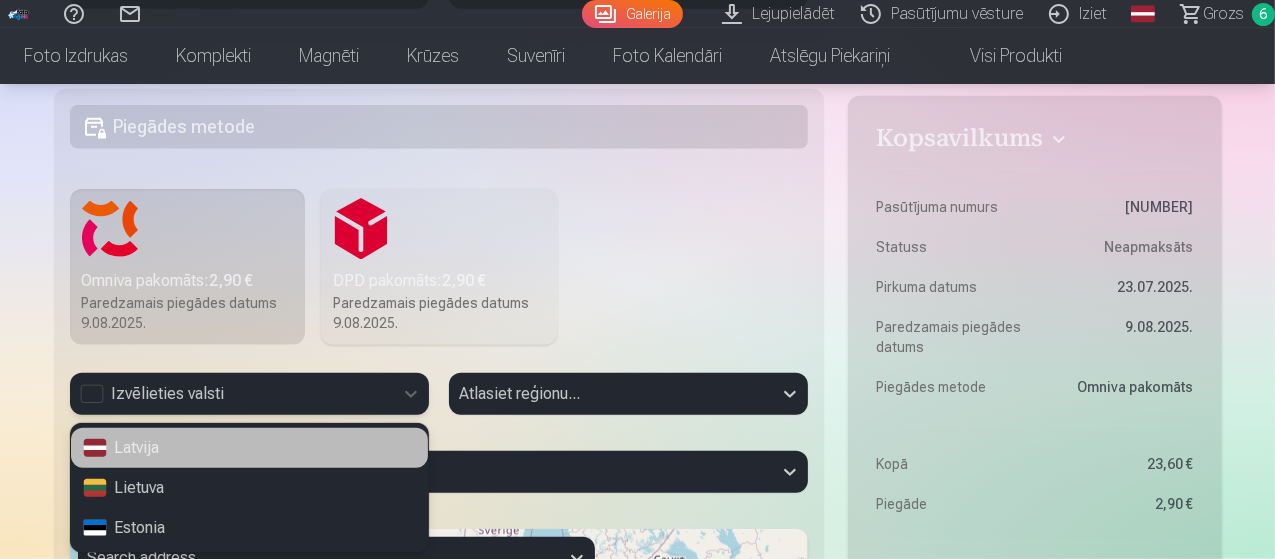 click on "Izvēlieties valsti" at bounding box center (231, 394) 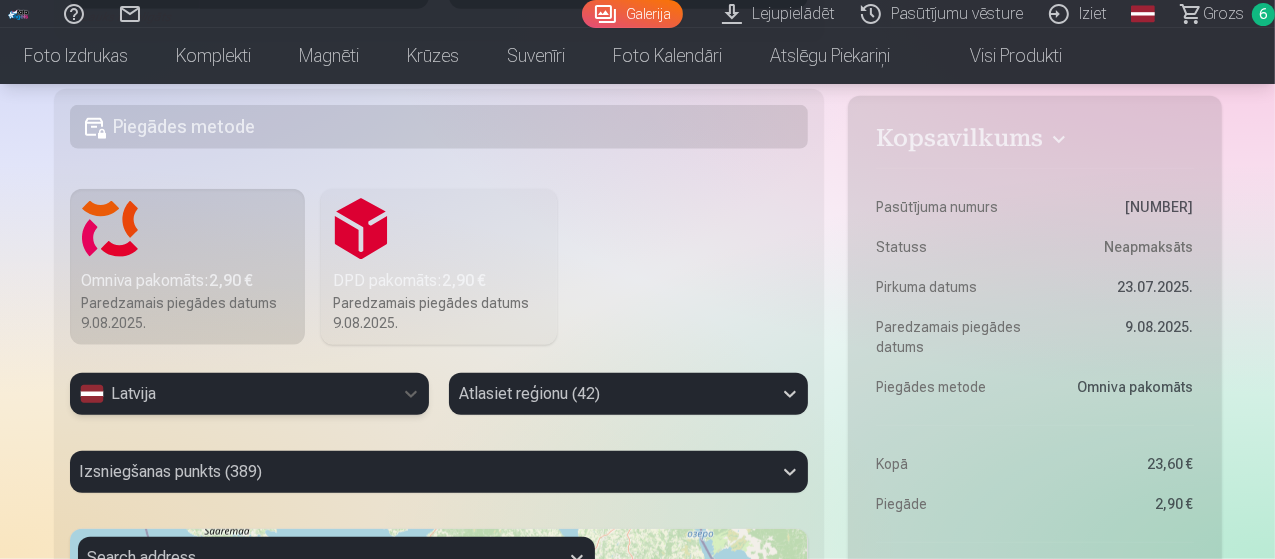 scroll, scrollTop: 1973, scrollLeft: 0, axis: vertical 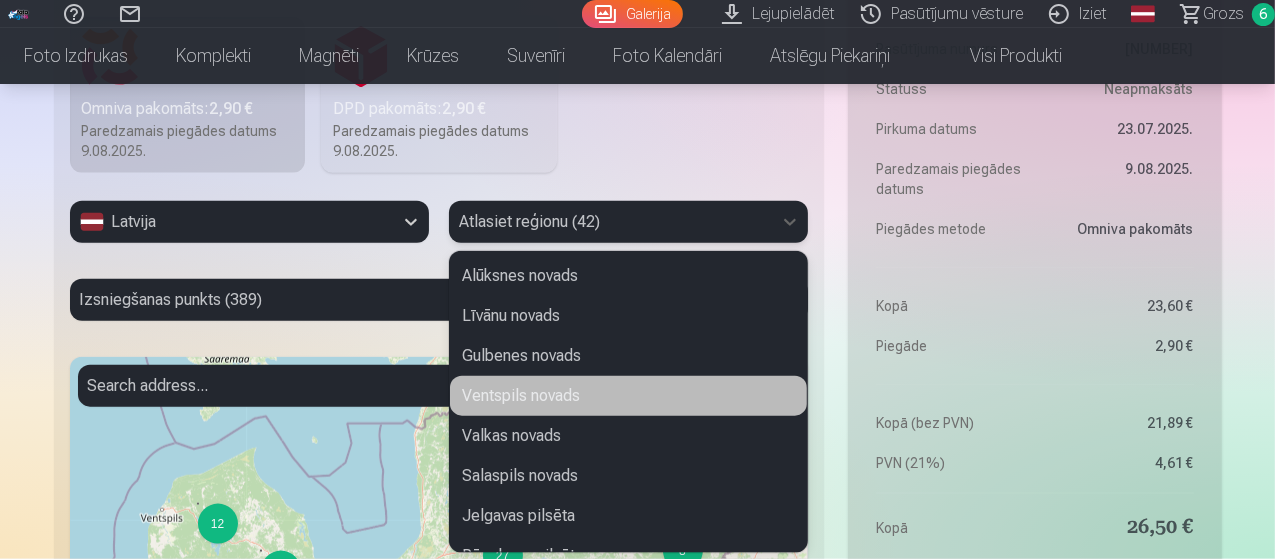click on "results available. Use Up and Down to choose options, press Enter to select the currently focused option, press Escape to exit the menu, press Tab to select the option and exit the menu. Atlasiet reģionu (results available) [CITY] [CITY] [CITY] [CITY] [CITY] [CITY] [CITY] [CITY] [CITY] [CITY] [CITY] [CITY] [CITY] [CITY] [CITY] [CITY] [CITY] [CITY] [CITY] [CITY] [CITY] [CITY] [CITY] [CITY] [CITY] [CITY] [CITY] [CITY] [CITY] [CITY] [CITY] [CITY] [CITY] [CITY] [CITY] [CITY] [CITY] [CITY] [CITY] [CITY] [CITY] [CITY]" at bounding box center (628, 222) 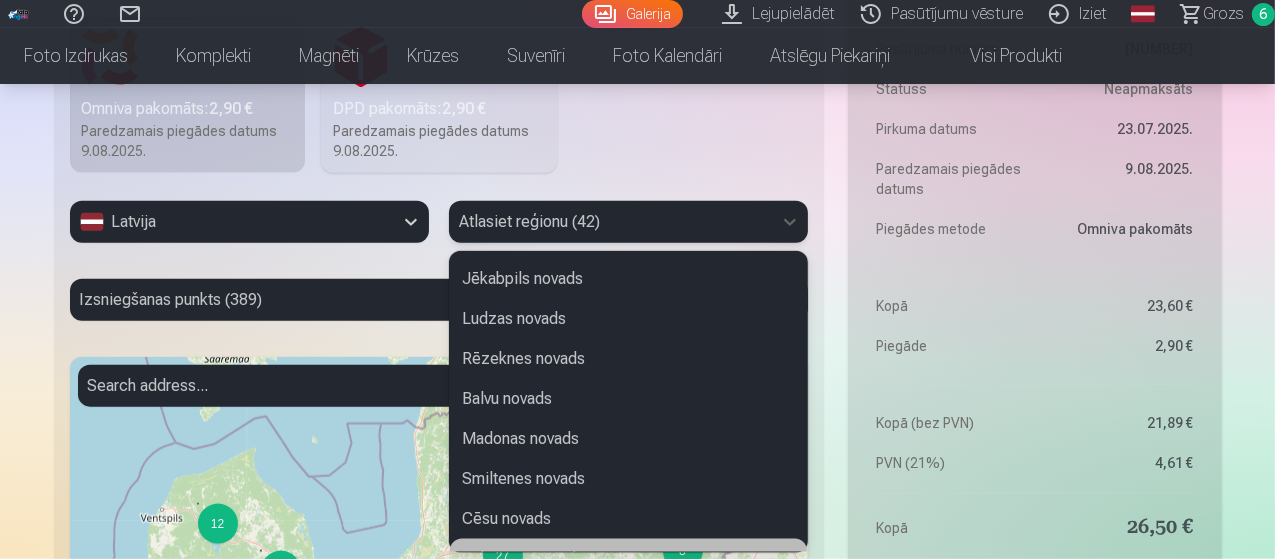 scroll, scrollTop: 957, scrollLeft: 0, axis: vertical 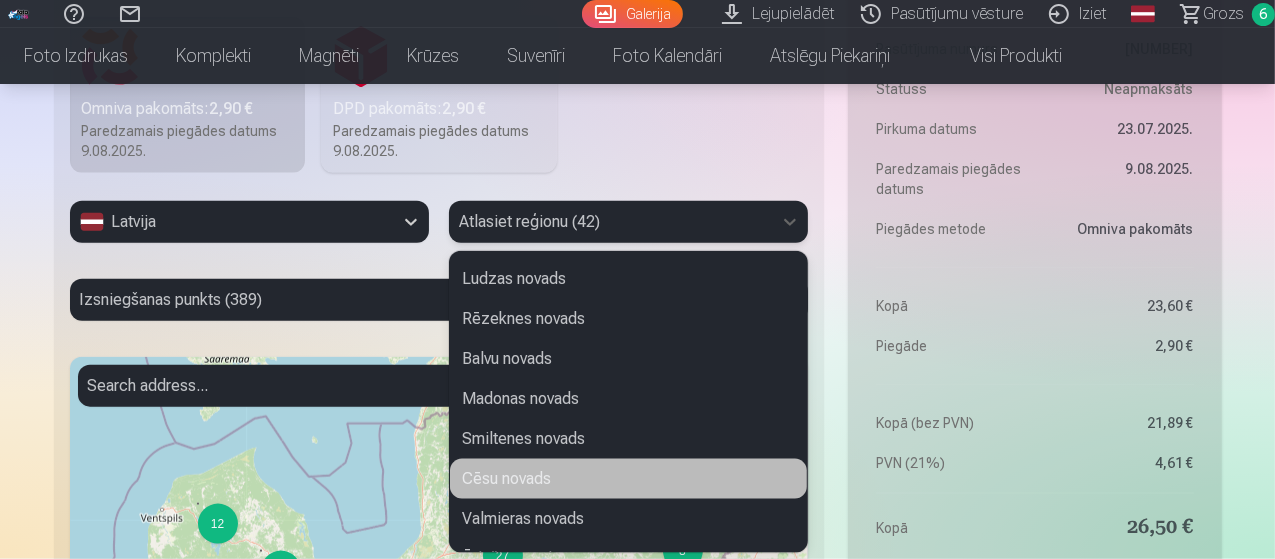 click on "Cēsu novads" at bounding box center [628, 479] 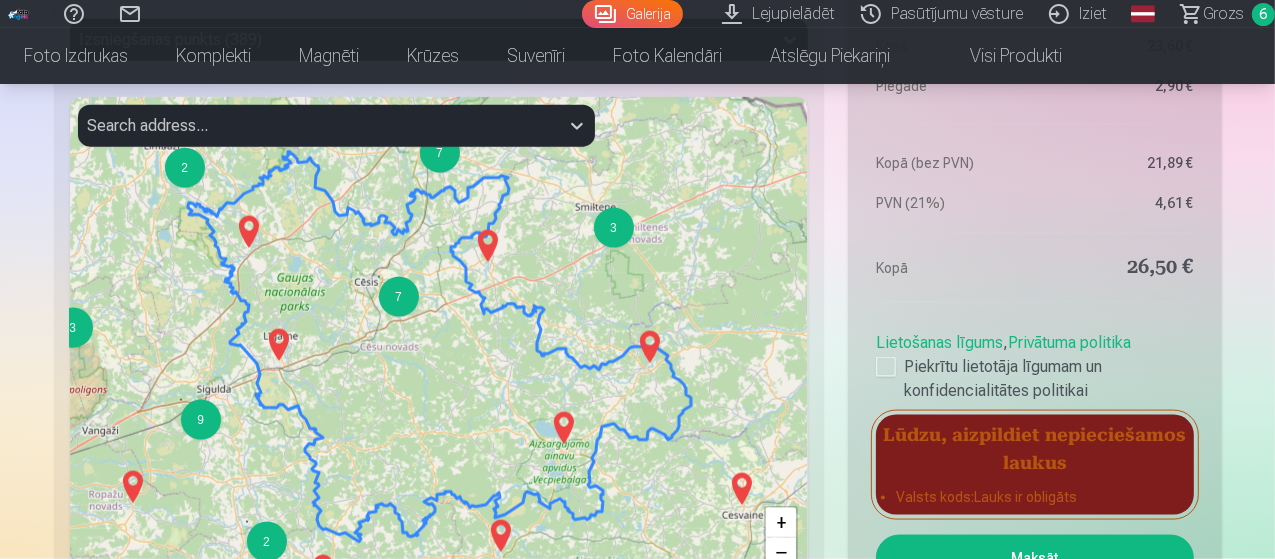 scroll, scrollTop: 2256, scrollLeft: 0, axis: vertical 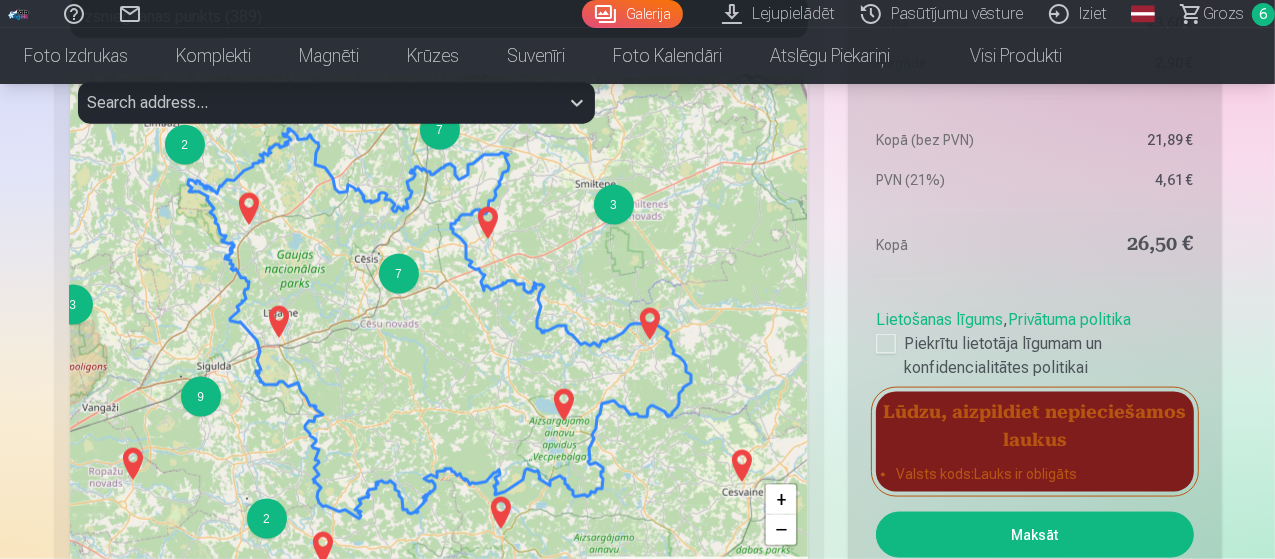 click at bounding box center (279, 322) 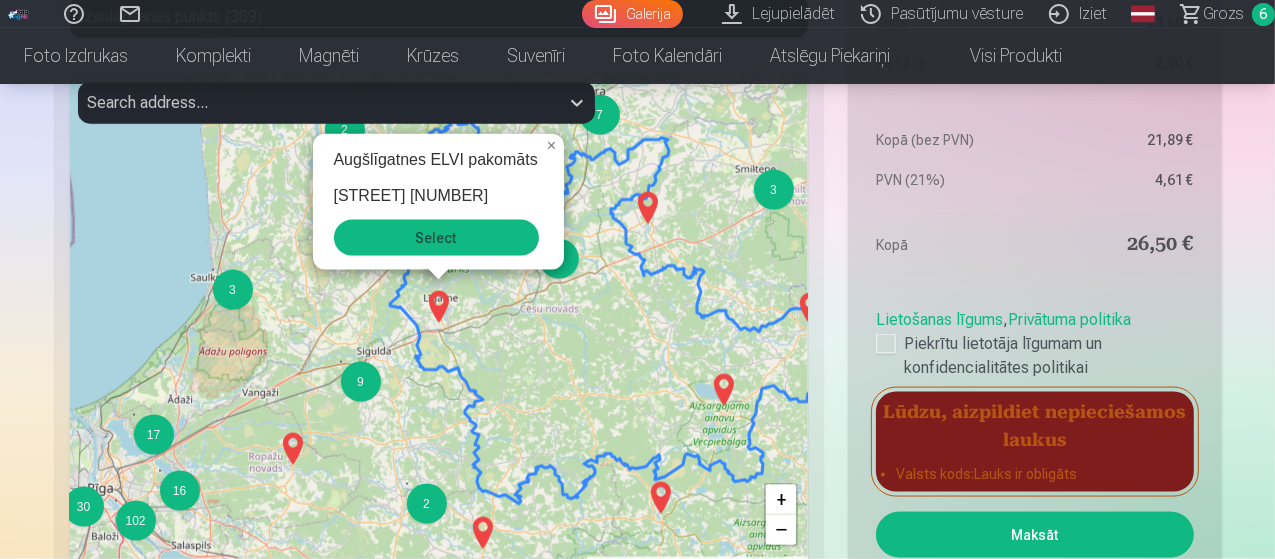click on "Select" at bounding box center [436, 238] 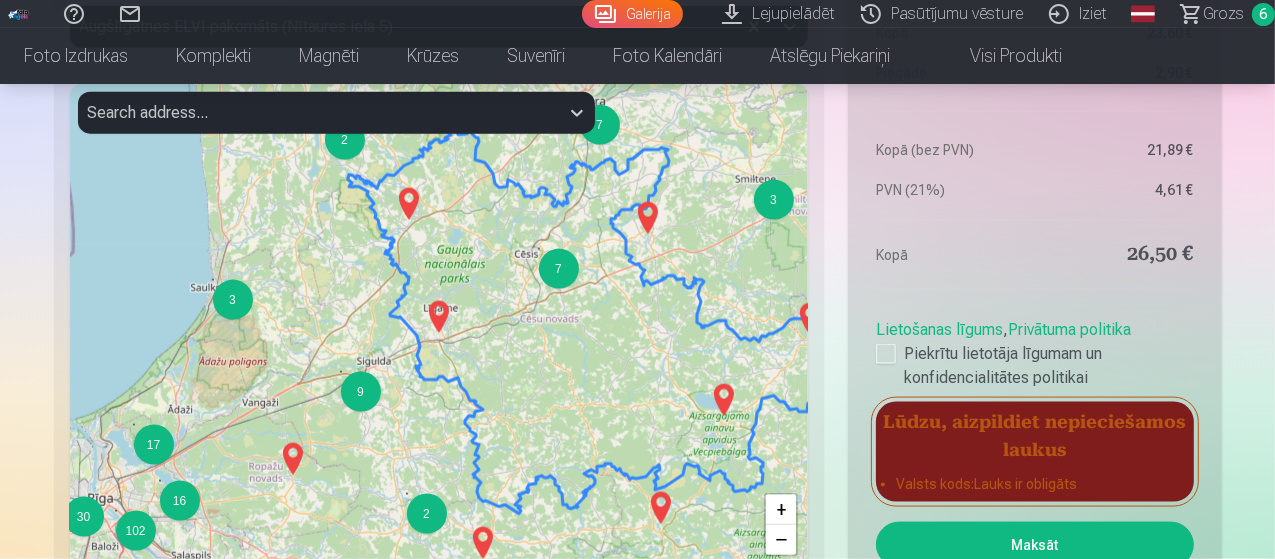 scroll, scrollTop: 2228, scrollLeft: 0, axis: vertical 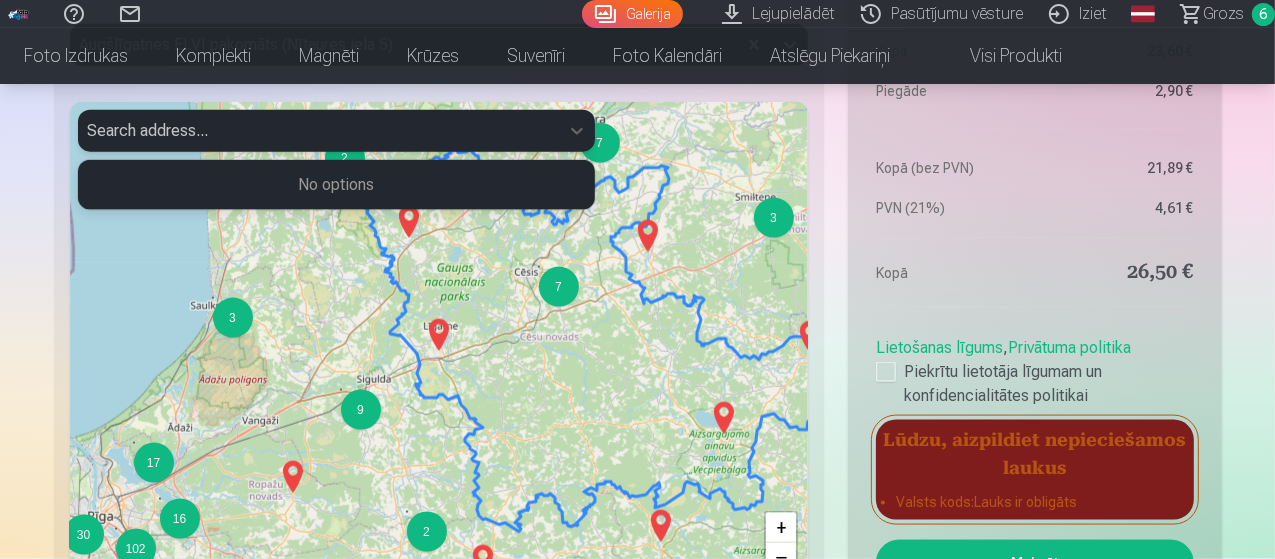 click at bounding box center (318, 131) 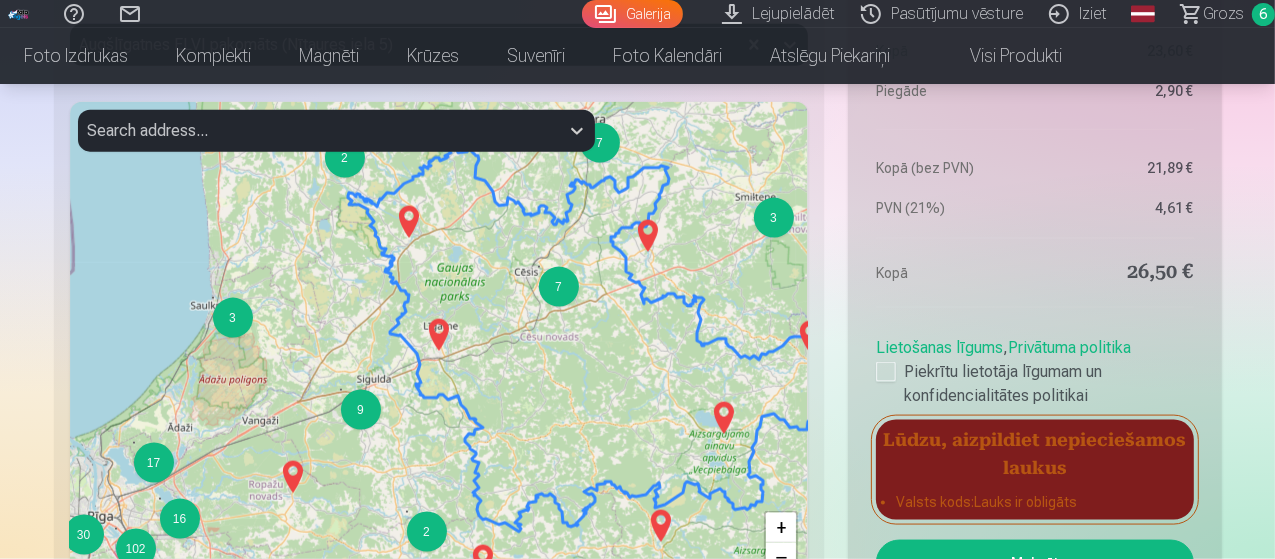 click at bounding box center [439, 335] 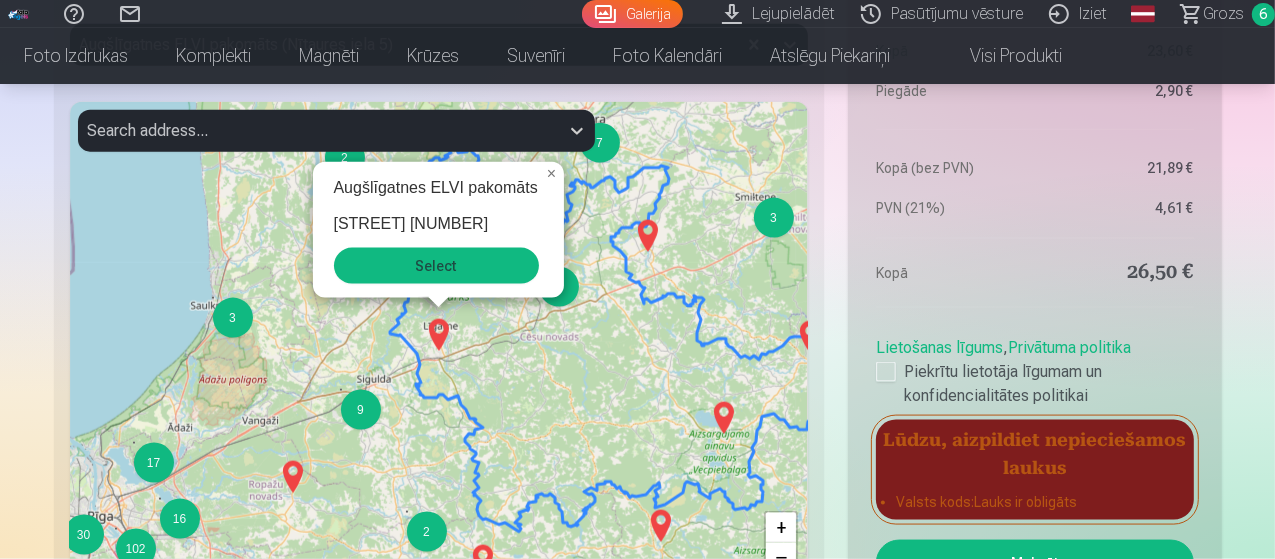 click on "Select" at bounding box center [436, 266] 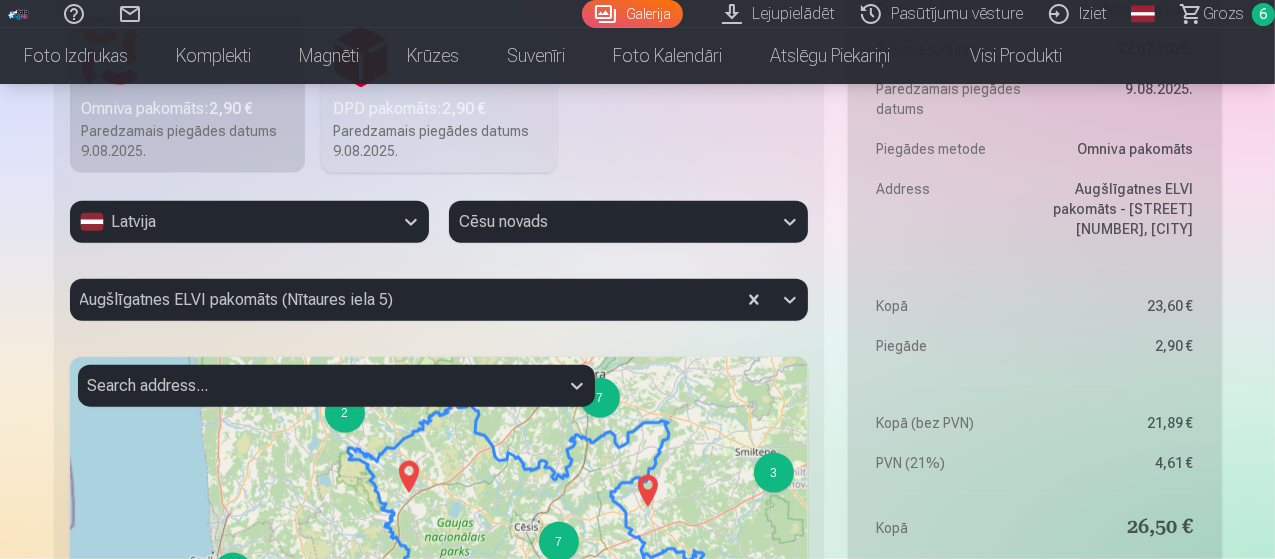 scroll, scrollTop: 1954, scrollLeft: 0, axis: vertical 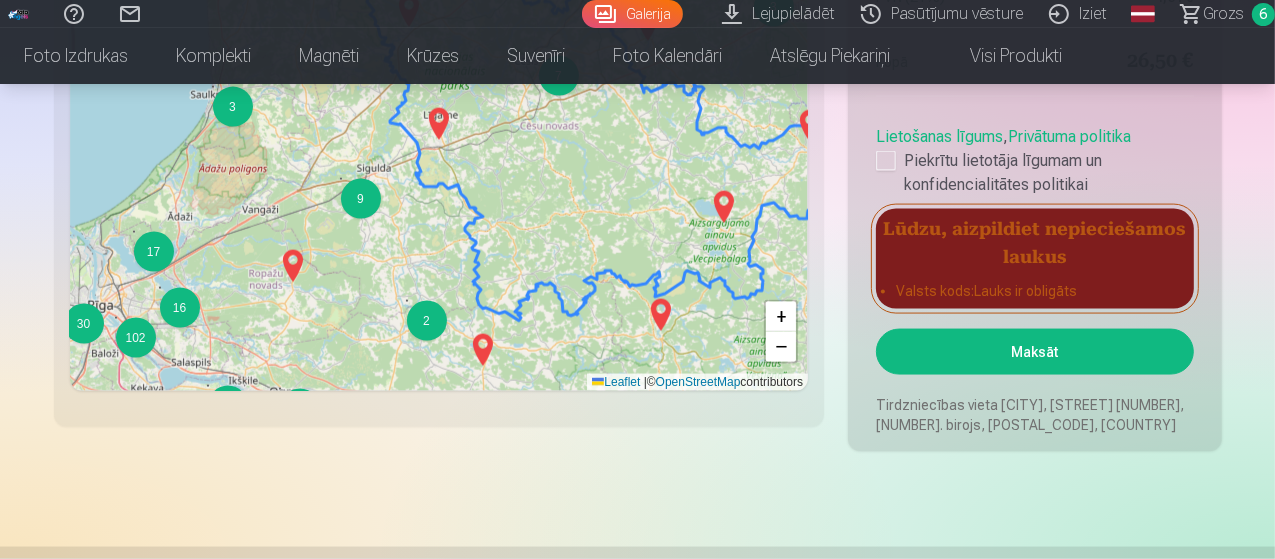 click on "Maksāt" at bounding box center [1034, 352] 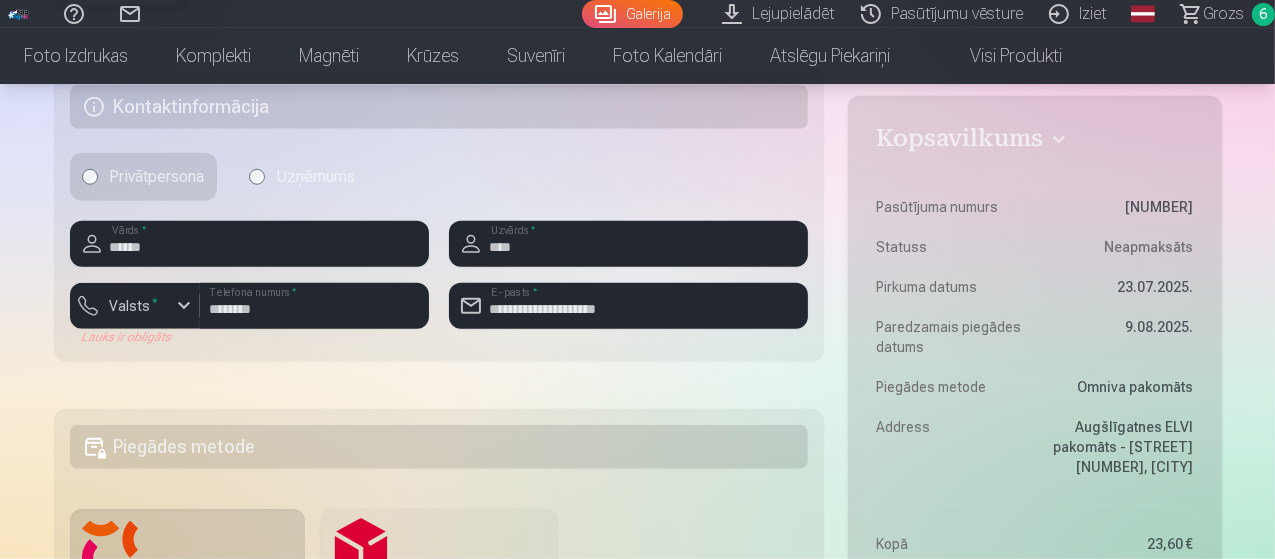 scroll, scrollTop: 1411, scrollLeft: 0, axis: vertical 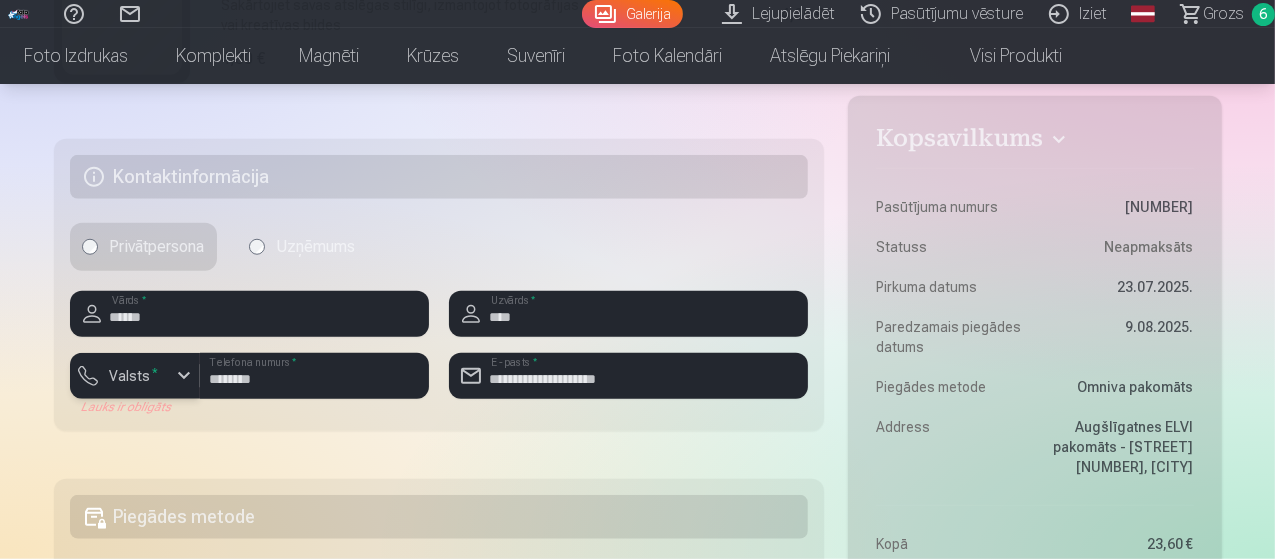 click on "Valsts *" at bounding box center [134, 376] 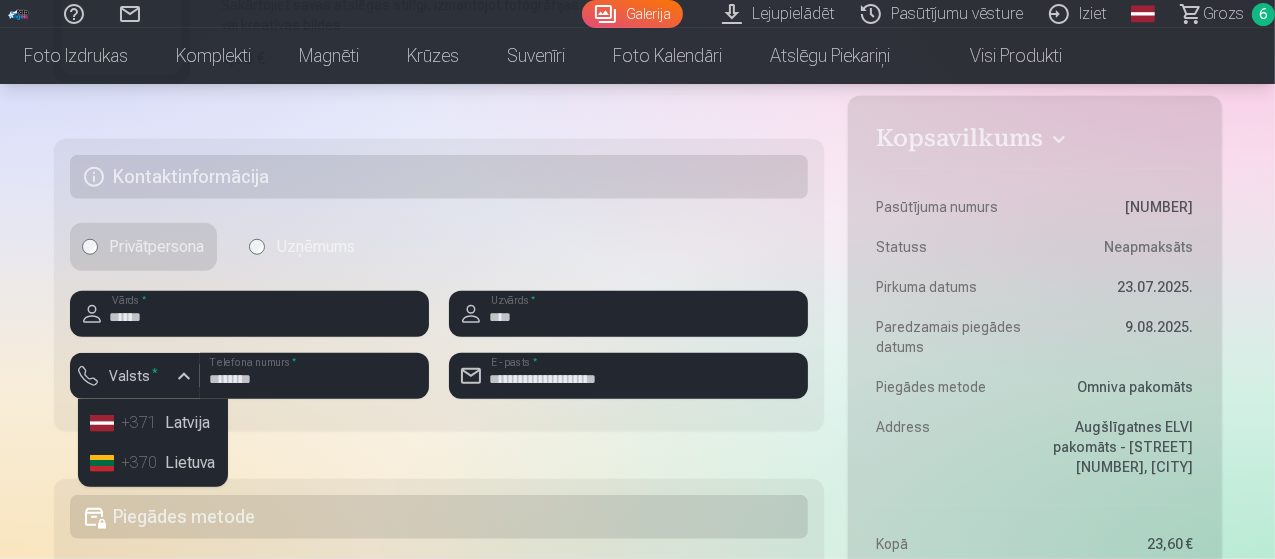 click on "+[COUNTRY_CODE] [COUNTRY]" at bounding box center [153, 423] 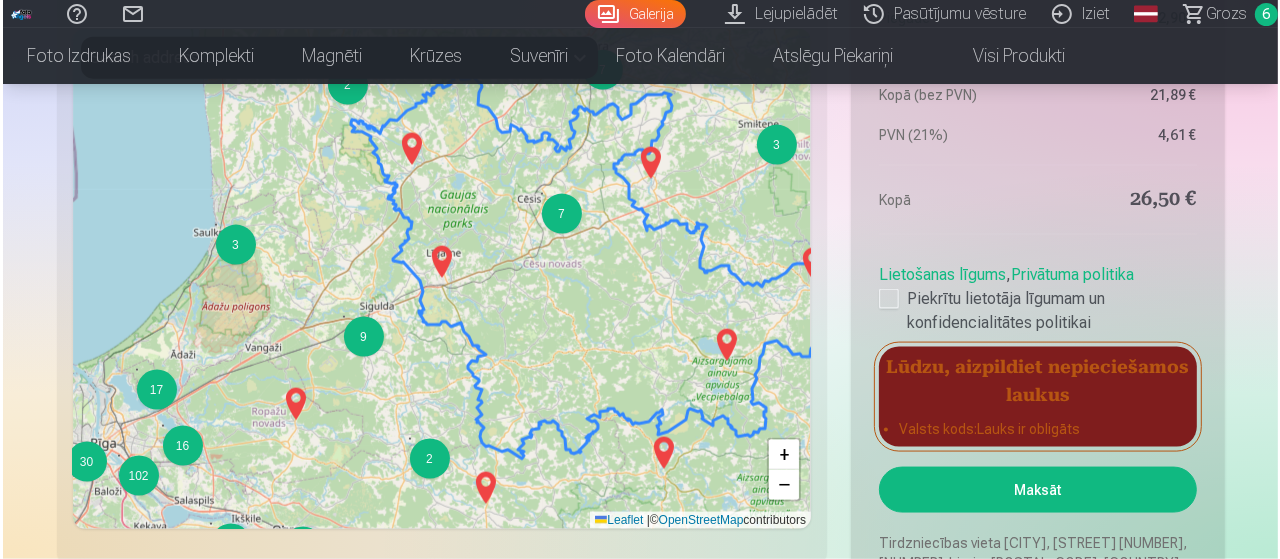 scroll, scrollTop: 2259, scrollLeft: 0, axis: vertical 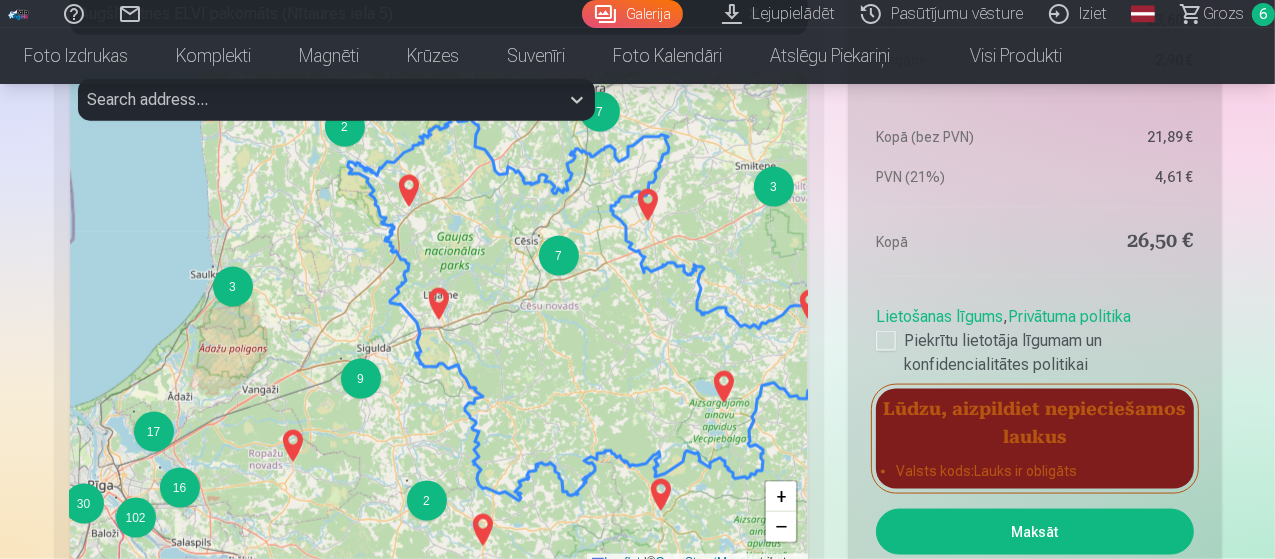 click on "Maksāt" at bounding box center (1034, 532) 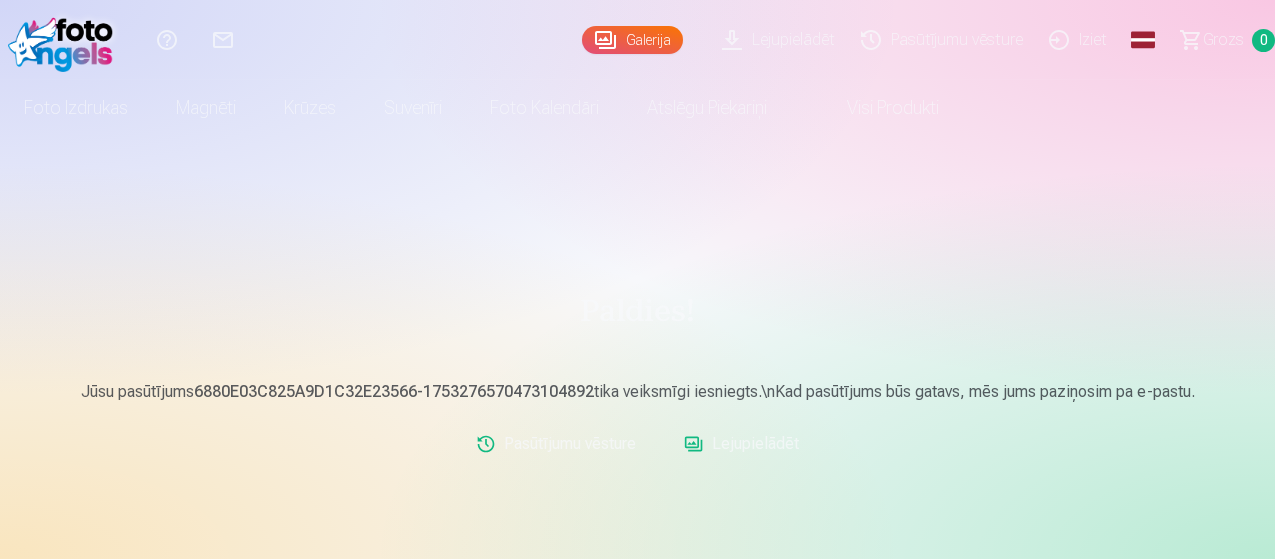 scroll, scrollTop: 0, scrollLeft: 0, axis: both 